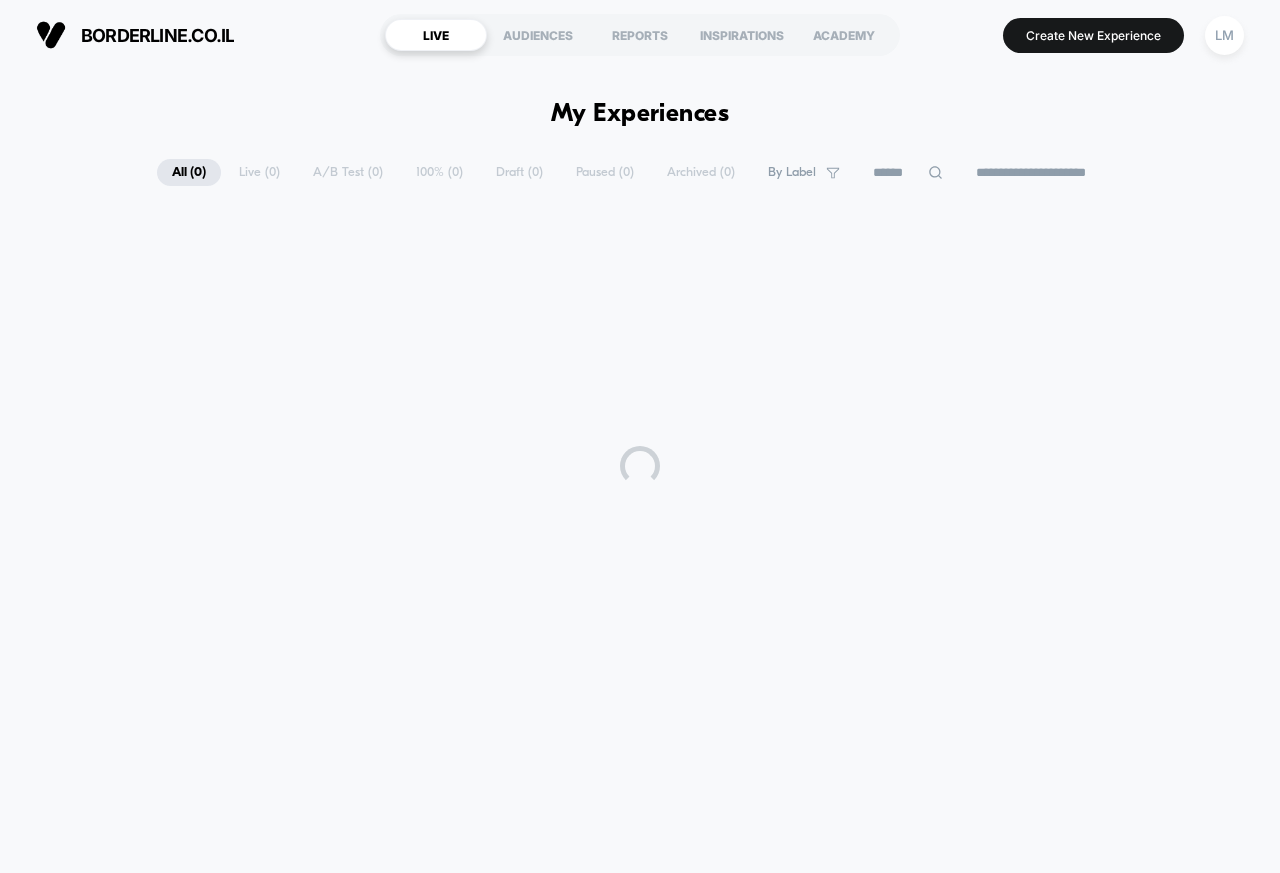 scroll, scrollTop: 0, scrollLeft: 0, axis: both 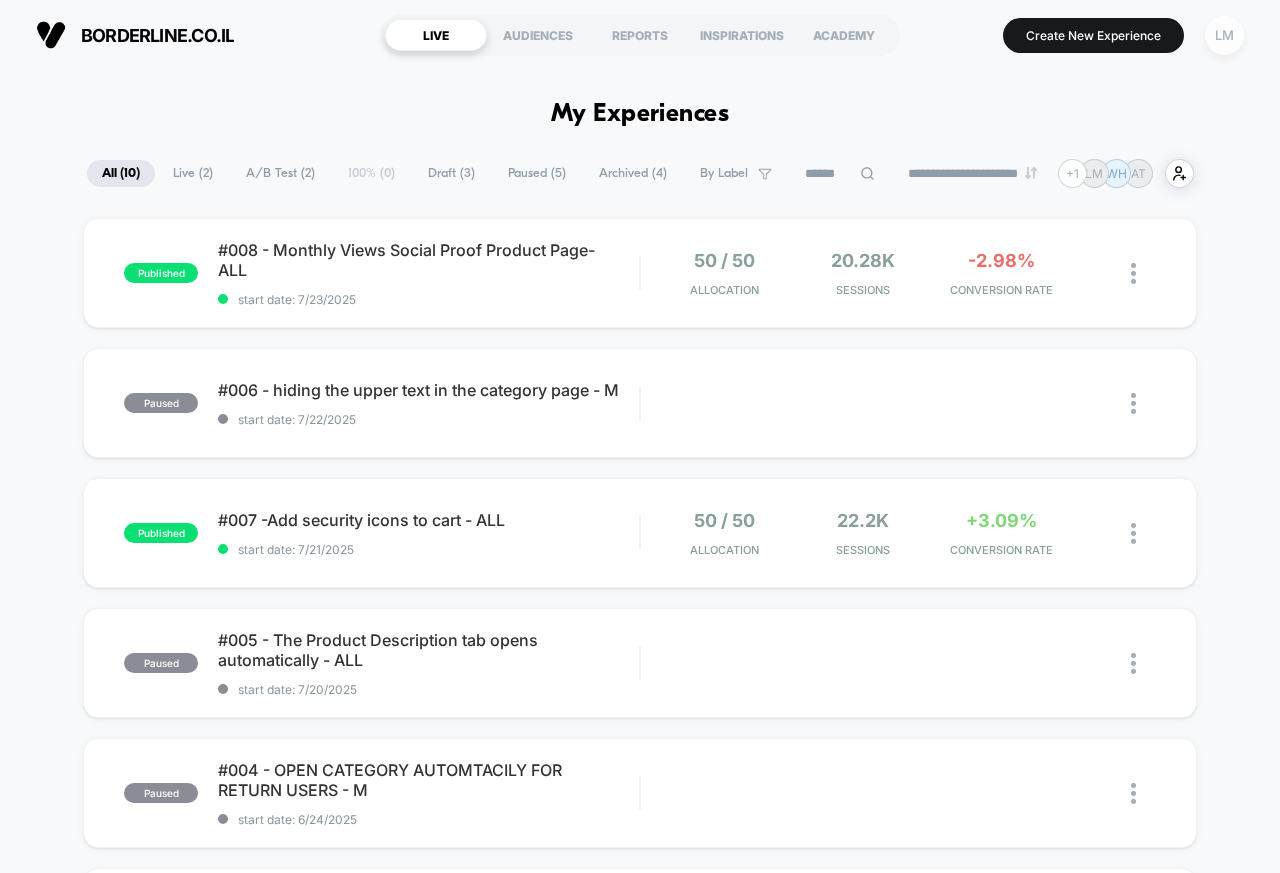 click on "LM" at bounding box center (1224, 35) 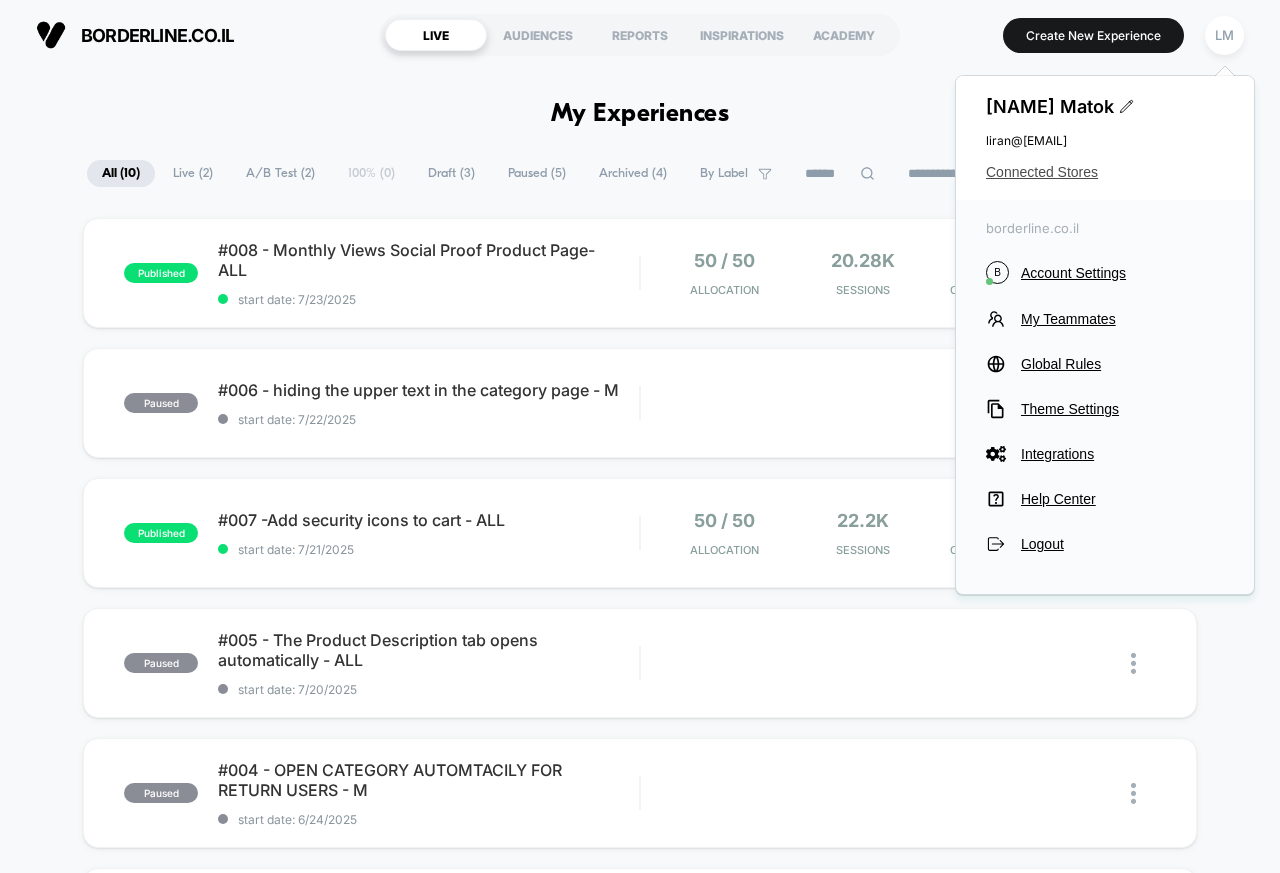 click on "Connected Stores" at bounding box center [1105, 172] 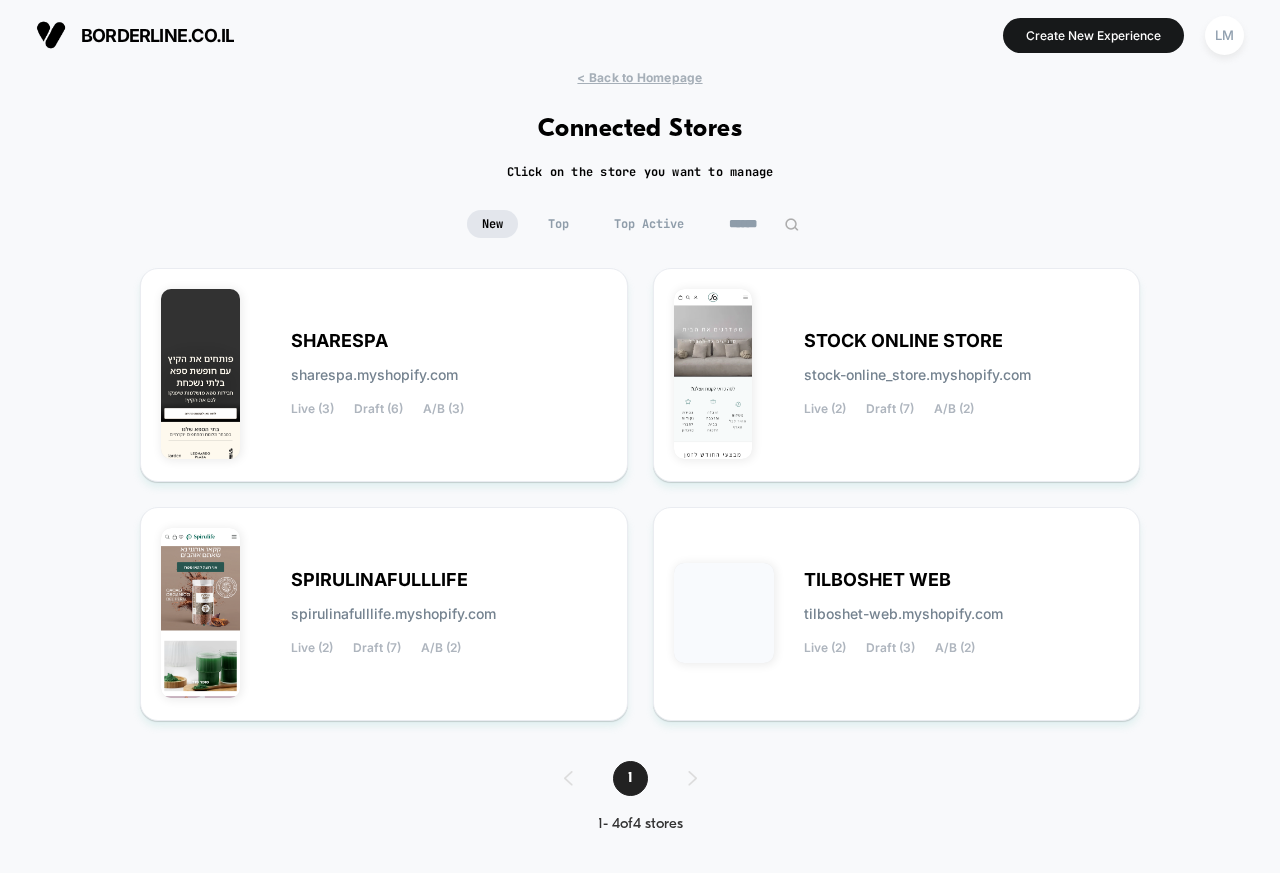 click on "< Back to Homepage Connected Stores Click on the store you want to manage New Top Top Active SHARESPA sharespa.myshopify.com Live (3) Draft (6) A/B (3) STOCK ONLINE STORE stock-online_store.myshopify.com Live (2) Draft (7) A/B (2) SPIRULINAFULLLIFE spirulinafulllife.myshopify.com Live (2) Draft (7) A/B (2) TILBOSHET WEB tilboshet-web.myshopify.com Live (2) Draft (3) A/B (2) 1 1  -   4  of  4   stores 1 1  -   4  of  4   stores" at bounding box center (640, 466) 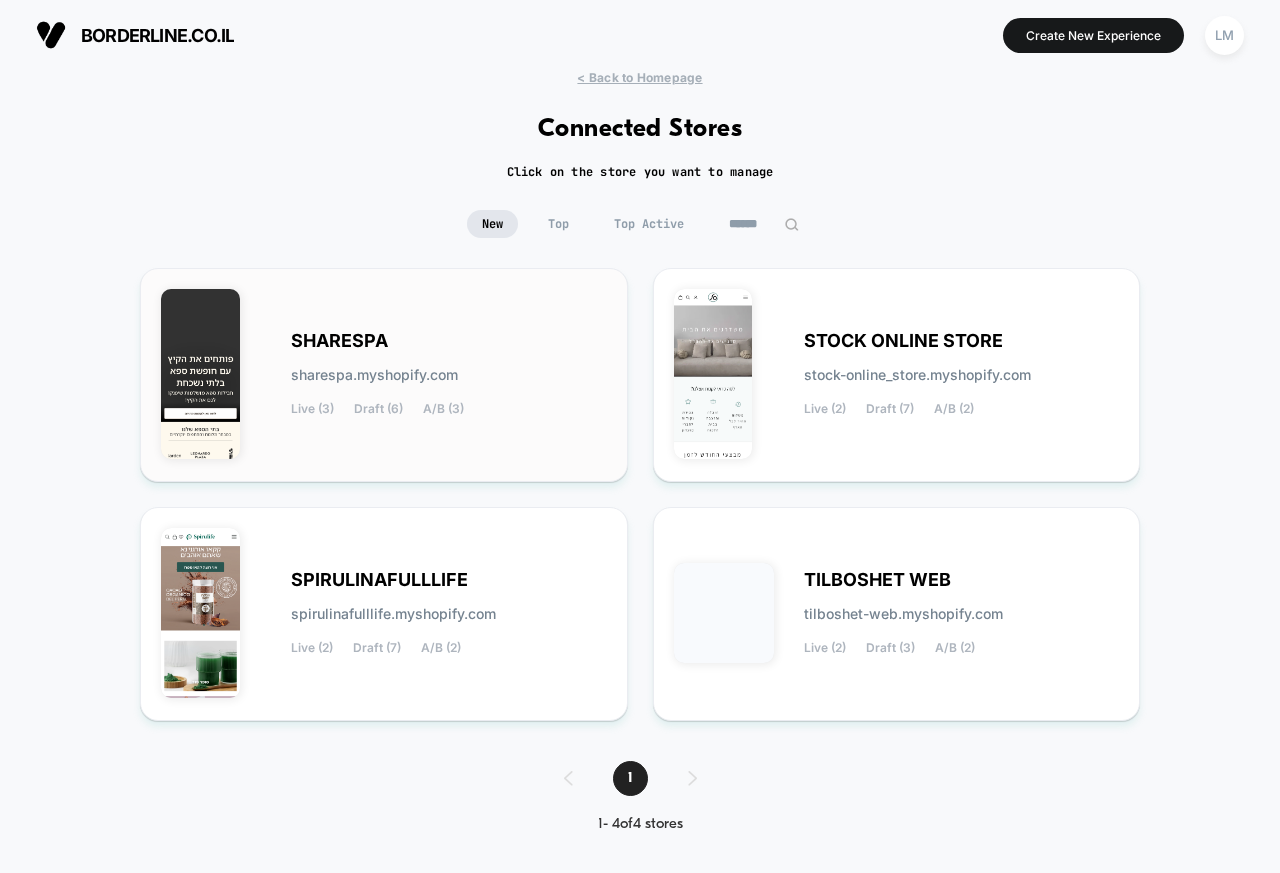 click at bounding box center (200, 374) 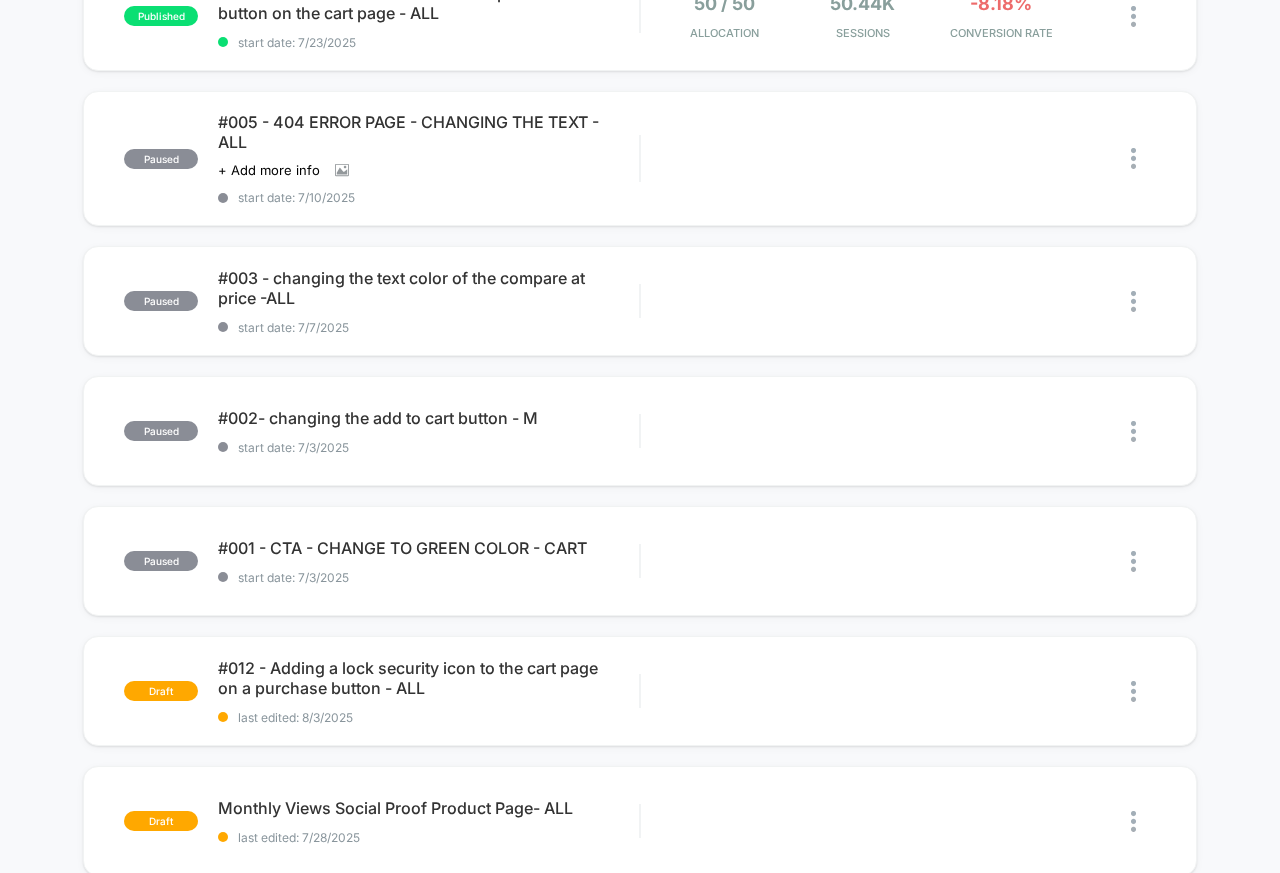 scroll, scrollTop: 720, scrollLeft: 0, axis: vertical 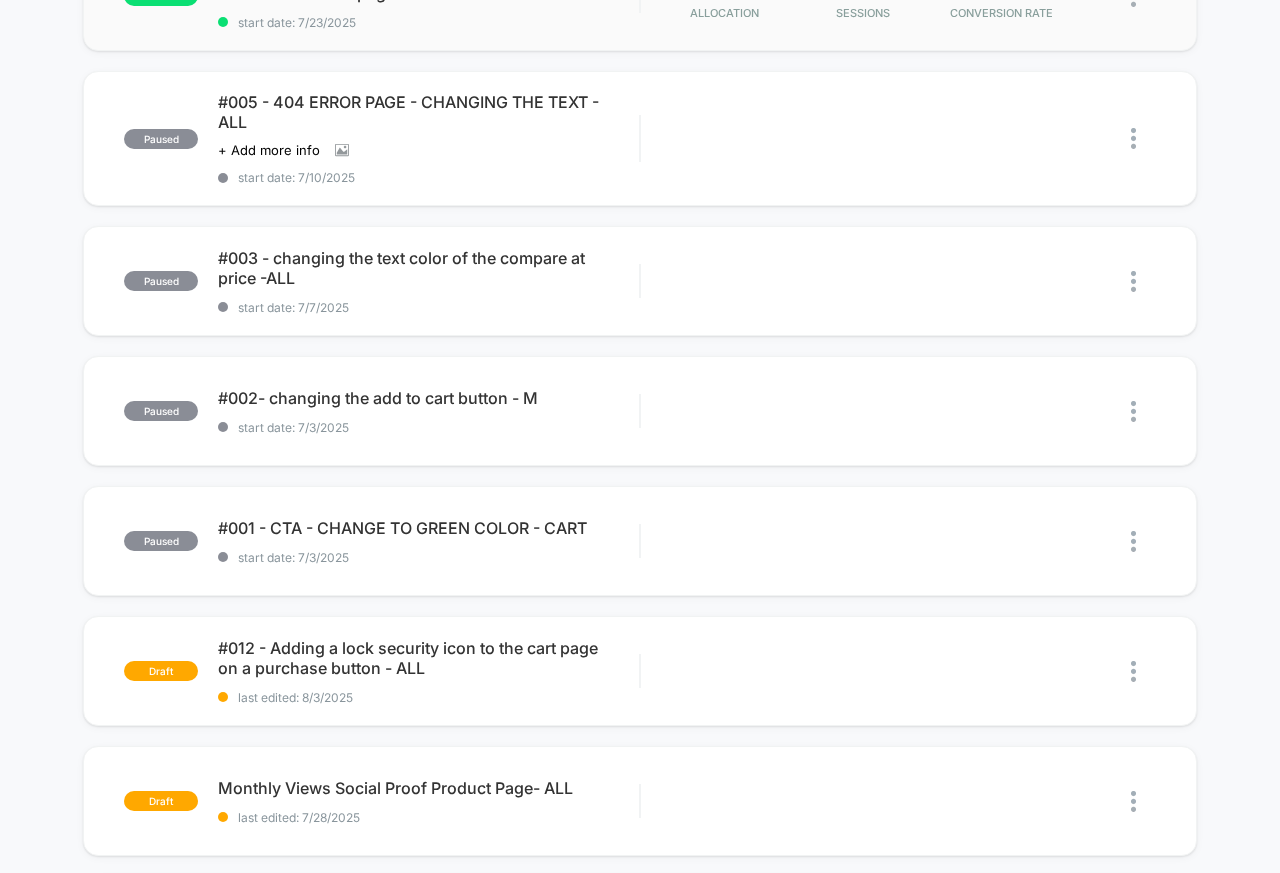 click on "published #009 - Add a lock icon to the secure purchase button on the cart page - ALL start date: [DATE] 50 / 50 Allocation [NUMBER]k Sessions -[NUMBER]% CONVERSION RATE" at bounding box center [640, -4] 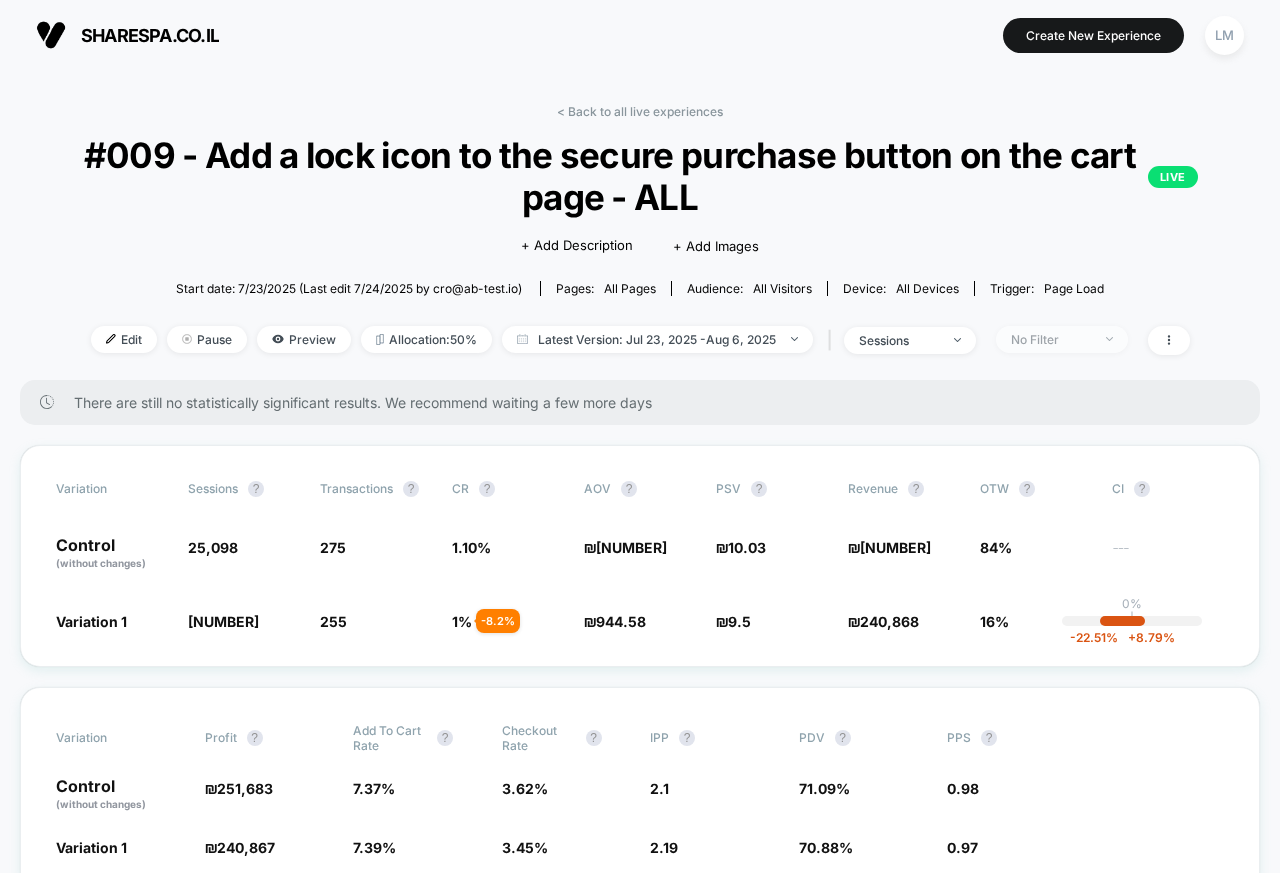 click on "No Filter" at bounding box center [1051, 339] 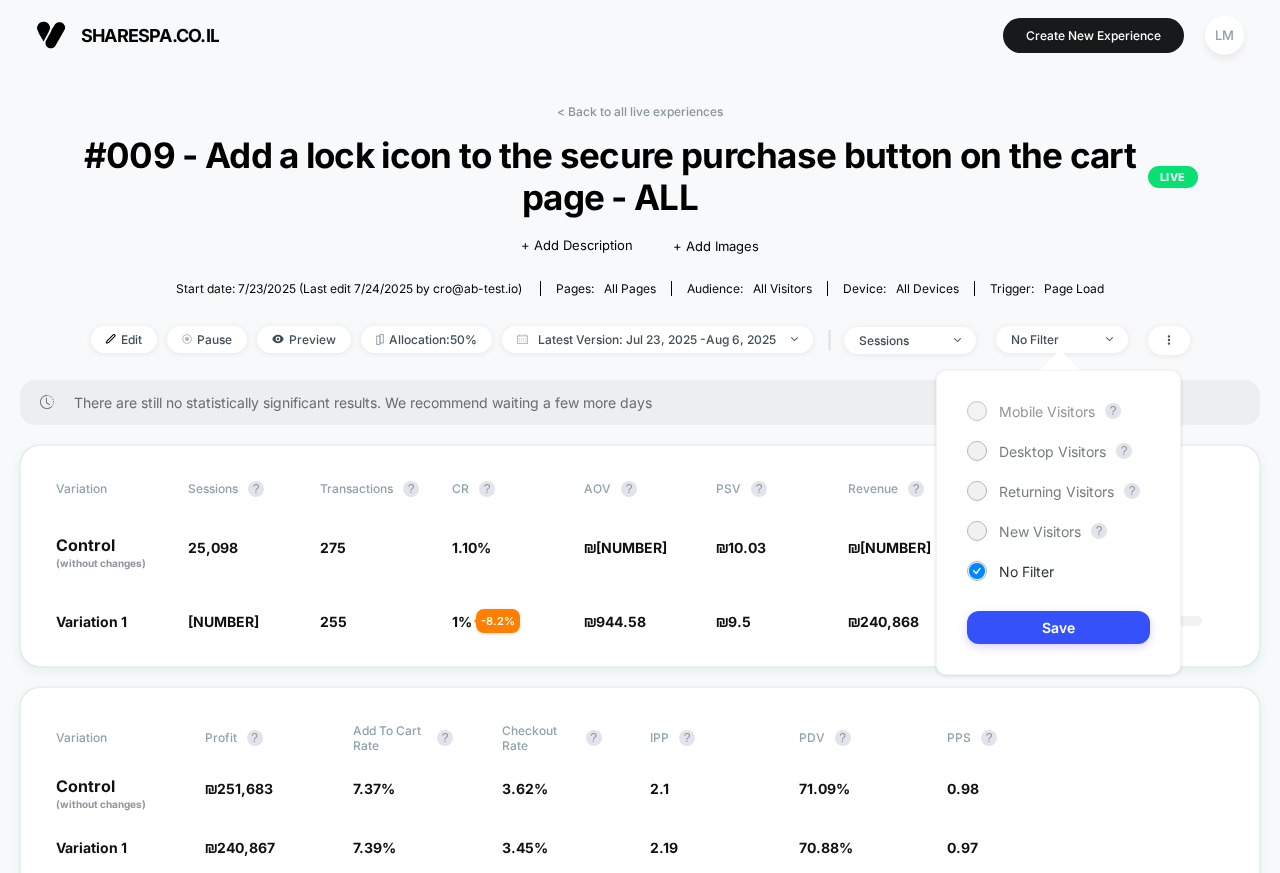click at bounding box center [976, 410] 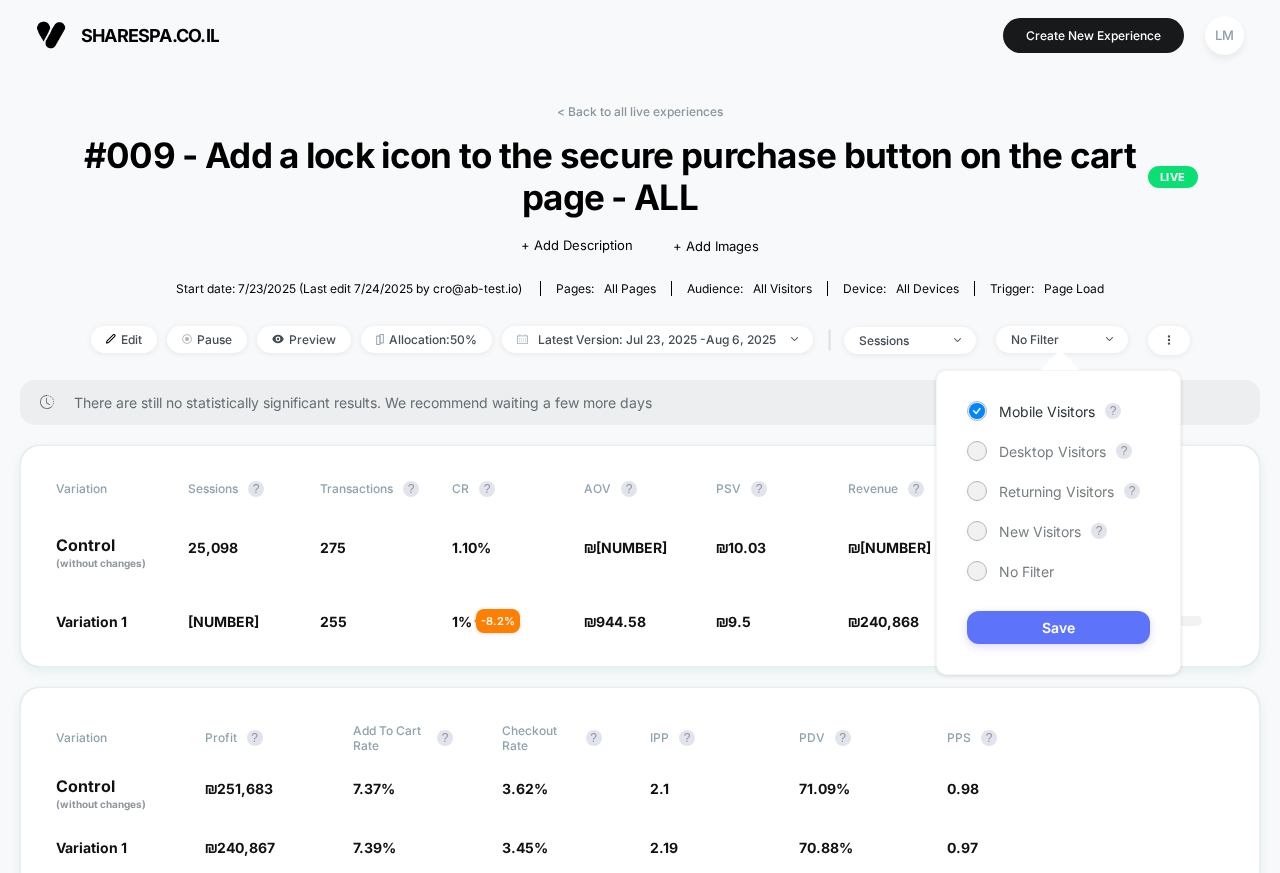 click on "Save" at bounding box center (1058, 627) 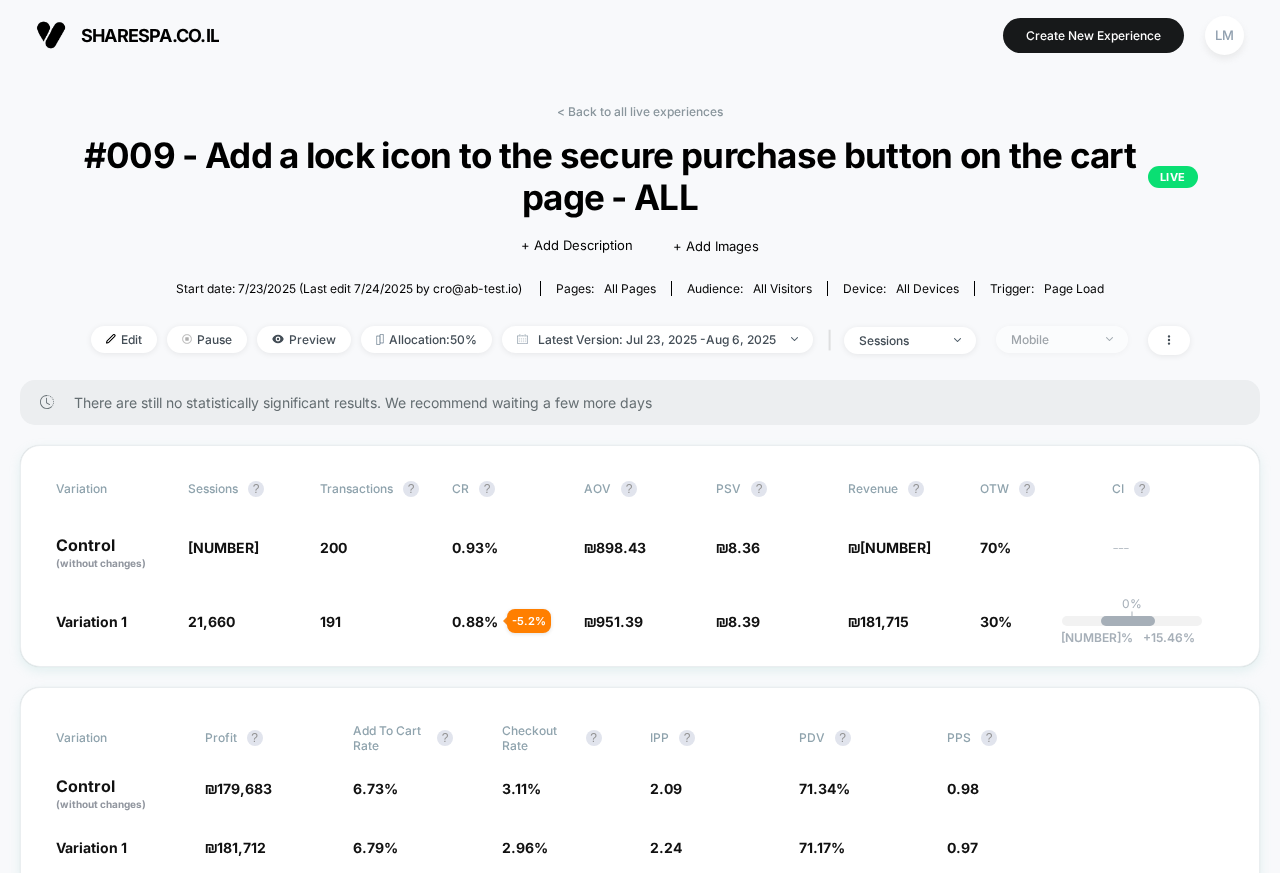 click on "Mobile" at bounding box center (1062, 339) 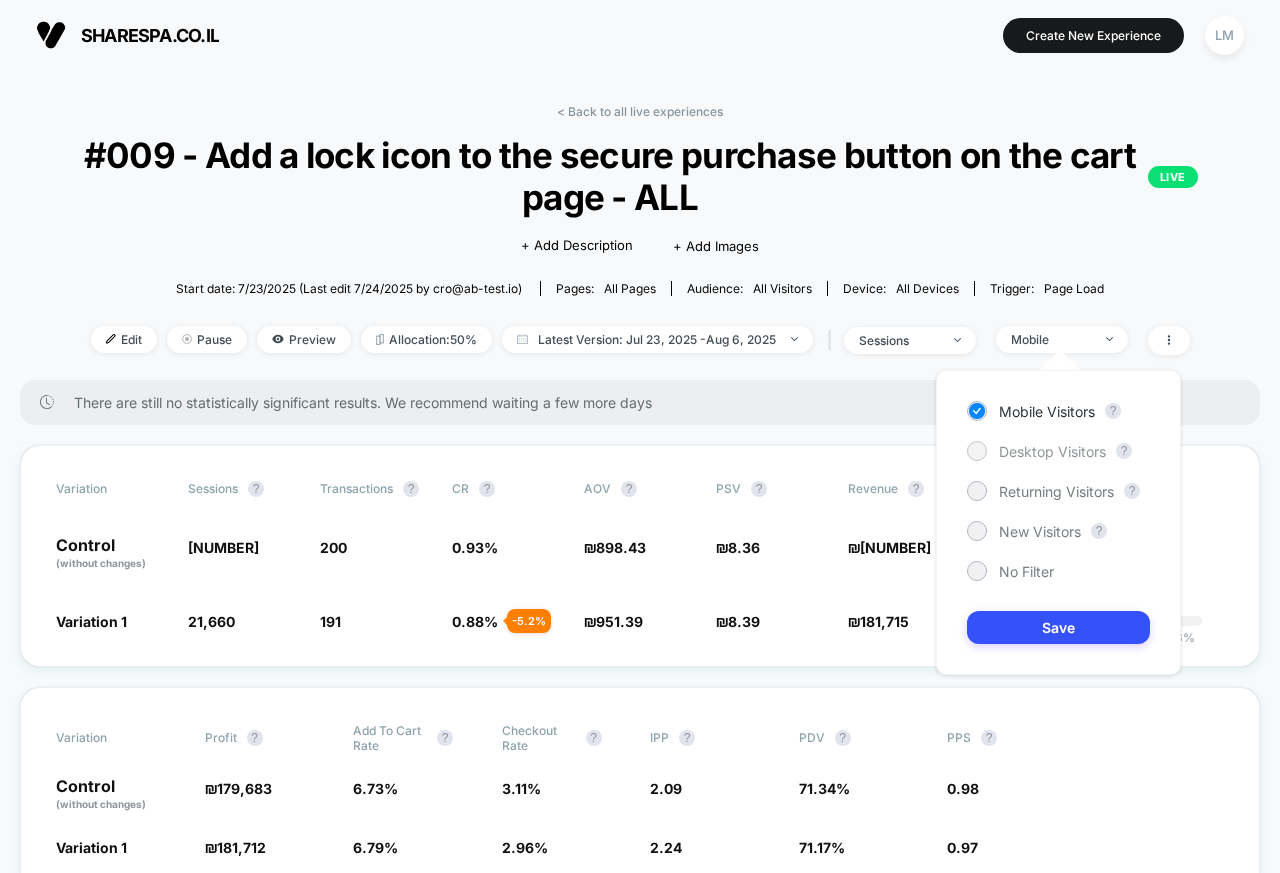 click on "Desktop Visitors" at bounding box center (1036, 451) 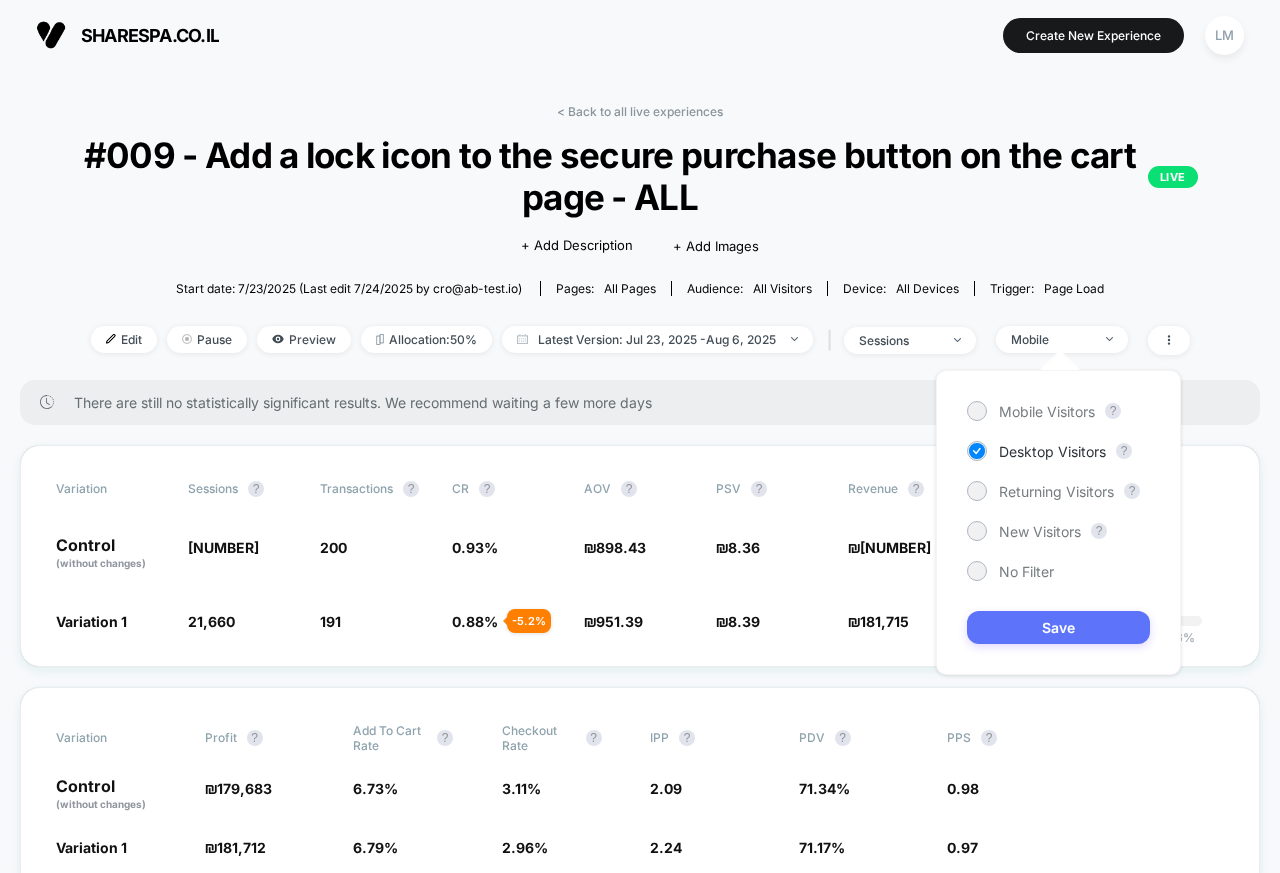 click on "Save" at bounding box center [1058, 627] 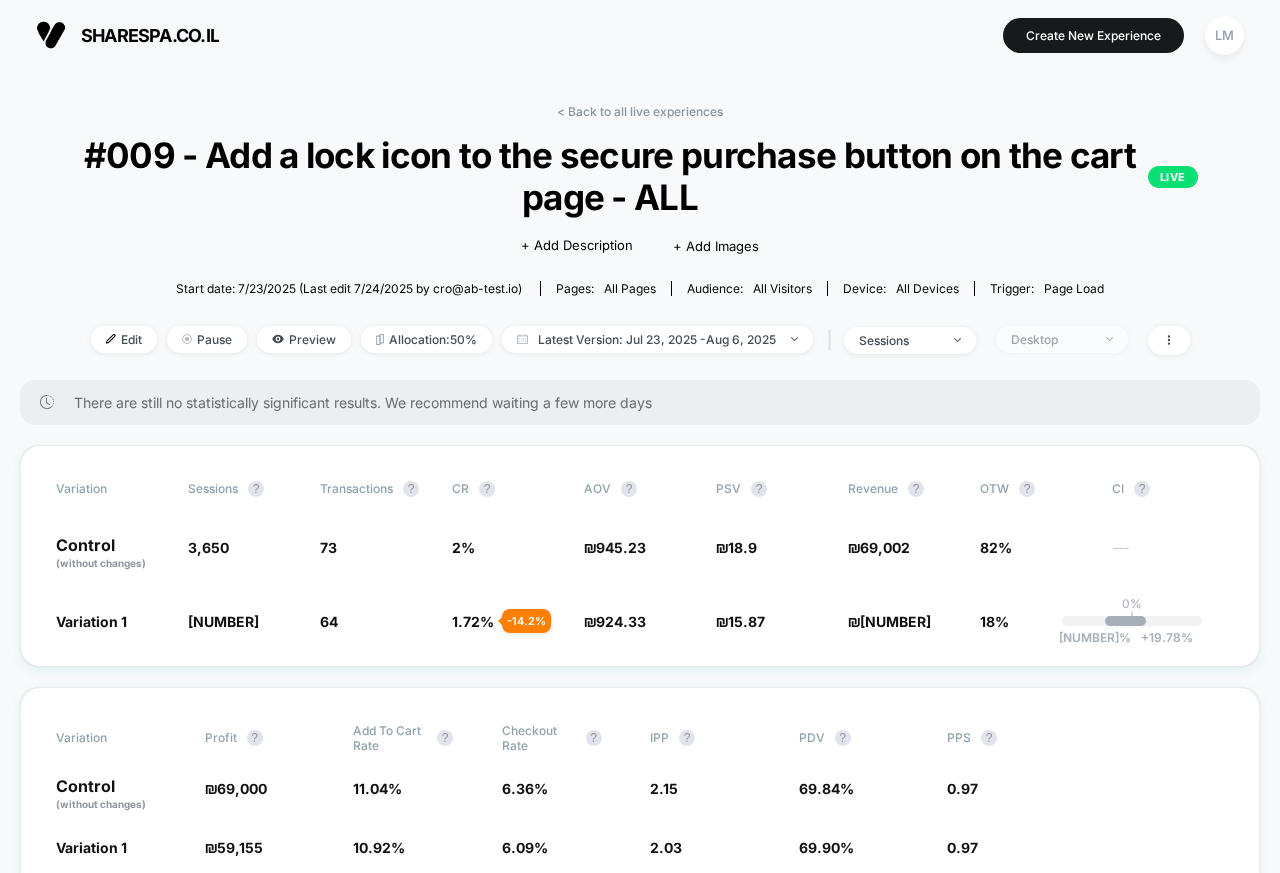click on "Desktop" at bounding box center [1051, 339] 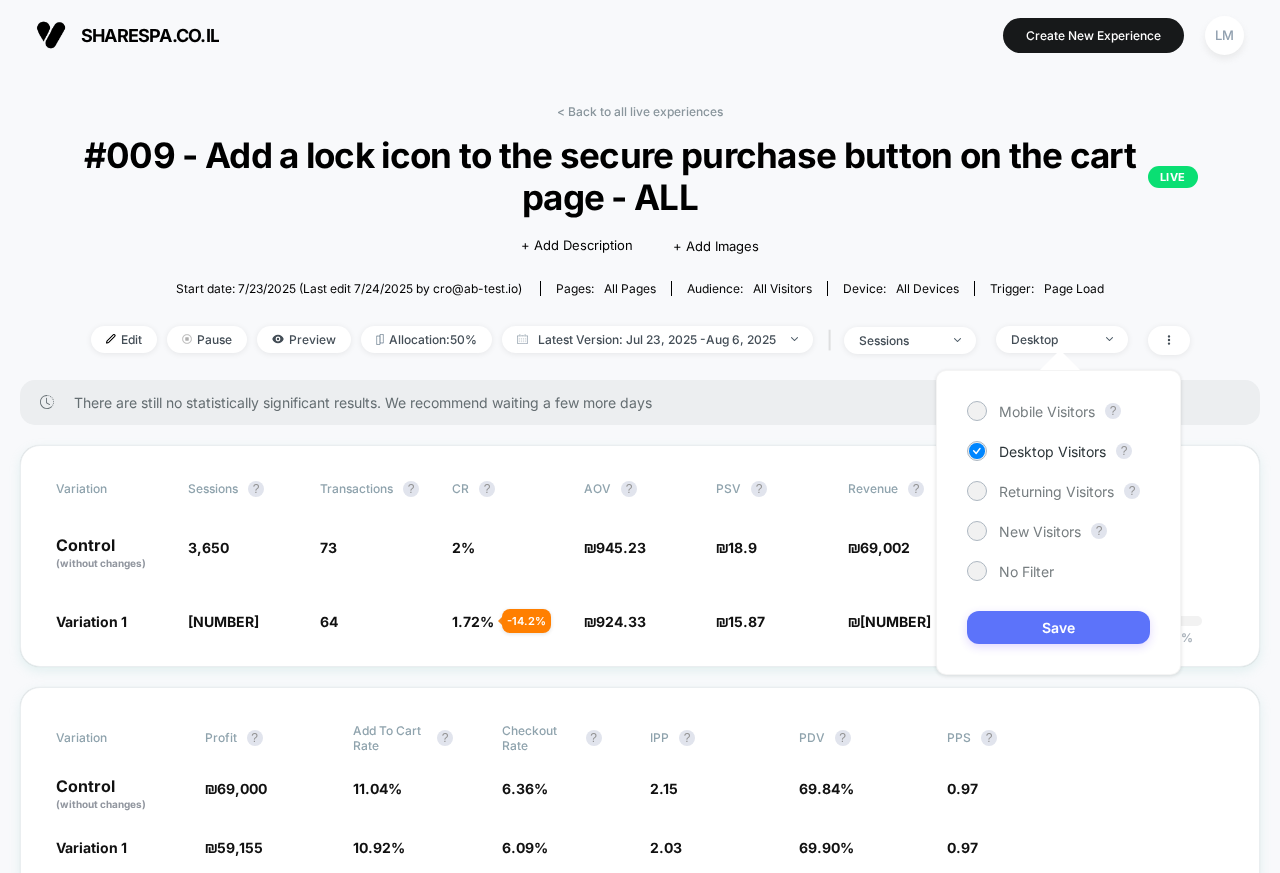 click on "Save" at bounding box center [1058, 627] 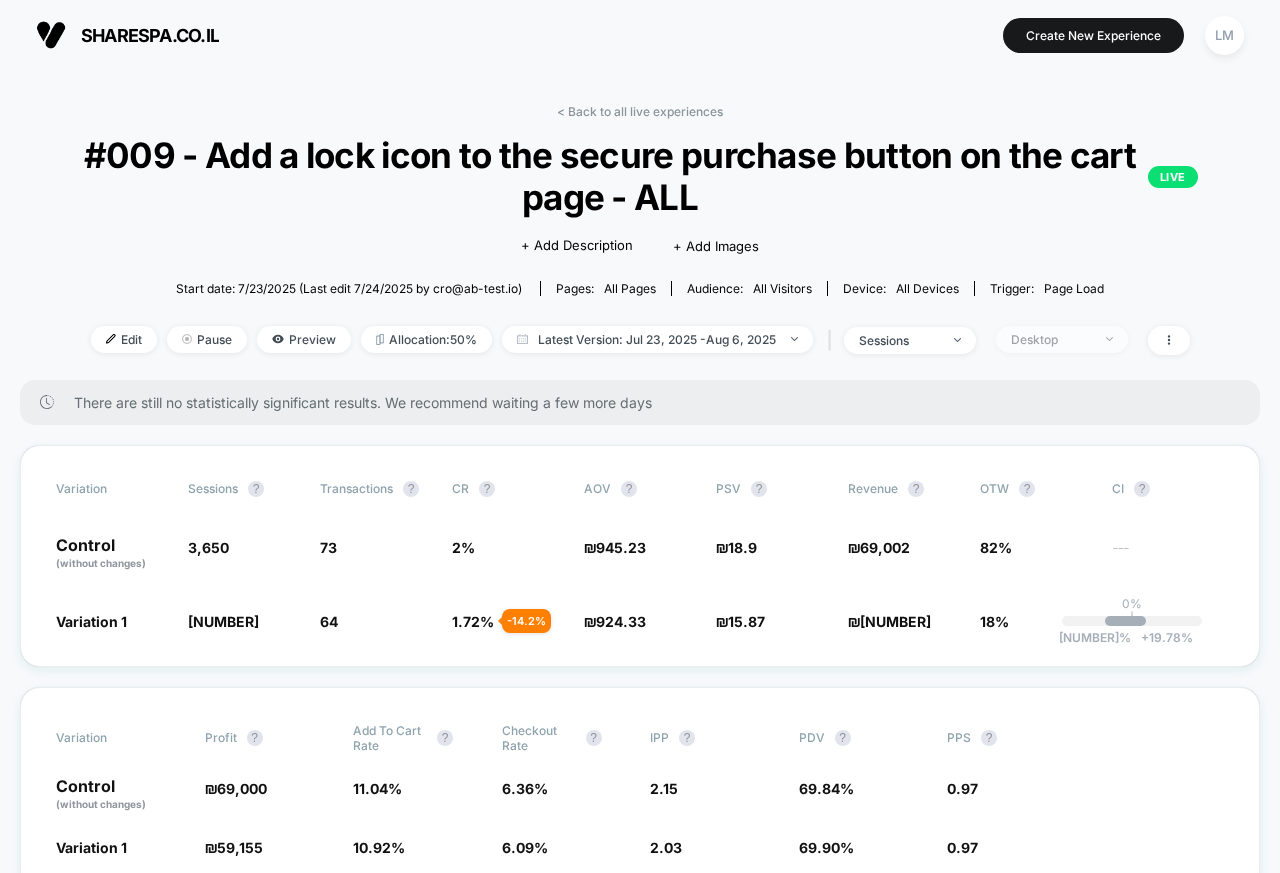 click on "Desktop" at bounding box center [1051, 339] 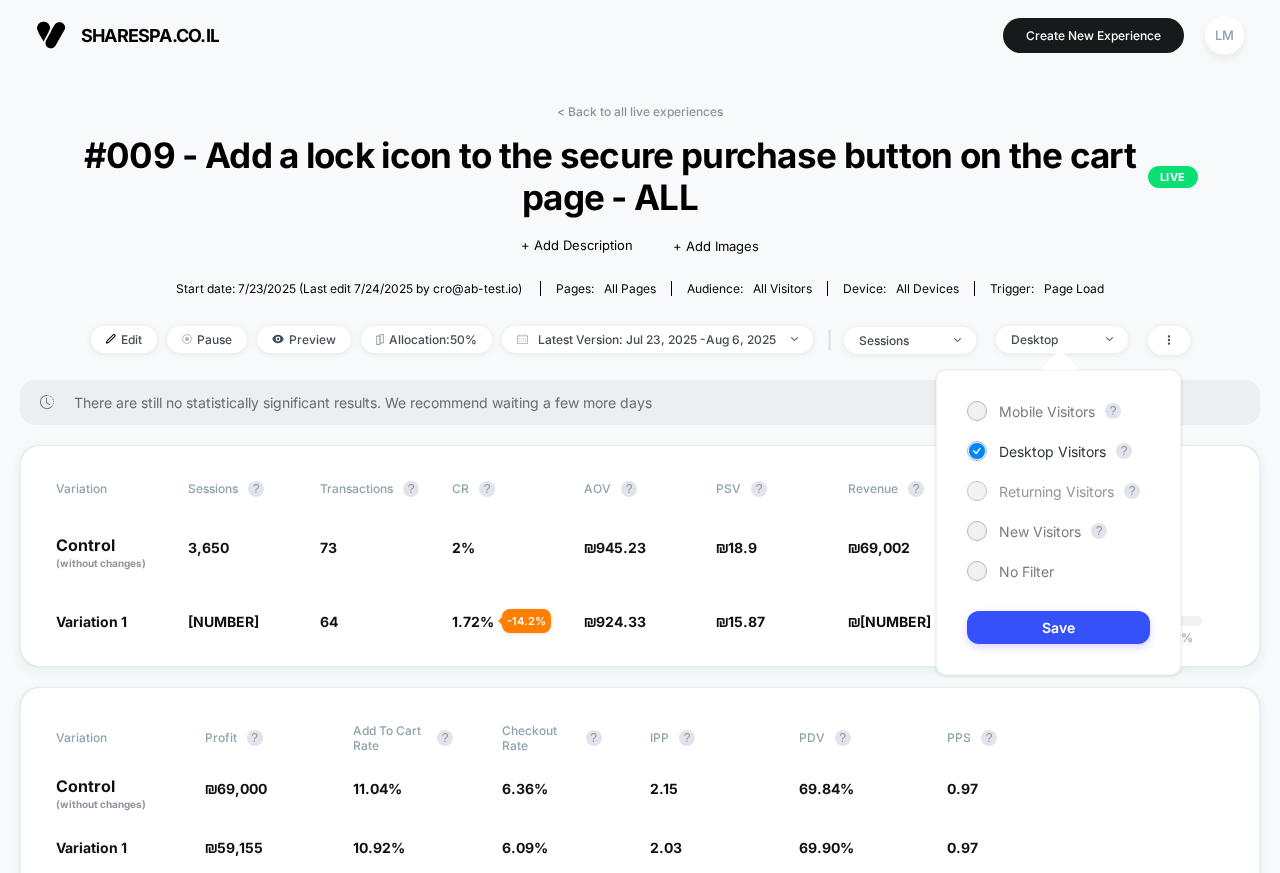 click on "Returning Visitors" at bounding box center [1040, 491] 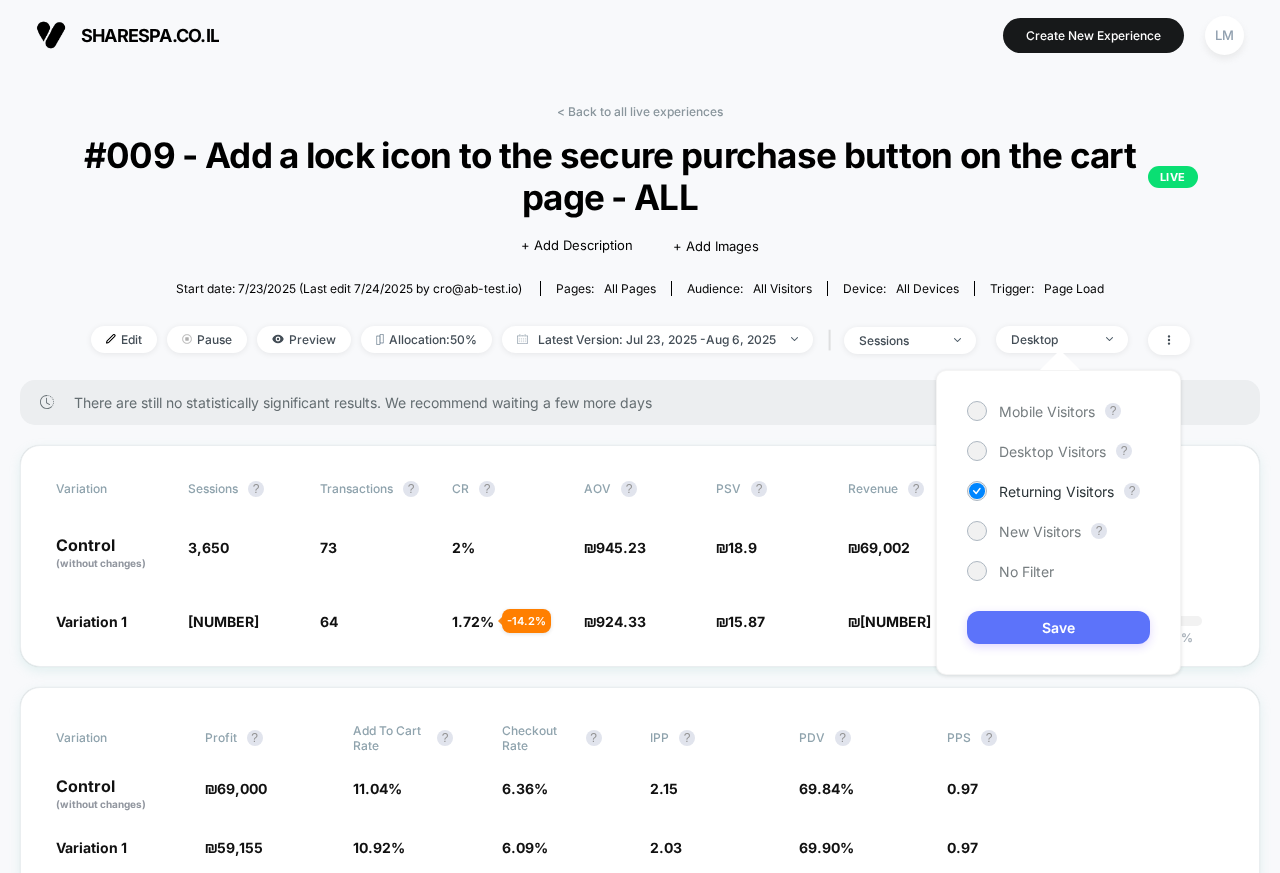 click on "Save" at bounding box center (1058, 627) 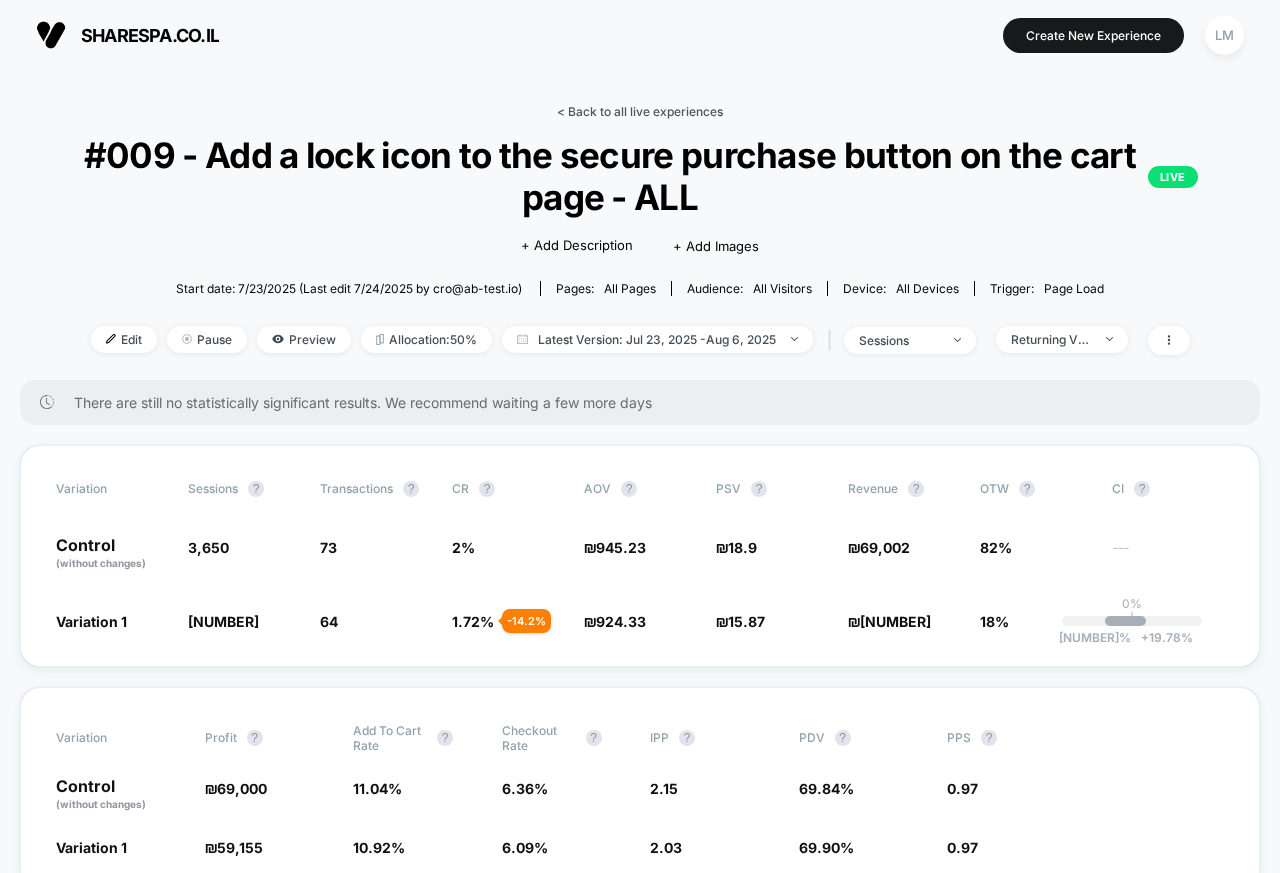click on "< Back to all live experiences" at bounding box center [640, 111] 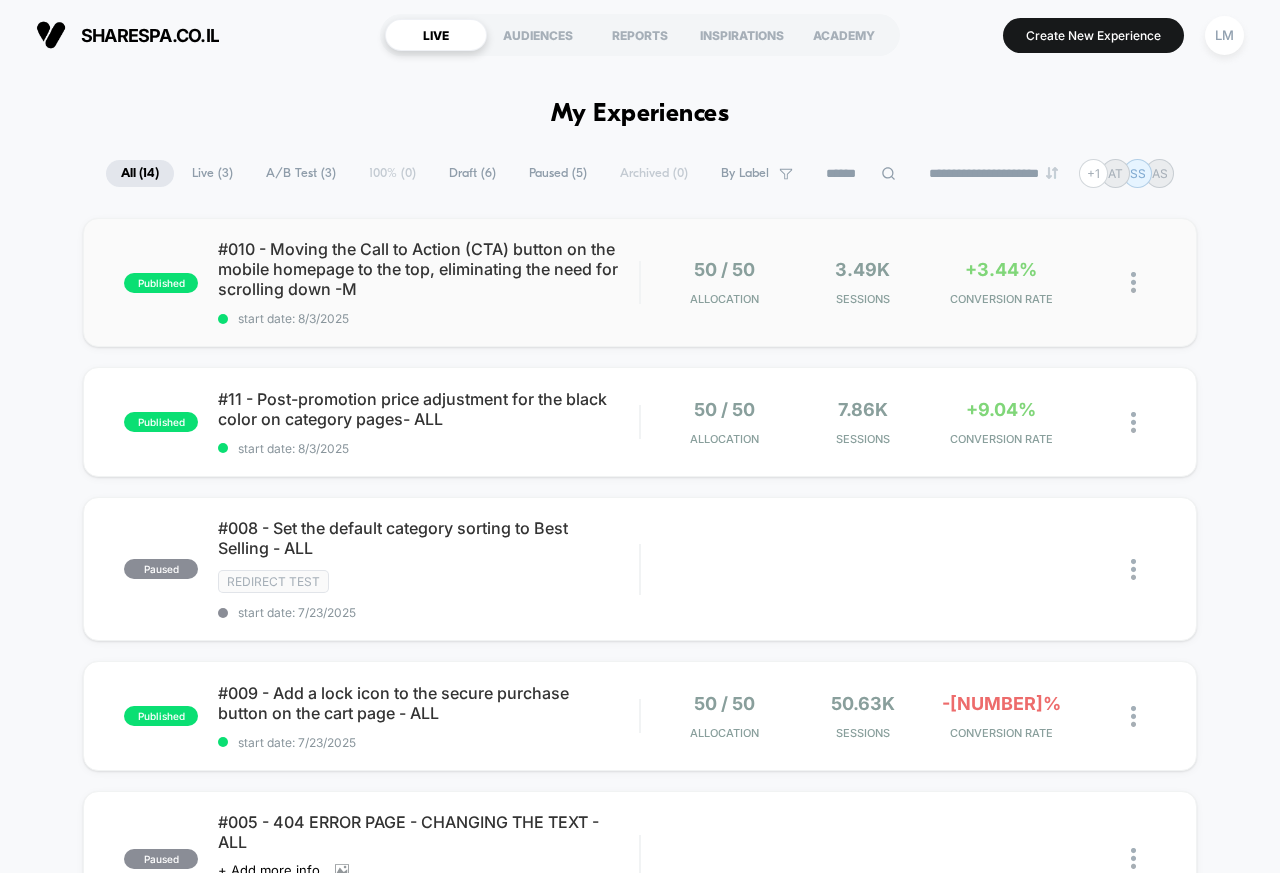 click on "published #010 - Moving the Call to Action (CTA) button on the mobile homepage to the top, eliminating the need for scrolling down -M start date: [DATE]" at bounding box center [381, 282] 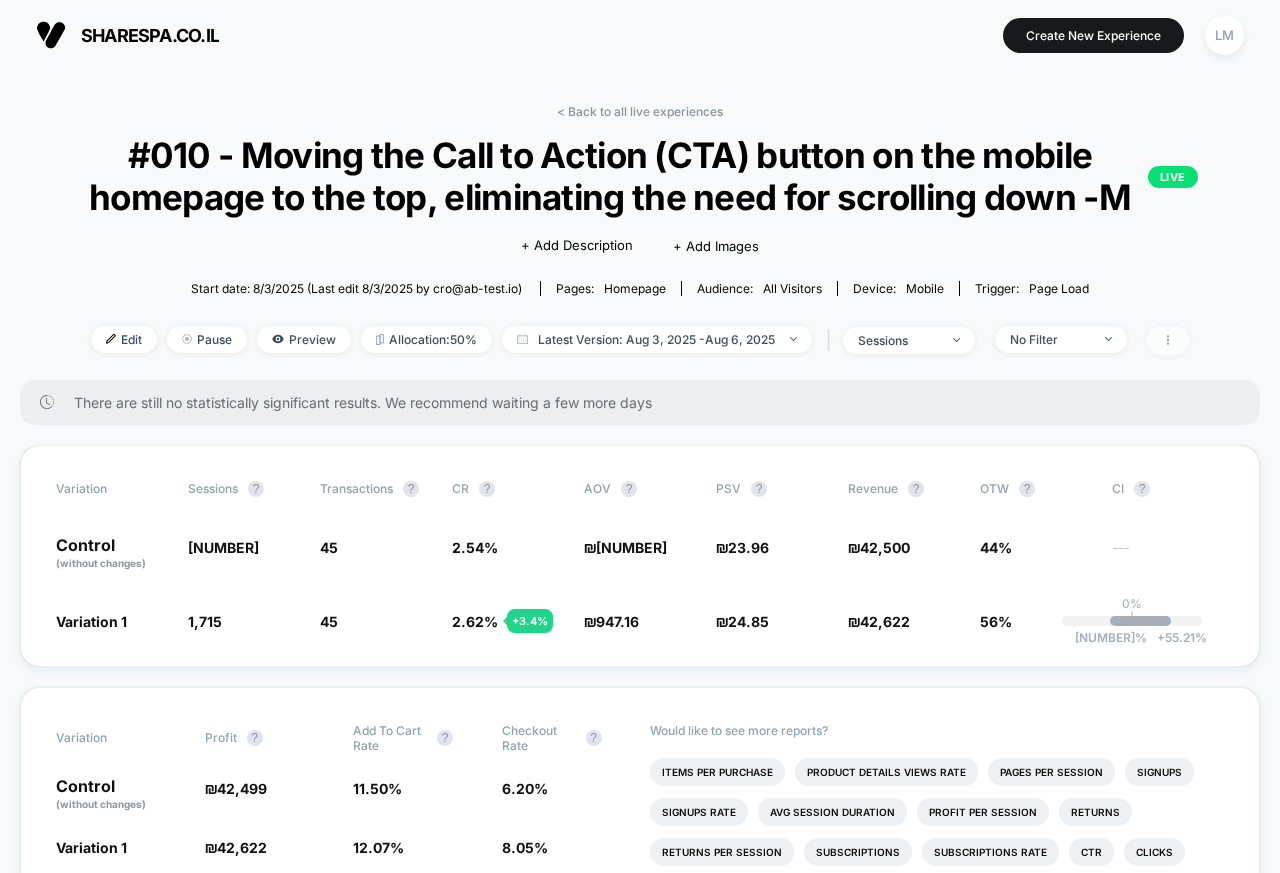 click at bounding box center (1168, 340) 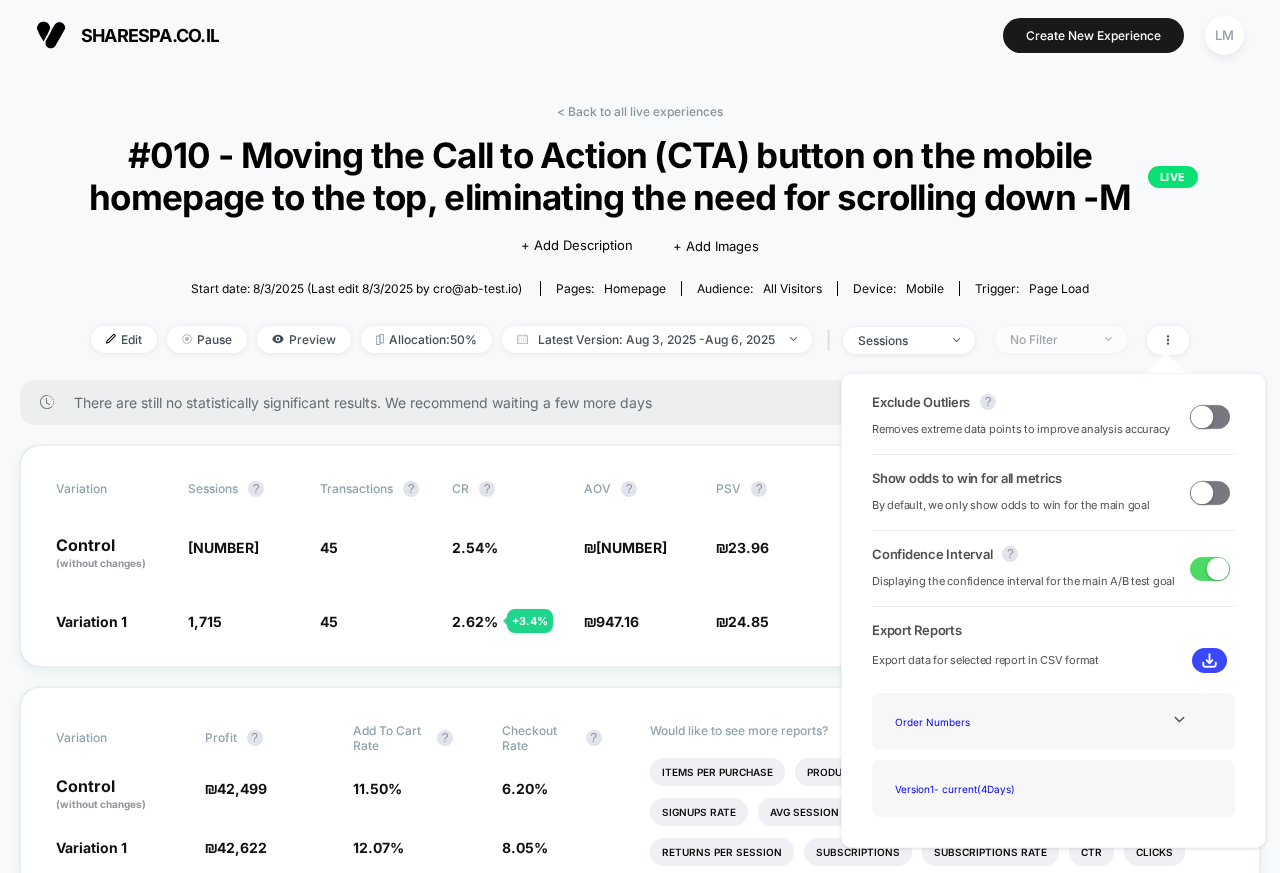 click on "No Filter" at bounding box center (1050, 339) 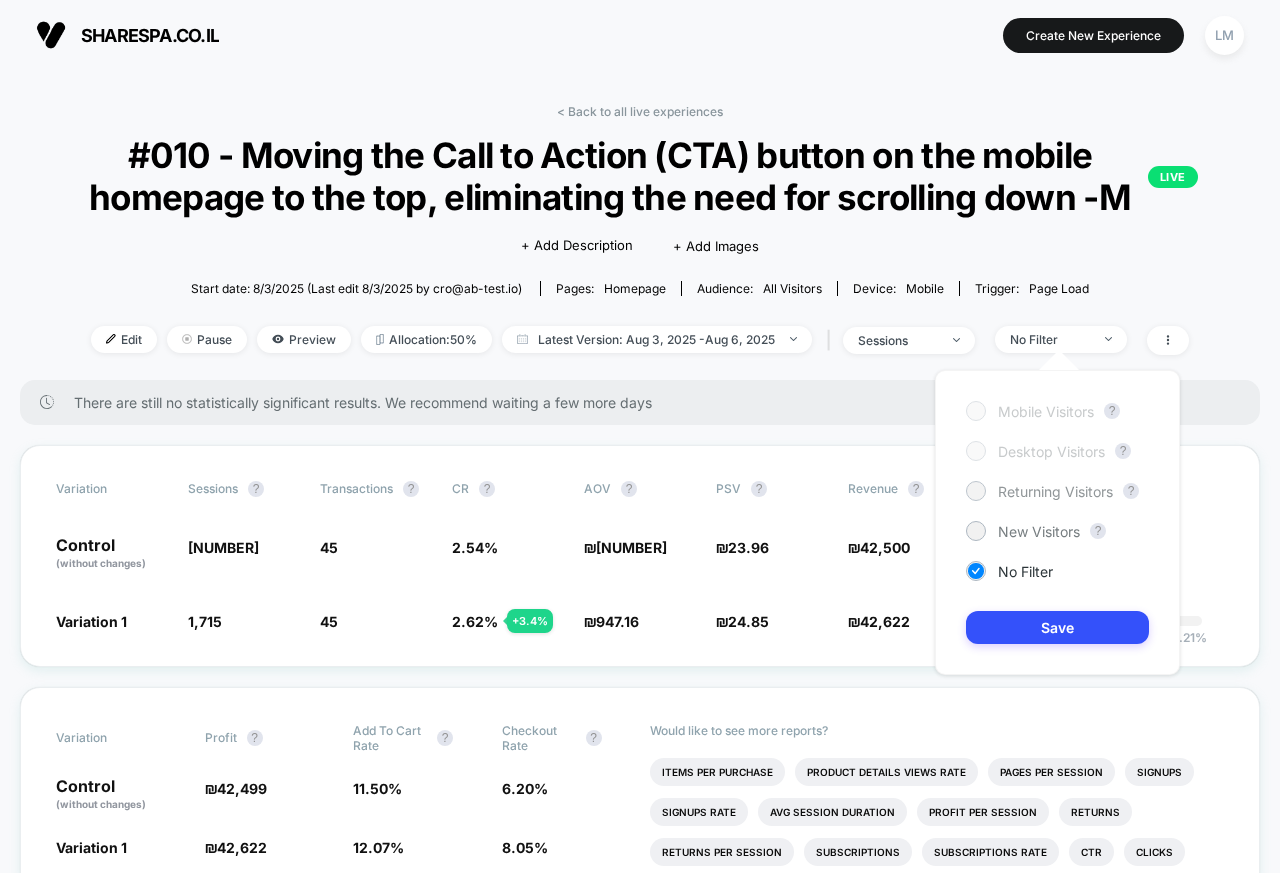 click at bounding box center [976, 491] 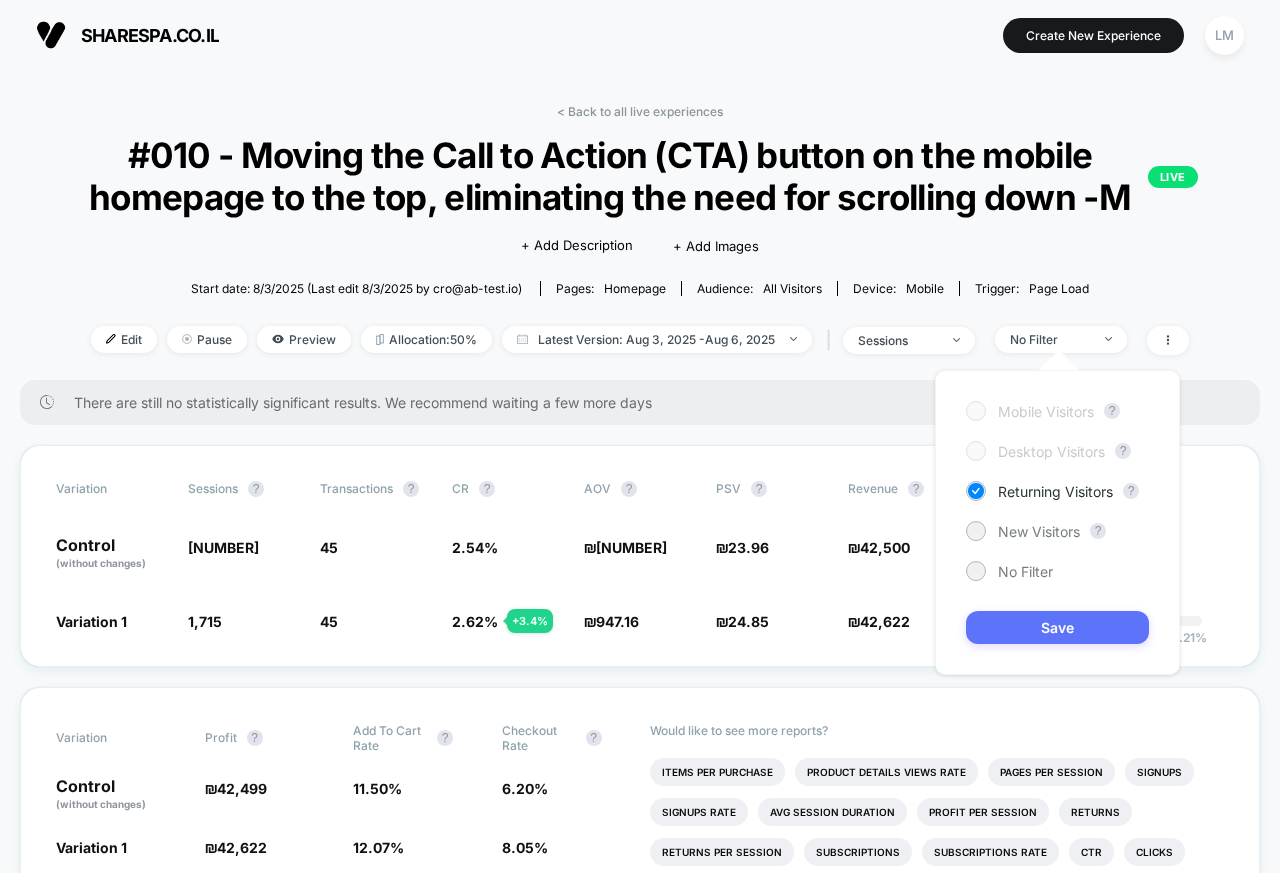 click on "Save" at bounding box center [1057, 627] 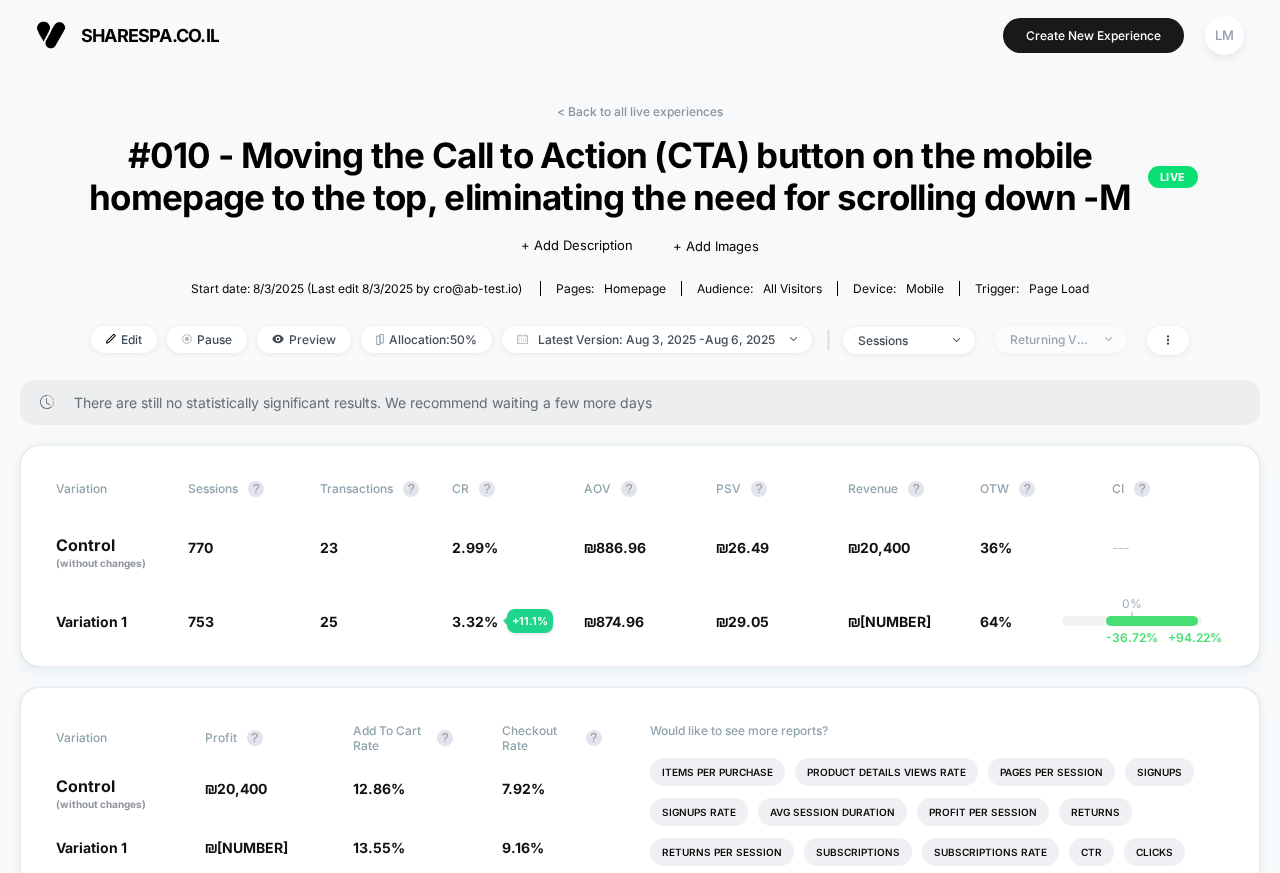 click on "Returning Visitors" at bounding box center (1050, 339) 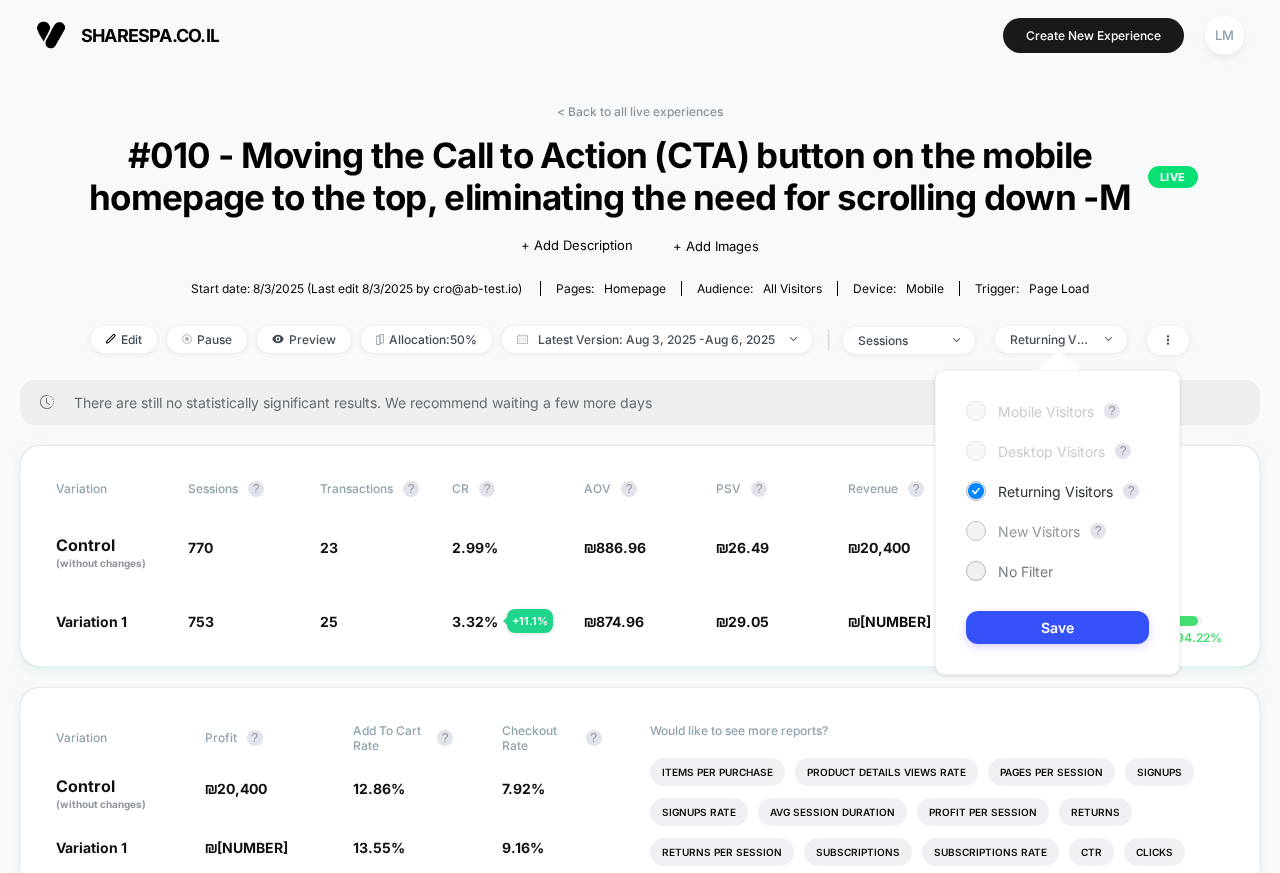 click at bounding box center (976, 531) 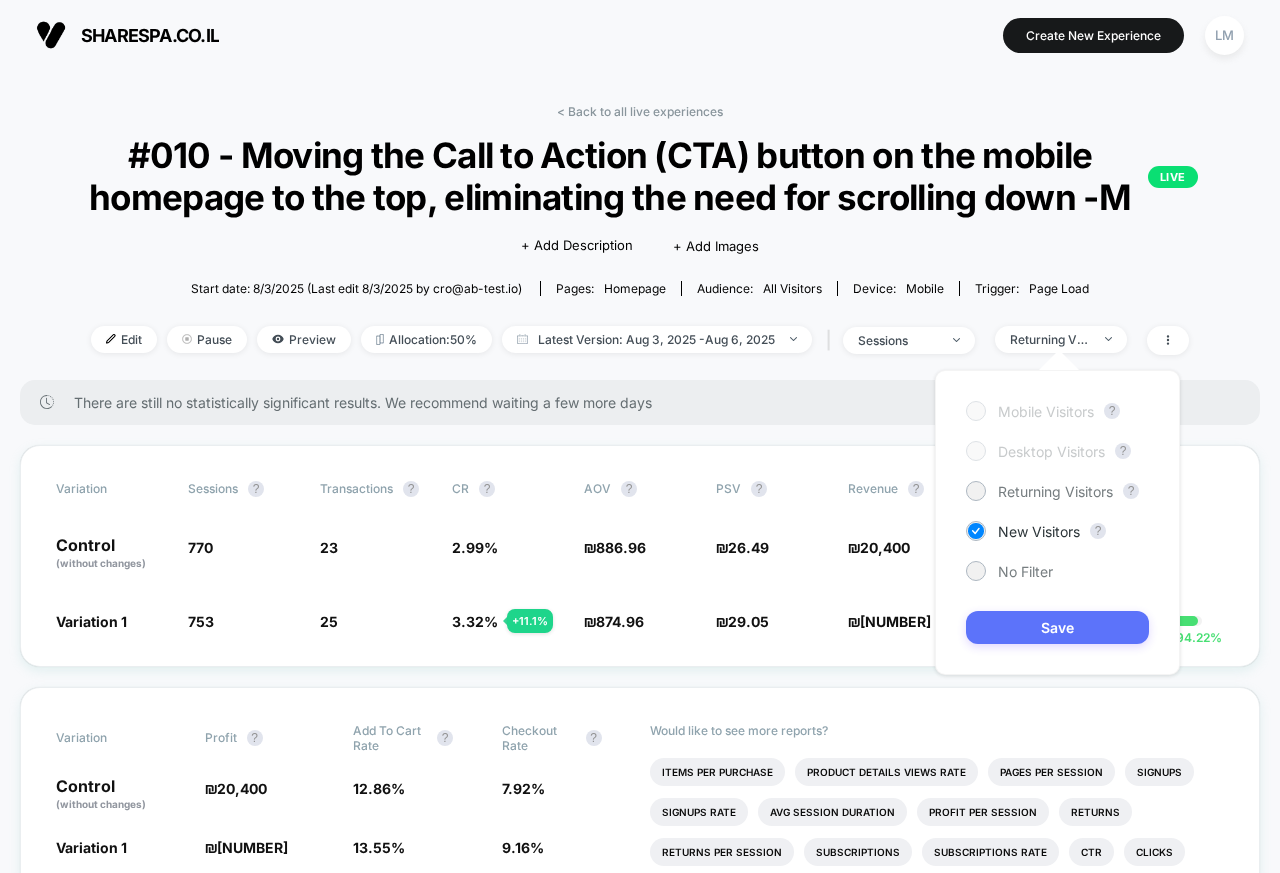 click on "Save" at bounding box center (1057, 627) 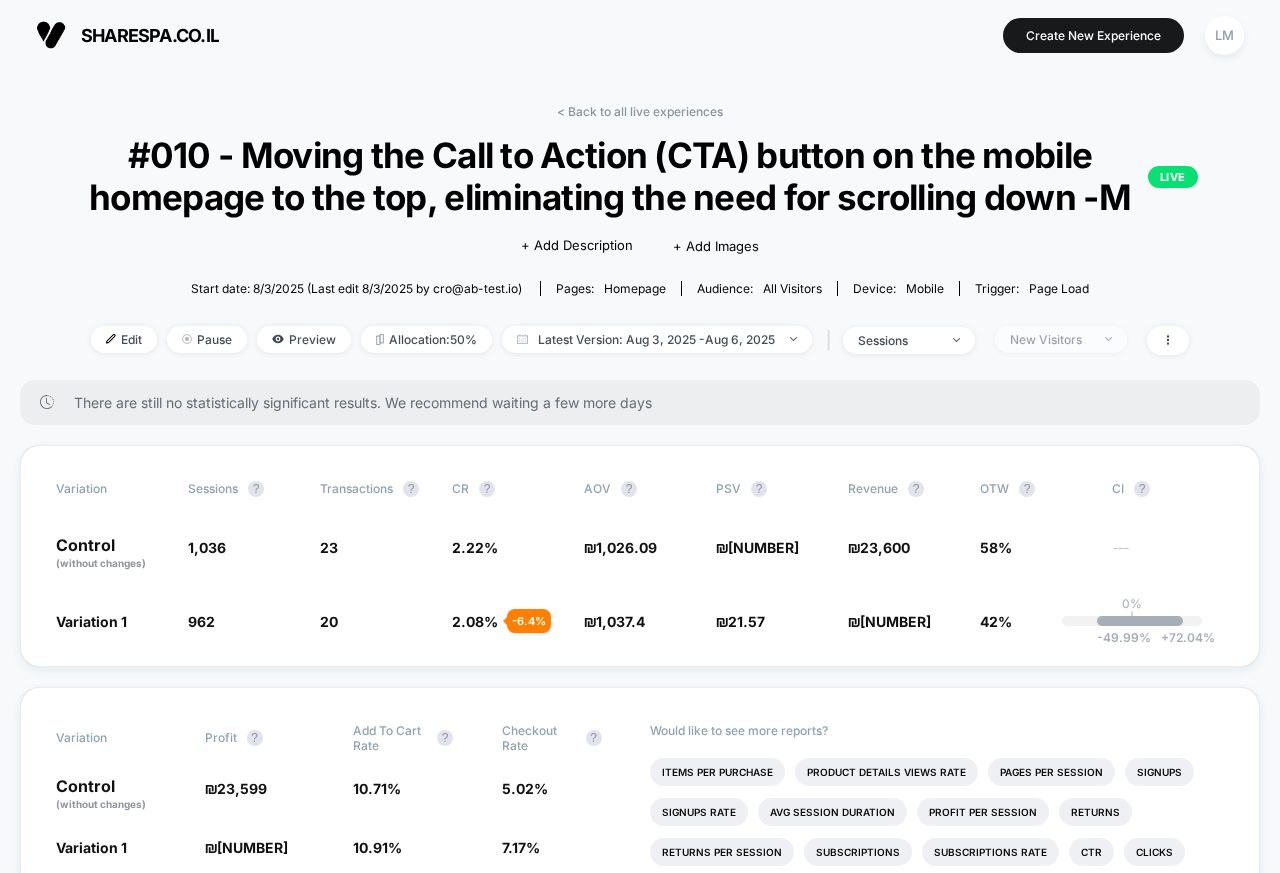 click on "New Visitors" at bounding box center [1050, 339] 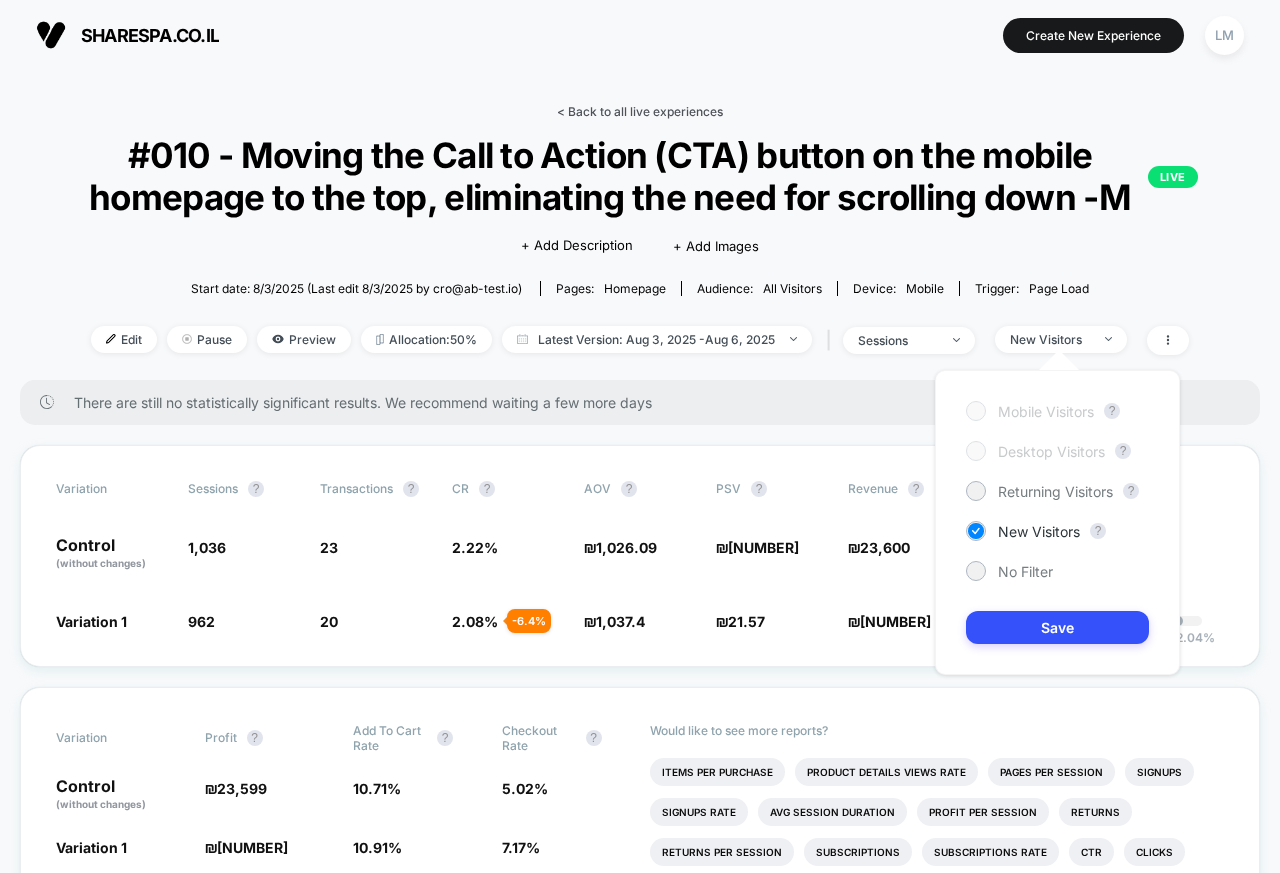 click on "< Back to all live experiences" at bounding box center (640, 111) 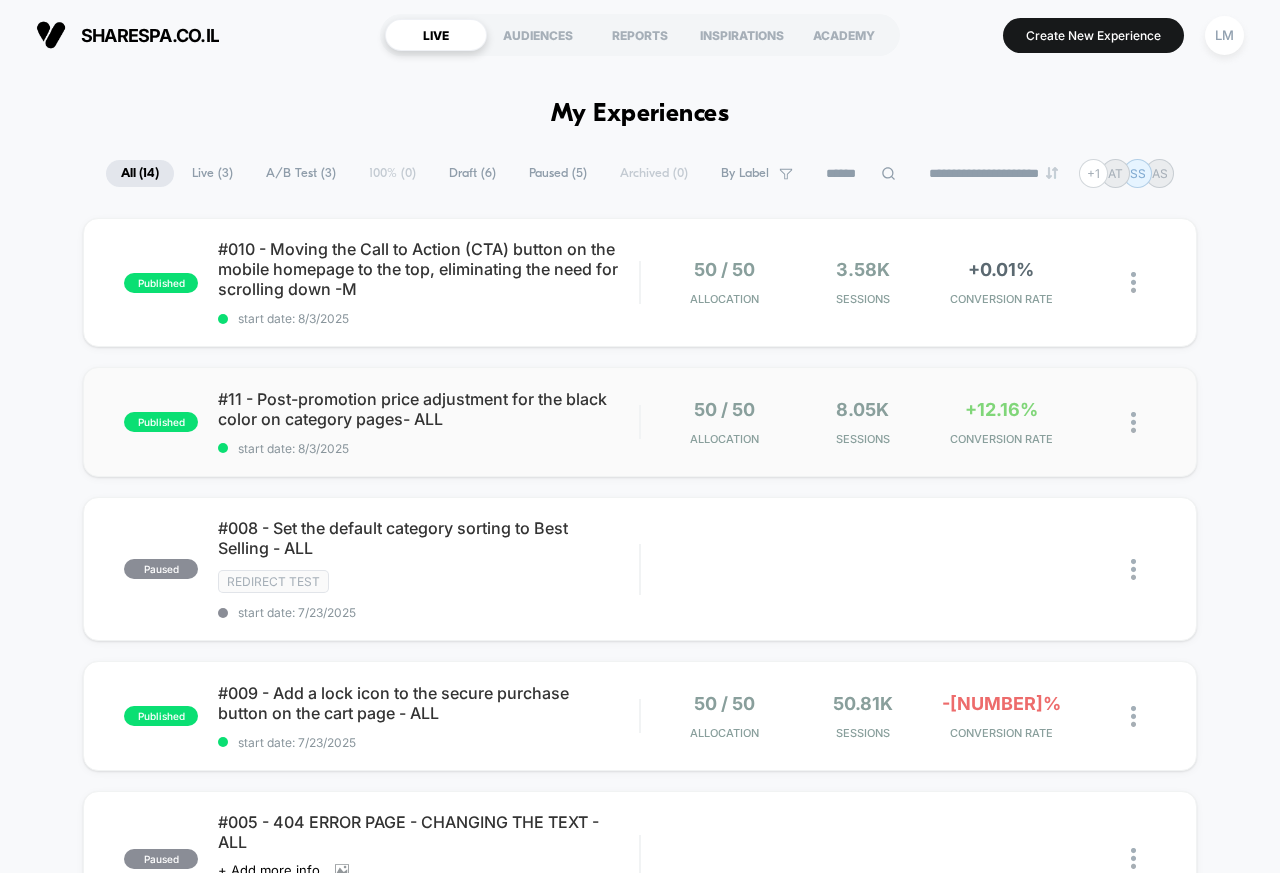 click on "published #11 - Post-promotion price adjustment for the black color on category pages- ALL start date: [DATE] 50 / 50 Allocation [NUMBER]k Sessions +[NUMBER]% CONVERSION RATE" at bounding box center [640, 422] 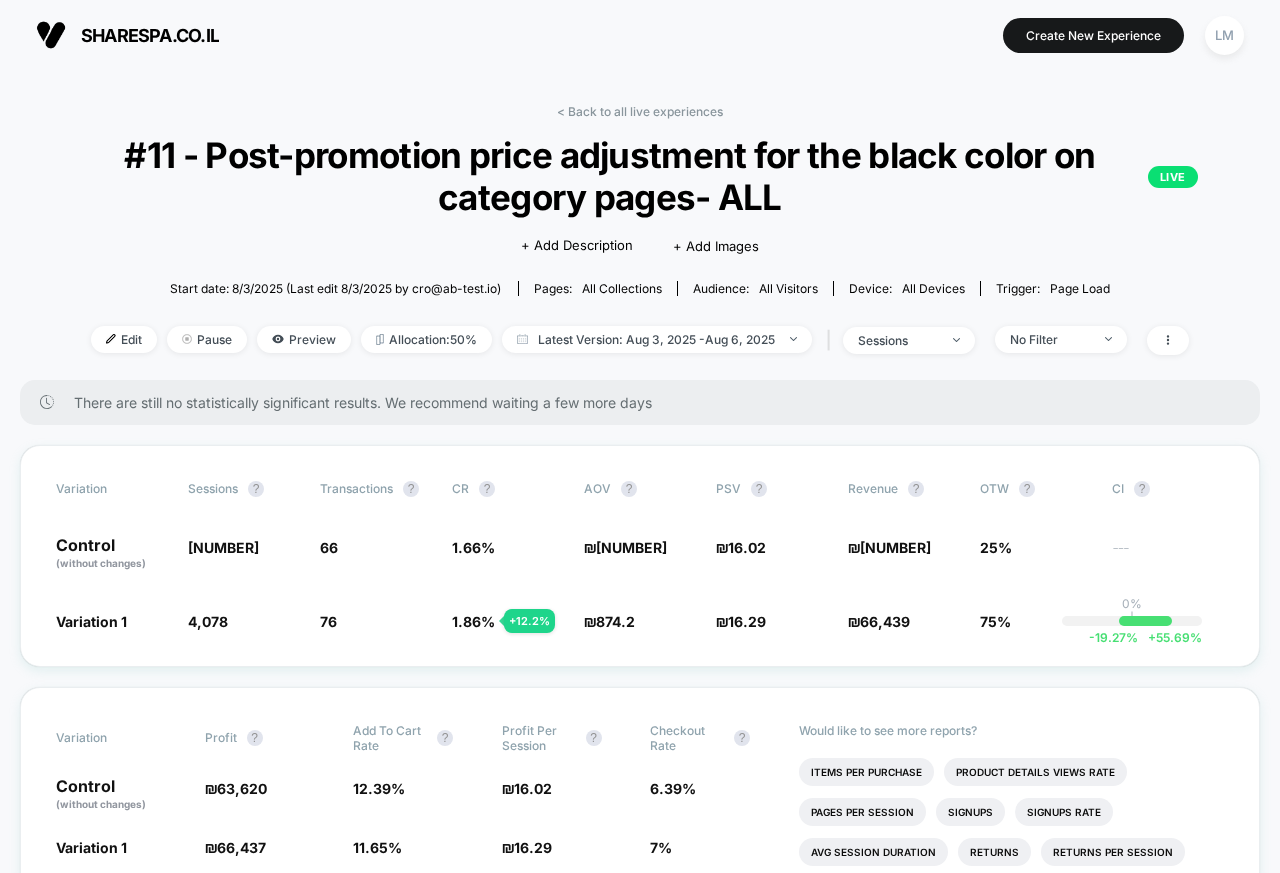 click on "There are still no statistically significant results. We recommend waiting a few more days" at bounding box center (647, 402) 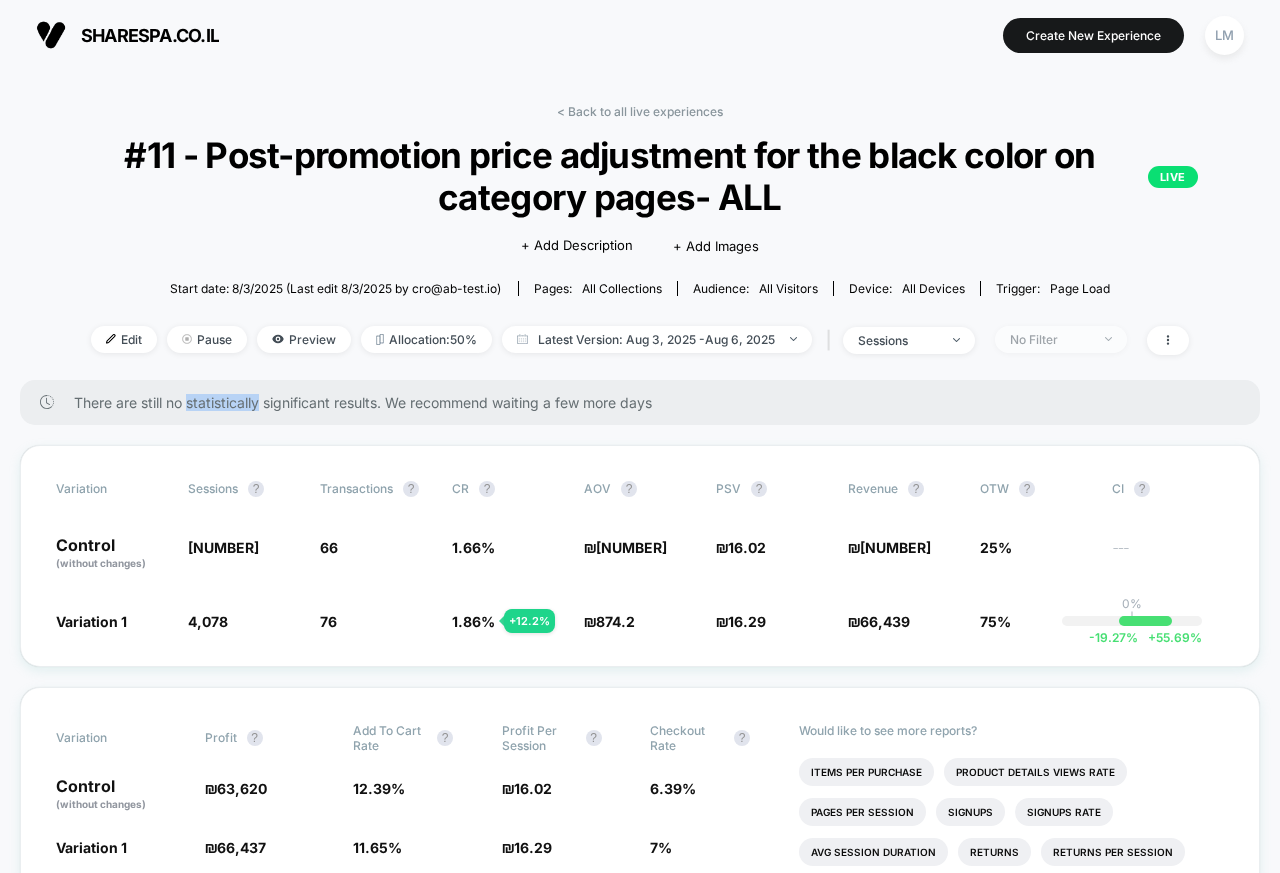 click on "No Filter" at bounding box center [1050, 339] 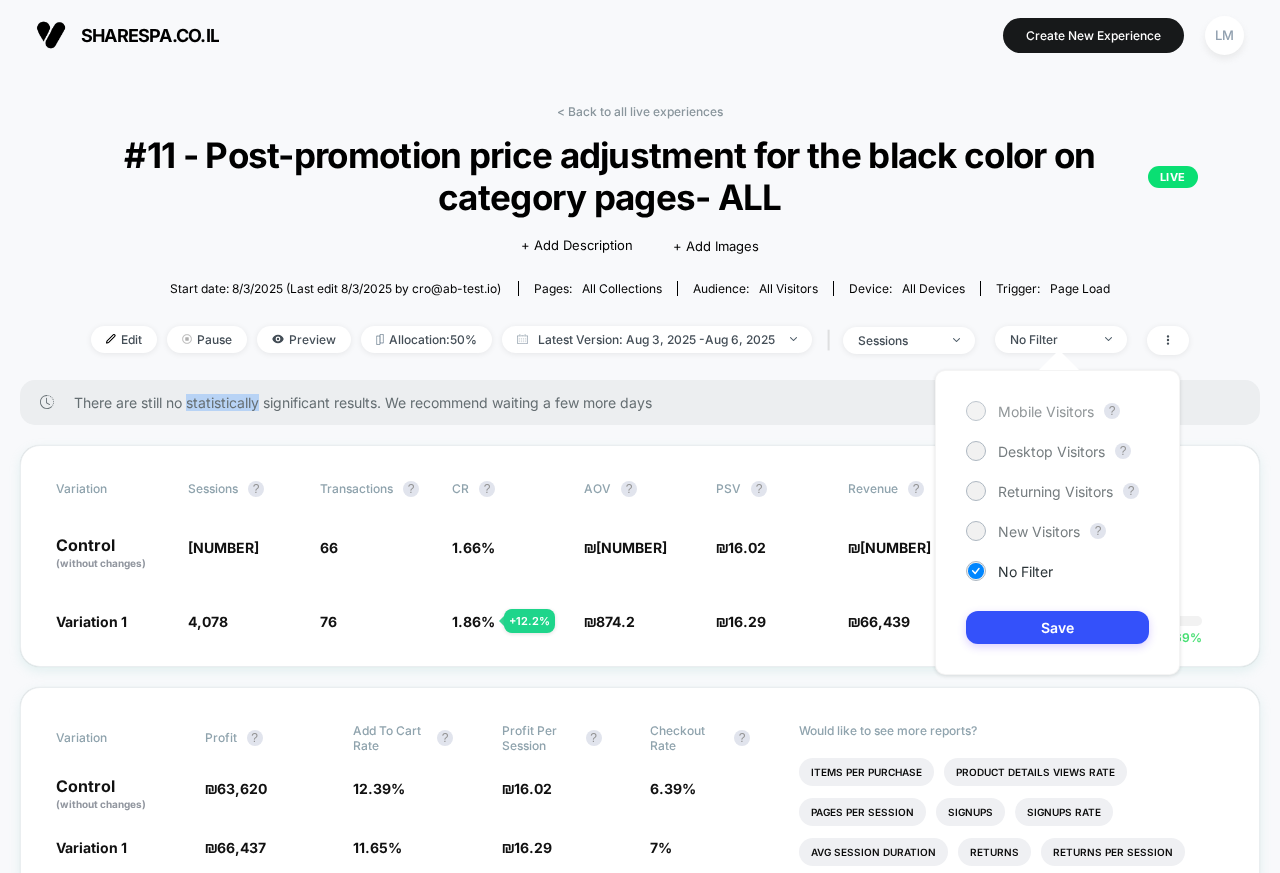 click at bounding box center [976, 411] 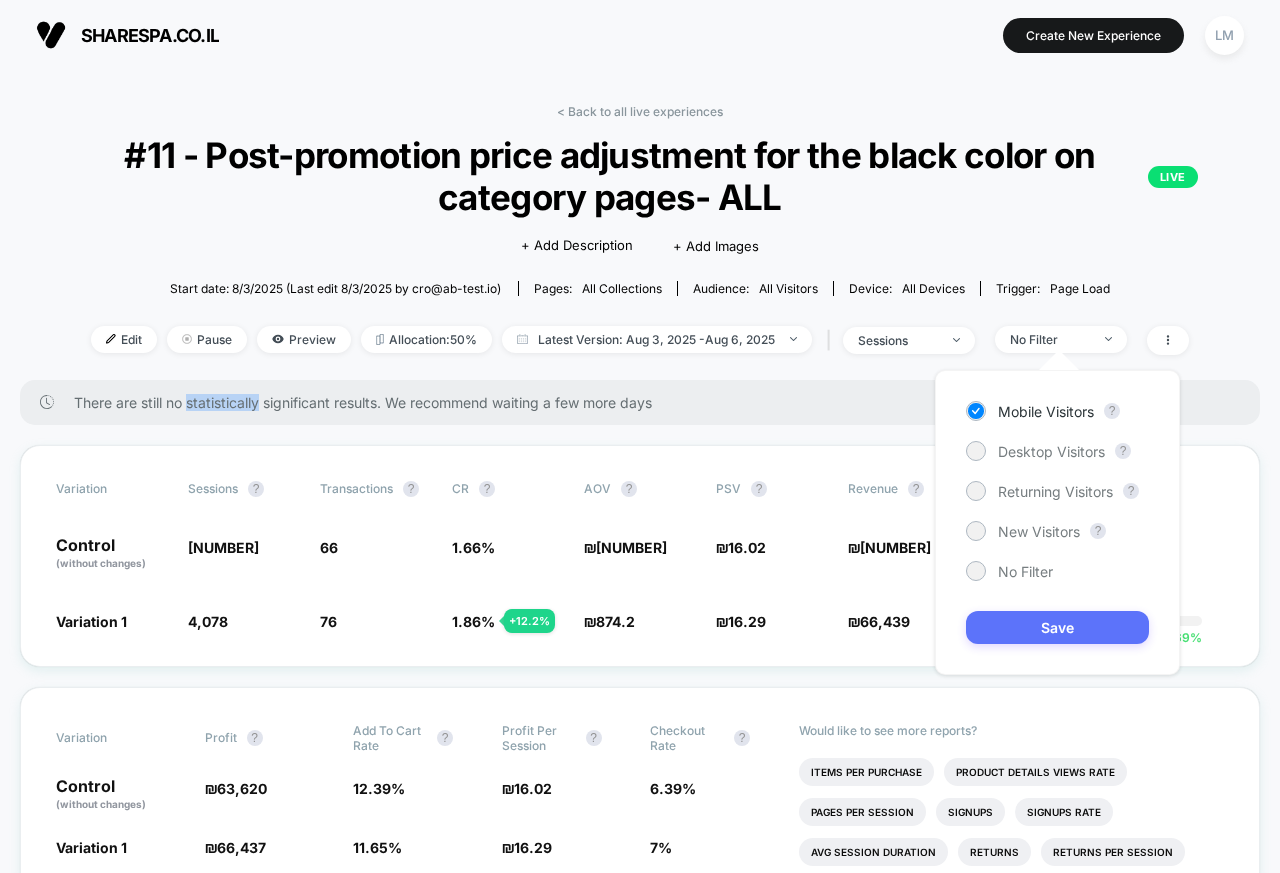 click on "Save" at bounding box center [1057, 627] 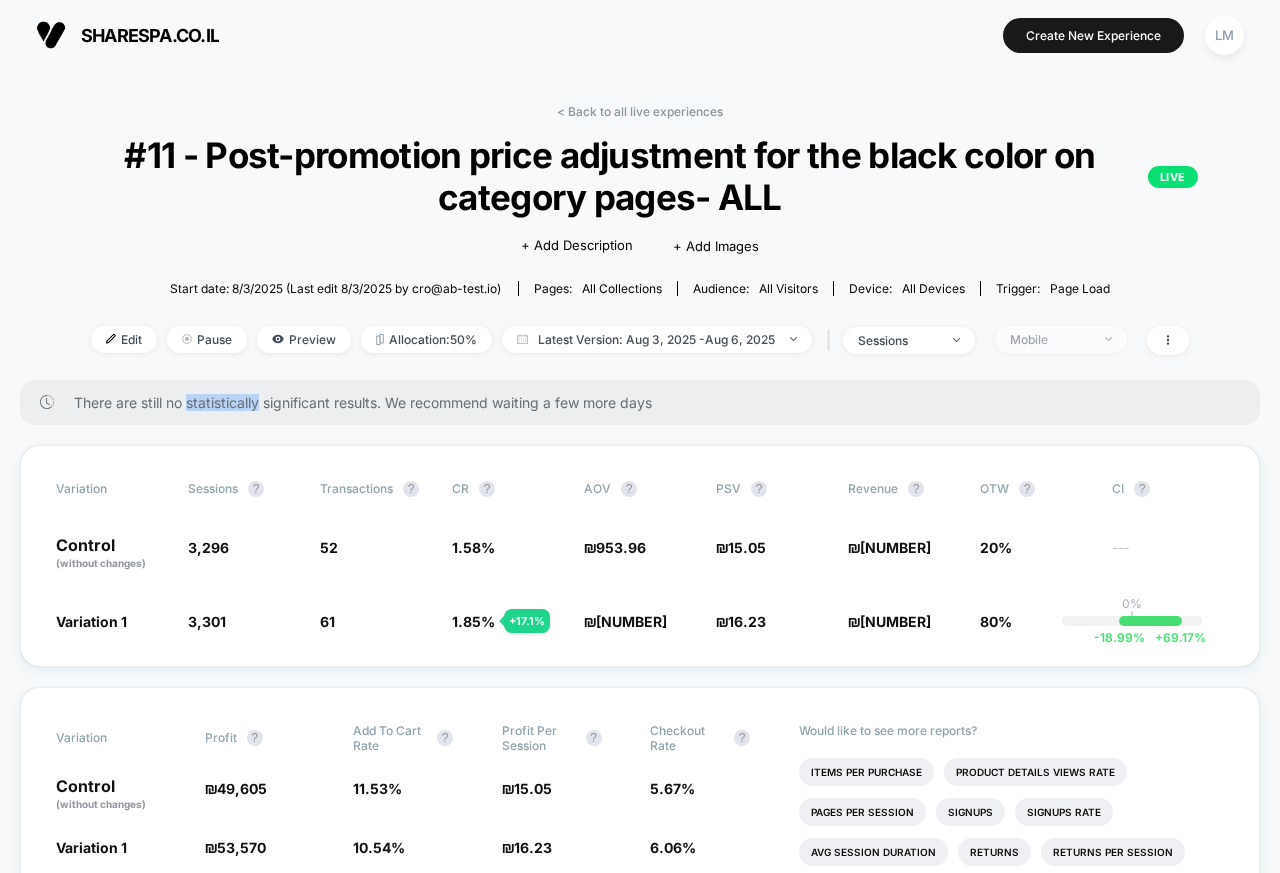 click on "Mobile" at bounding box center [1050, 339] 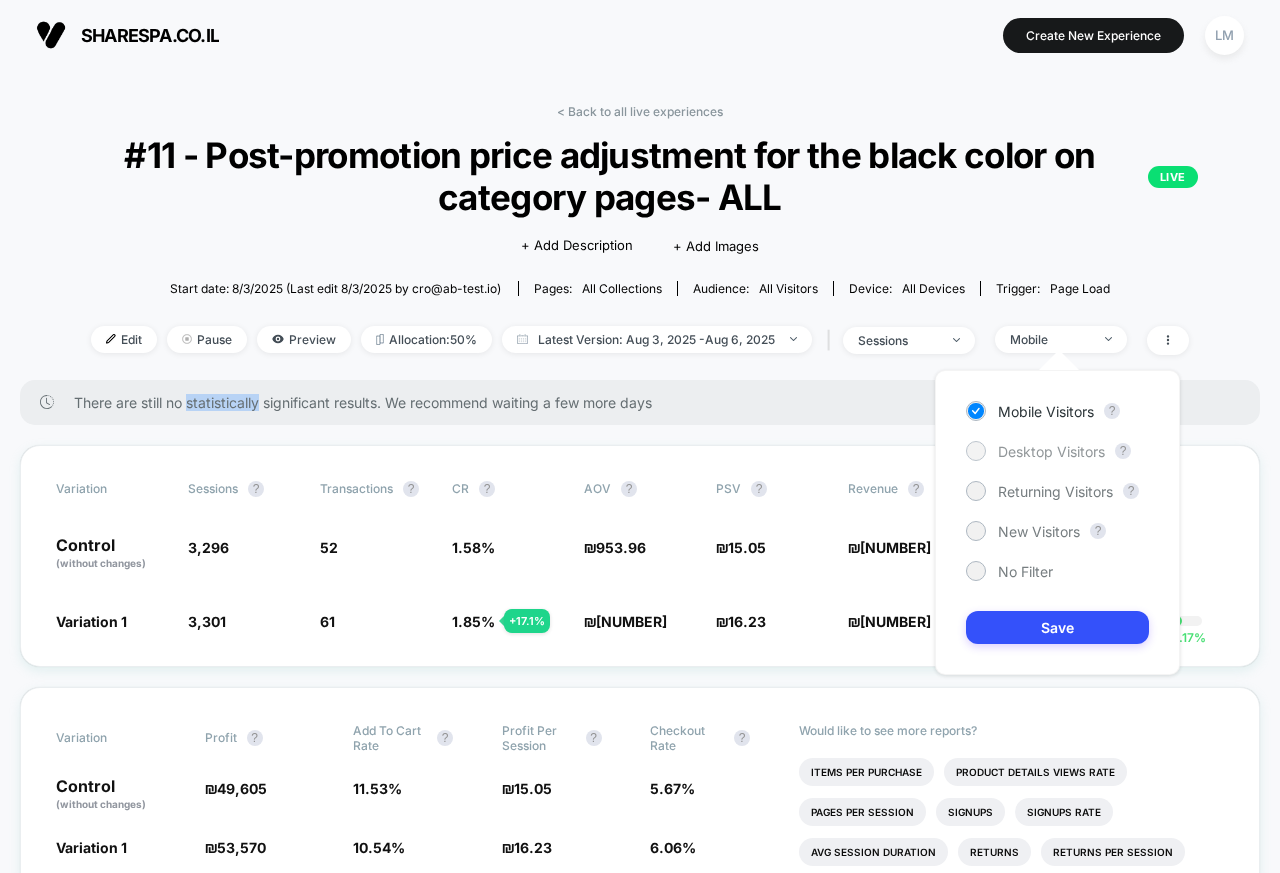 click on "Desktop Visitors" at bounding box center [1035, 451] 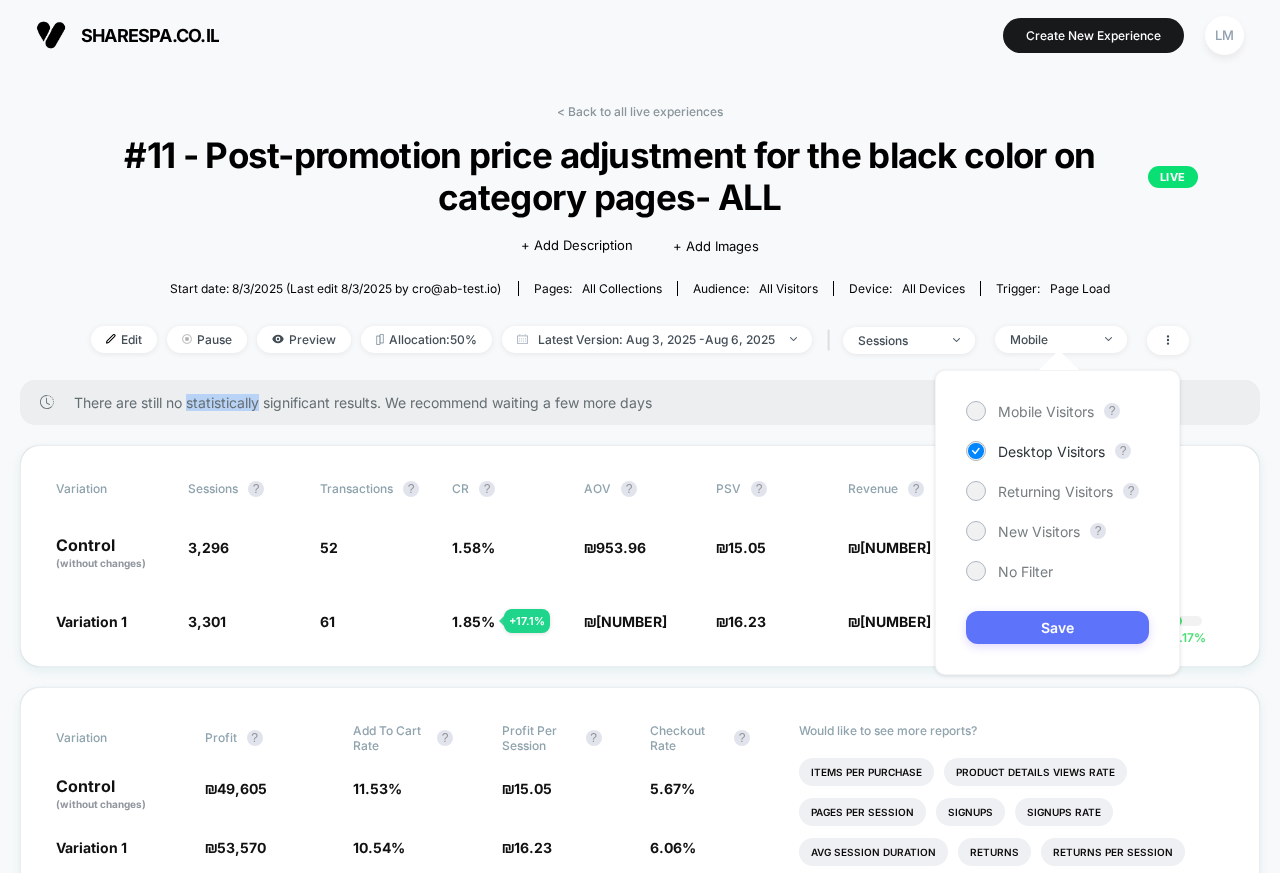 click on "Save" at bounding box center (1057, 627) 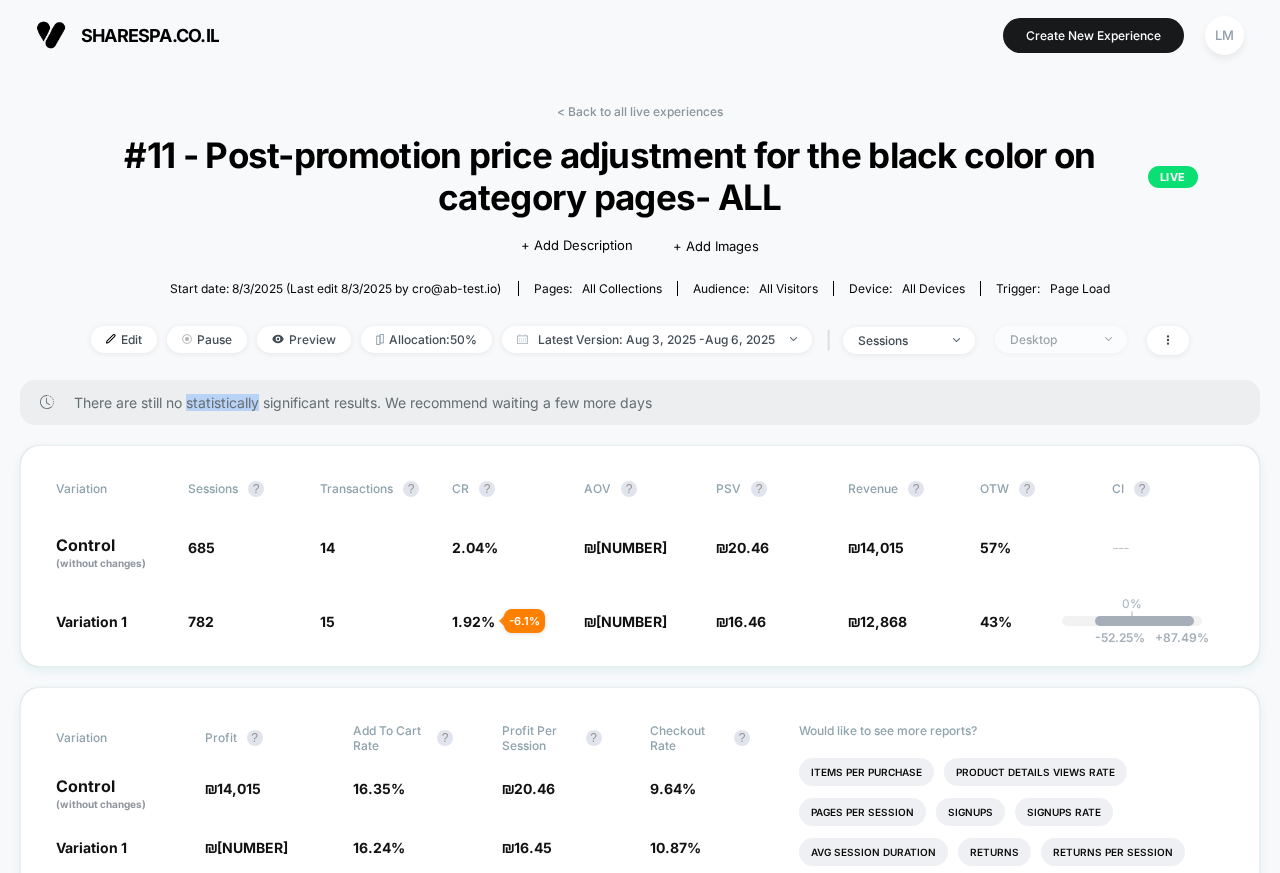 click on "Desktop" at bounding box center [1050, 339] 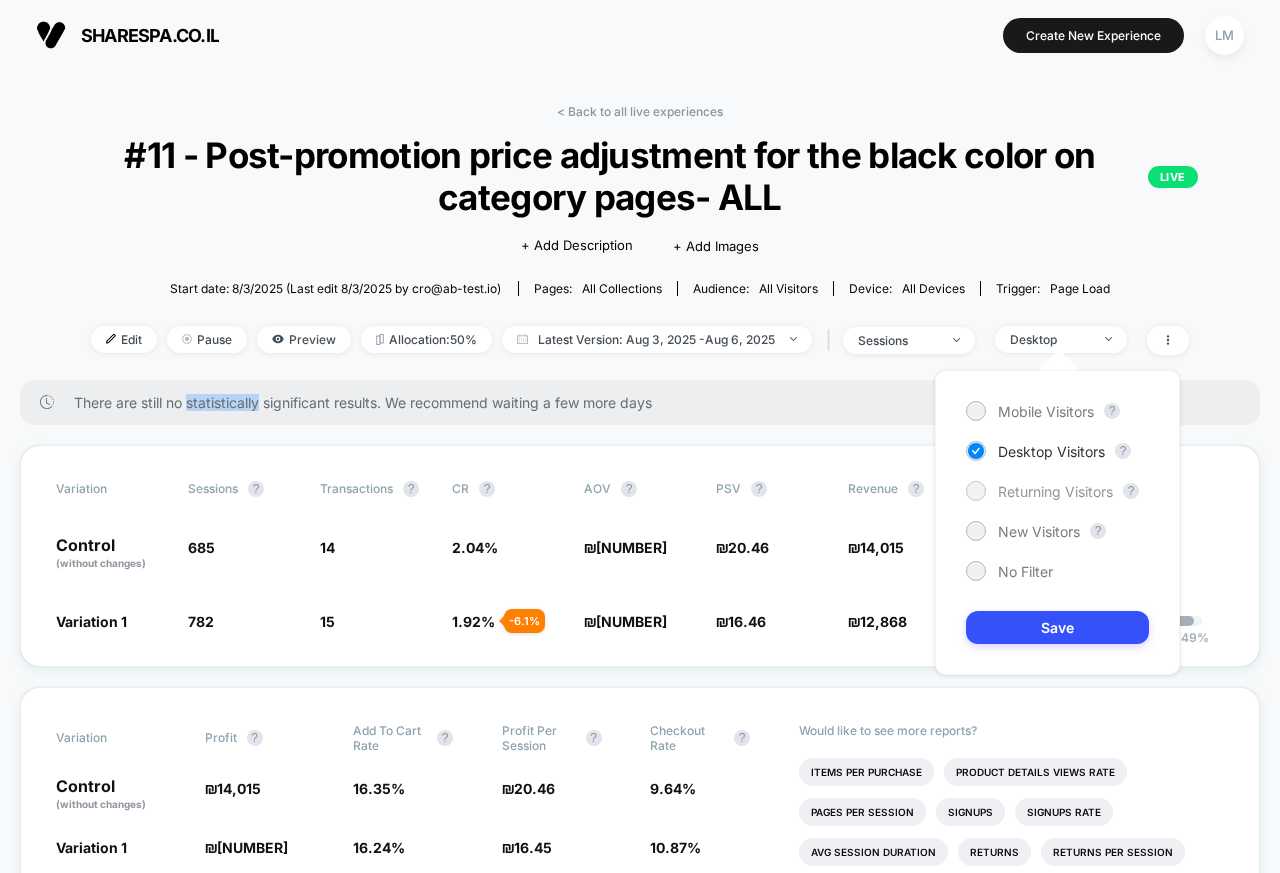 click at bounding box center [976, 491] 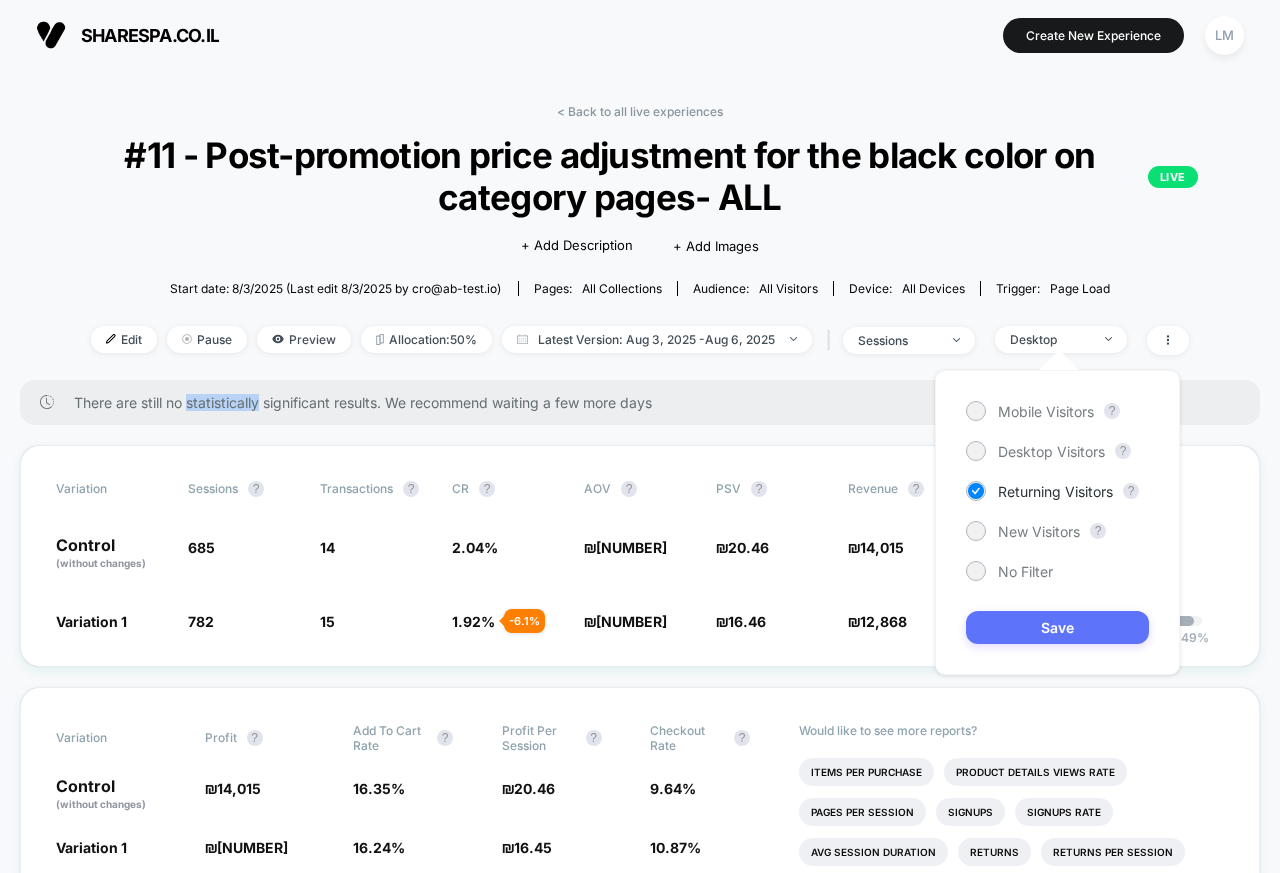 click on "Save" at bounding box center [1057, 627] 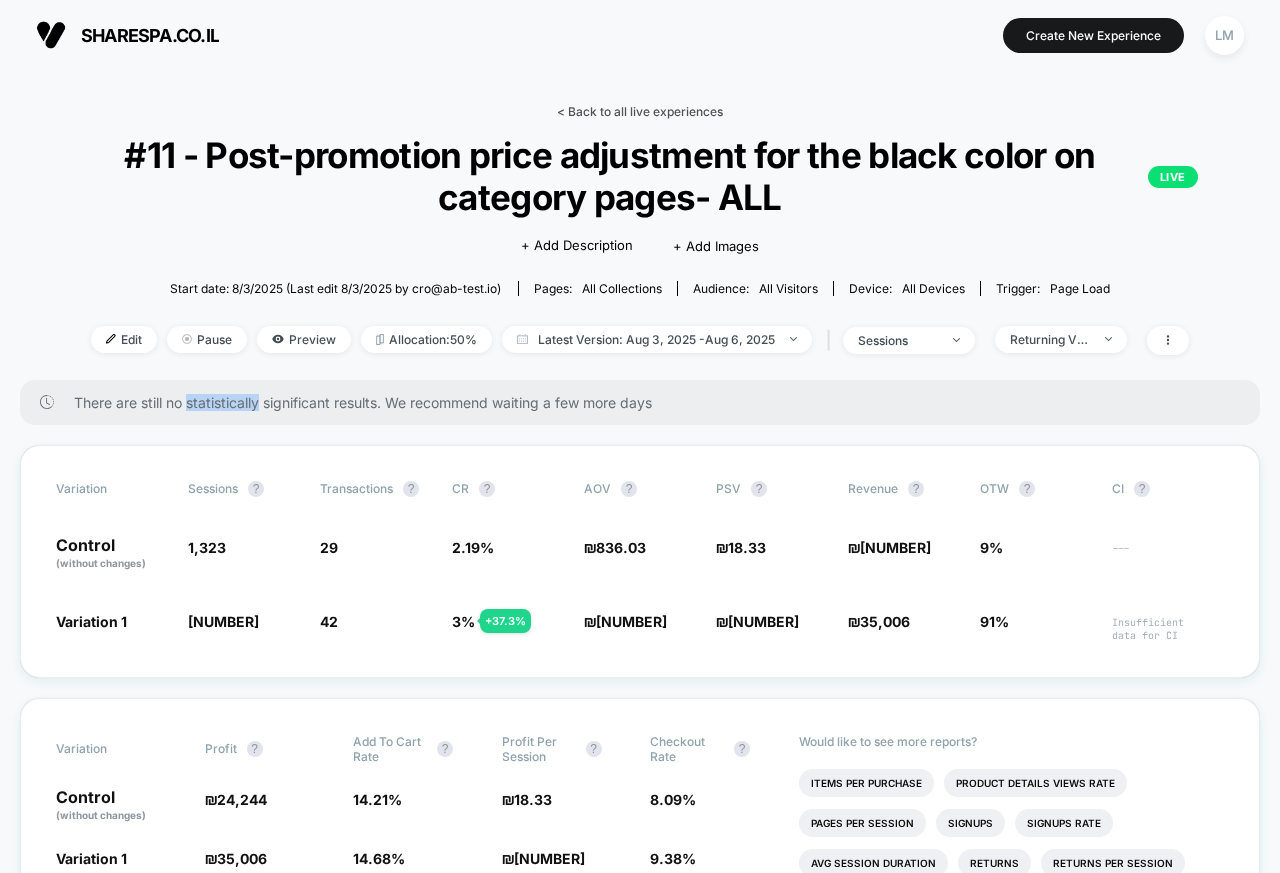 click on "< Back to all live experiences" at bounding box center [640, 111] 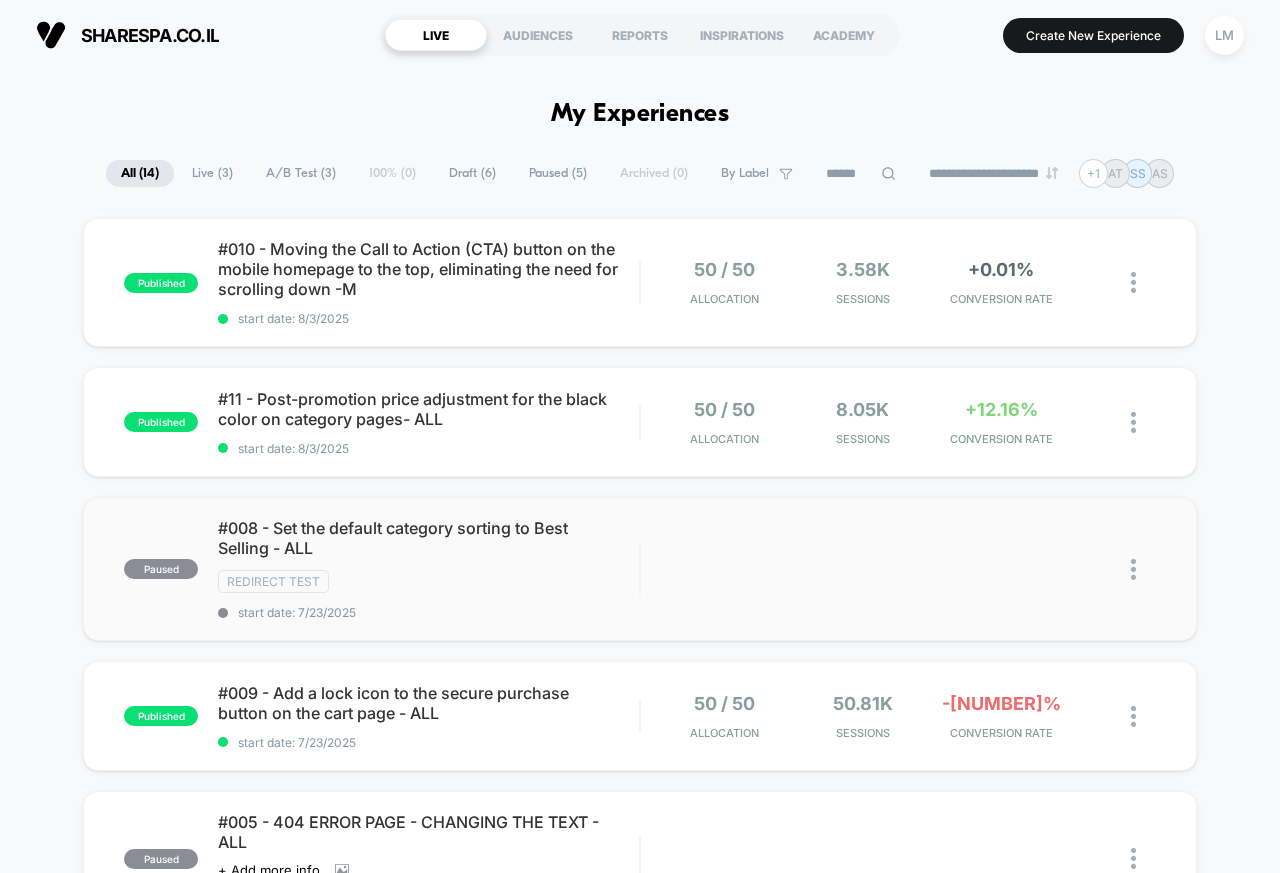 click on "#008 - Set the default category sorting to Best Selling - ALL" at bounding box center (428, 538) 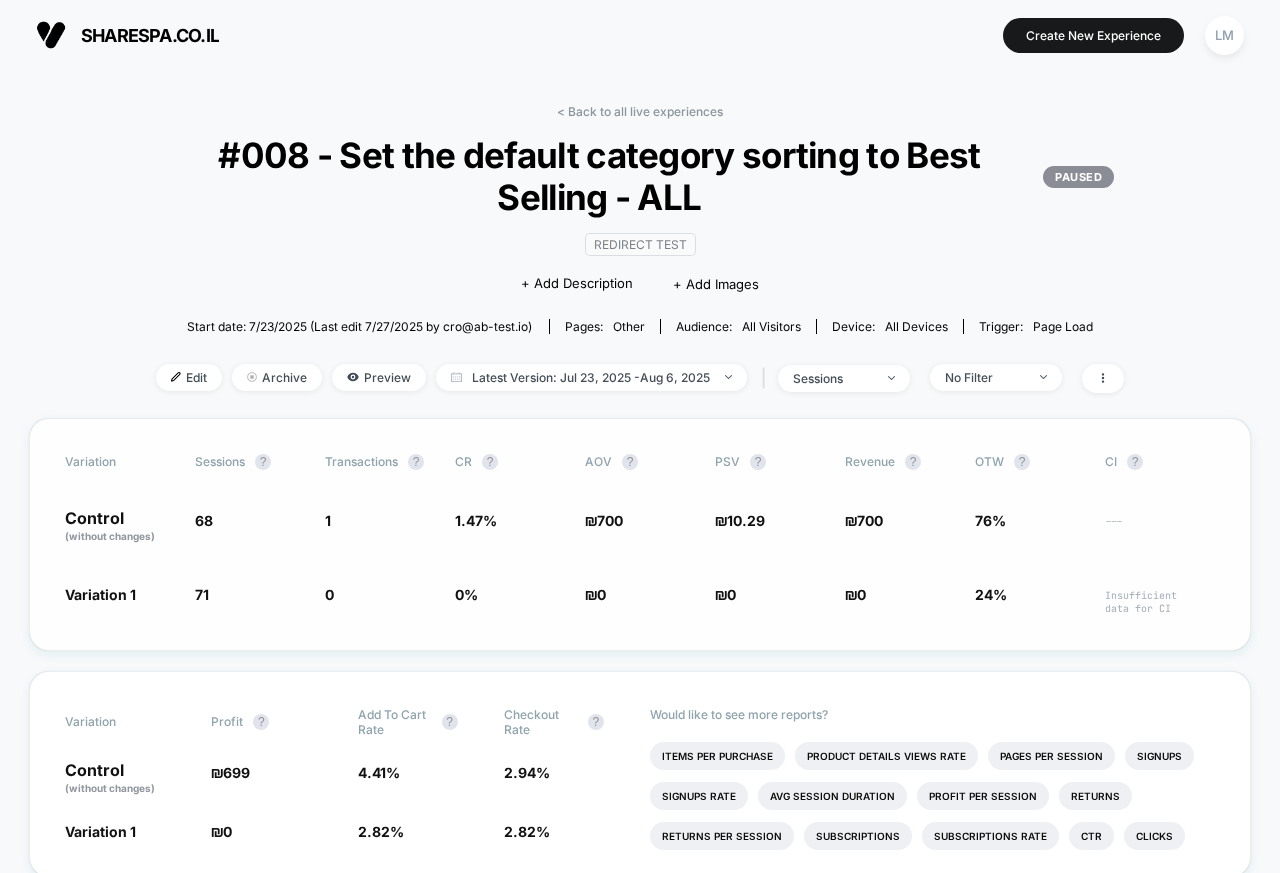 click on "68" at bounding box center (250, 527) 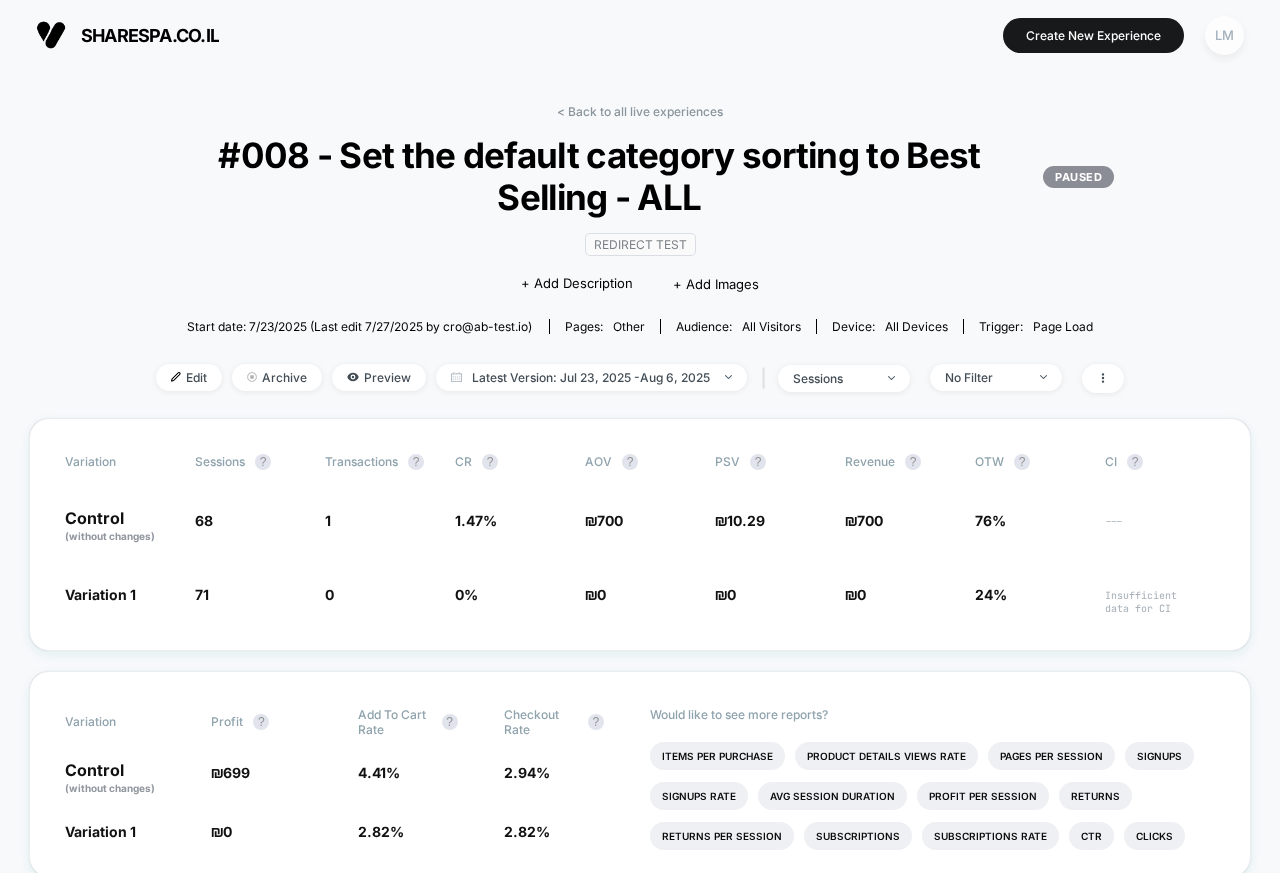 click on "LM" at bounding box center [1224, 35] 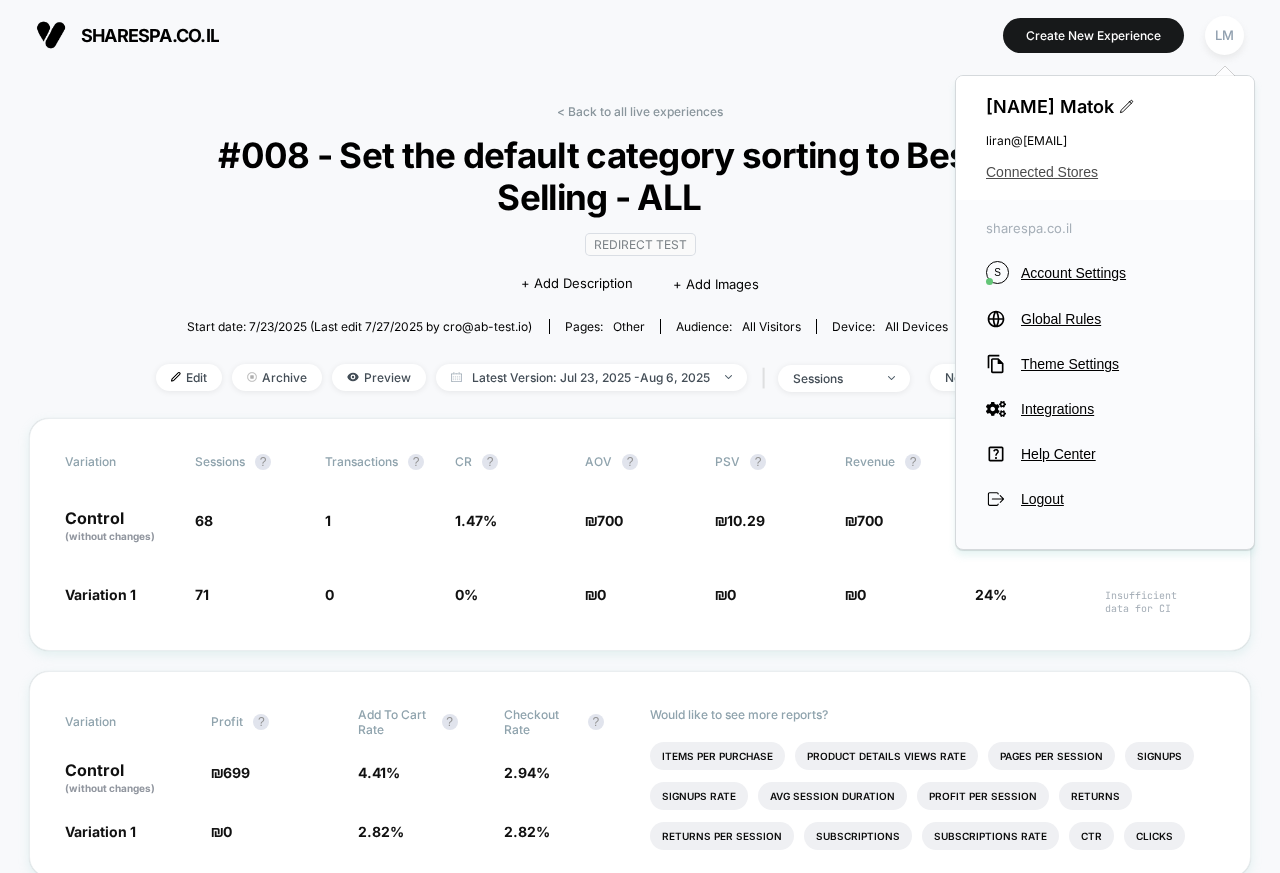 click on "Connected Stores" at bounding box center (1105, 172) 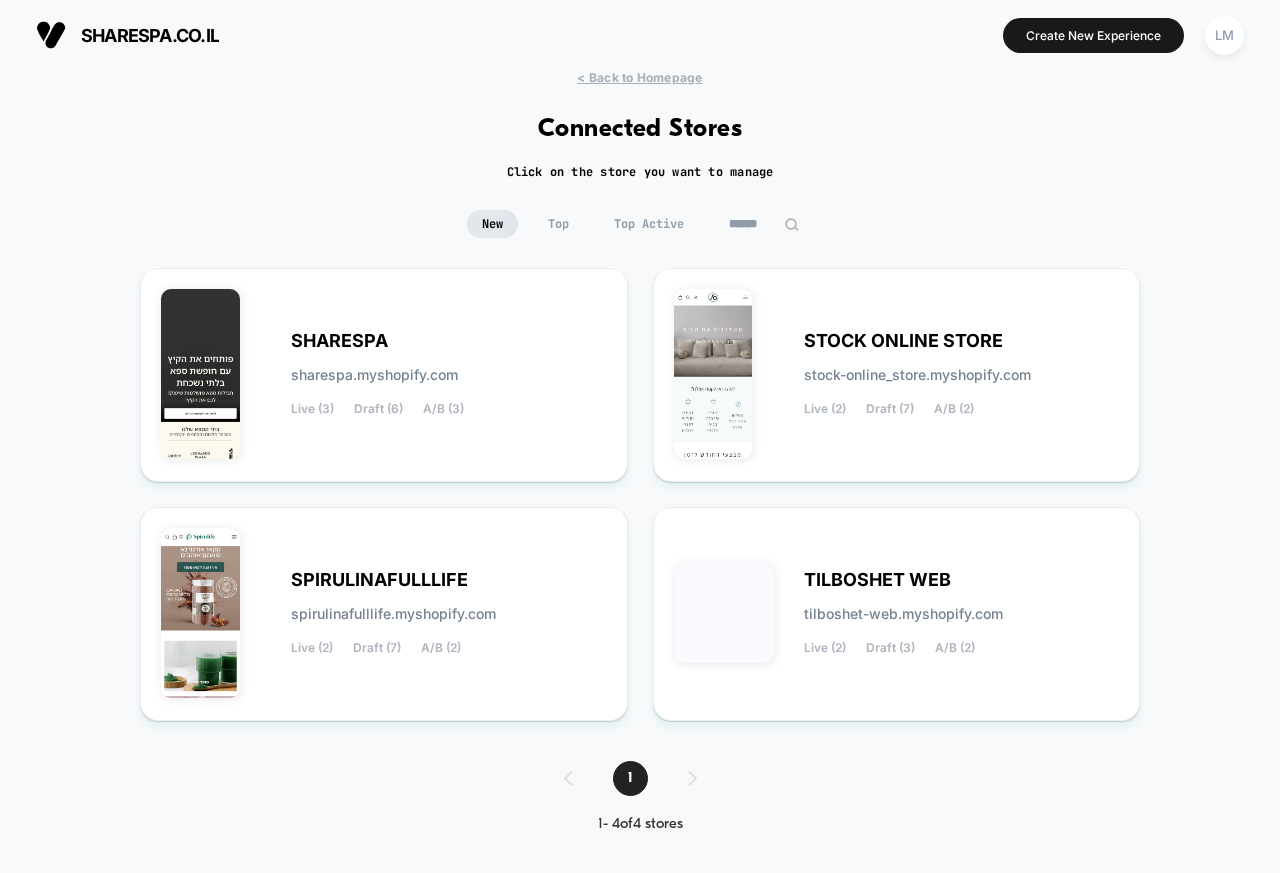 click on "< Back to Homepage Connected Stores Click on the store you want to manage New Top Top Active SHARESPA sharespa.myshopify.com Live (3) Draft (6) A/B (3) STOCK ONLINE STORE stock-online_store.myshopify.com Live (2) Draft (7) A/B (2) SPIRULINAFULLLIFE spirulinafulllife.myshopify.com Live (2) Draft (7) A/B (2) TILBOSHET WEB tilboshet-web.myshopify.com Live (2) Draft (3) A/B (2) 1 1  -   4  of  4   stores 1 1  -   4  of  4   stores" at bounding box center (640, 466) 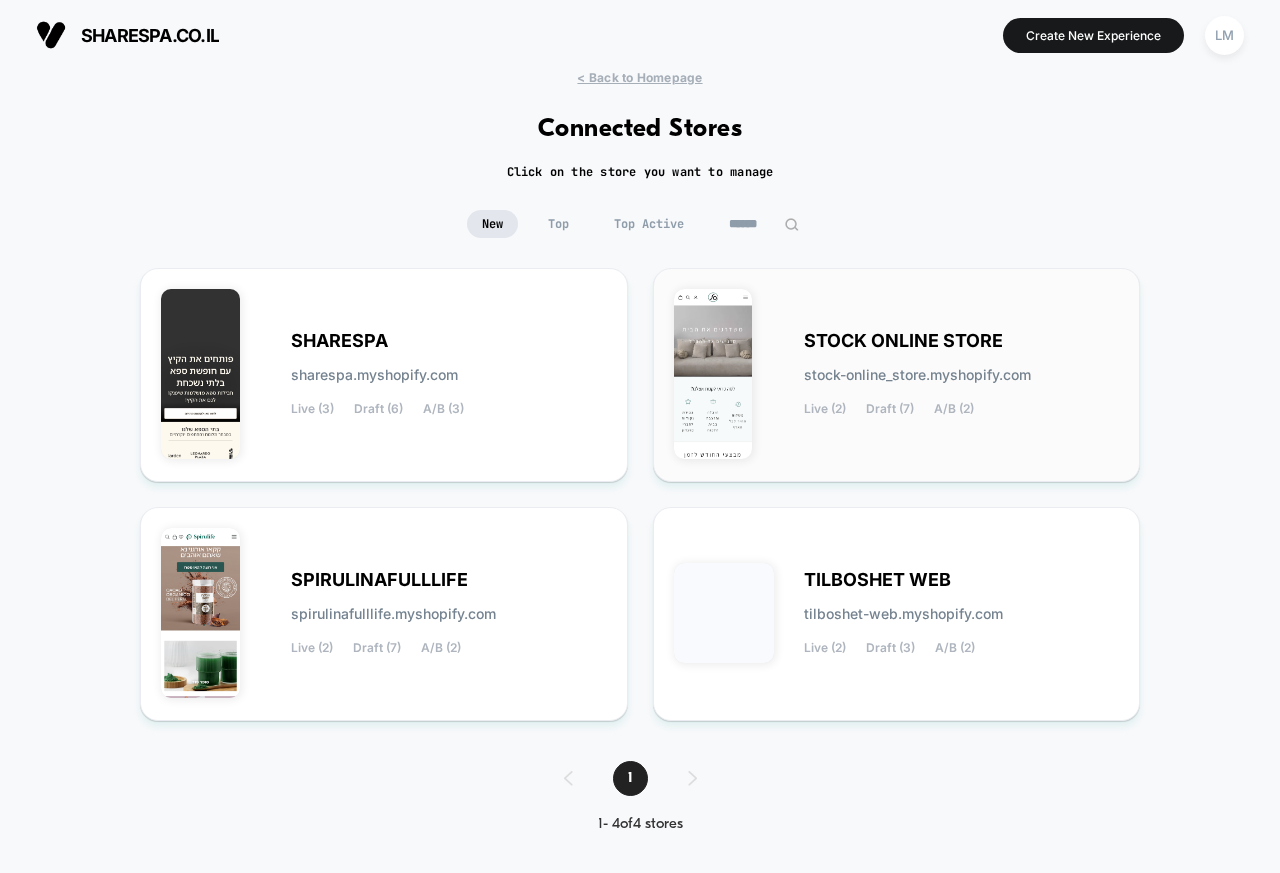 click on "STOCK ONLINE STORE" at bounding box center (903, 341) 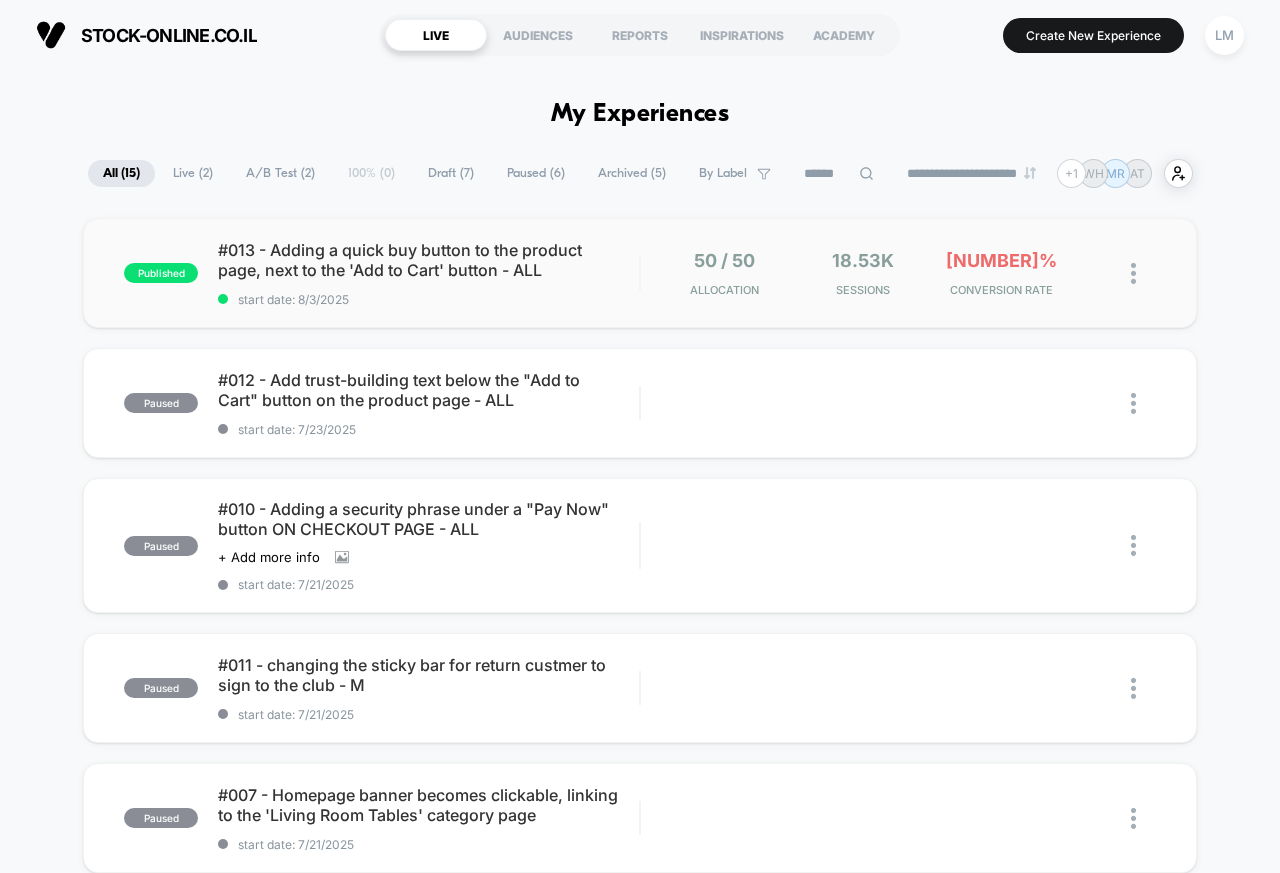click on "published #013 - Adding a quick buy button to the product page, next to the 'Add to Cart' button - ALL start date: [DATE]" at bounding box center (381, 273) 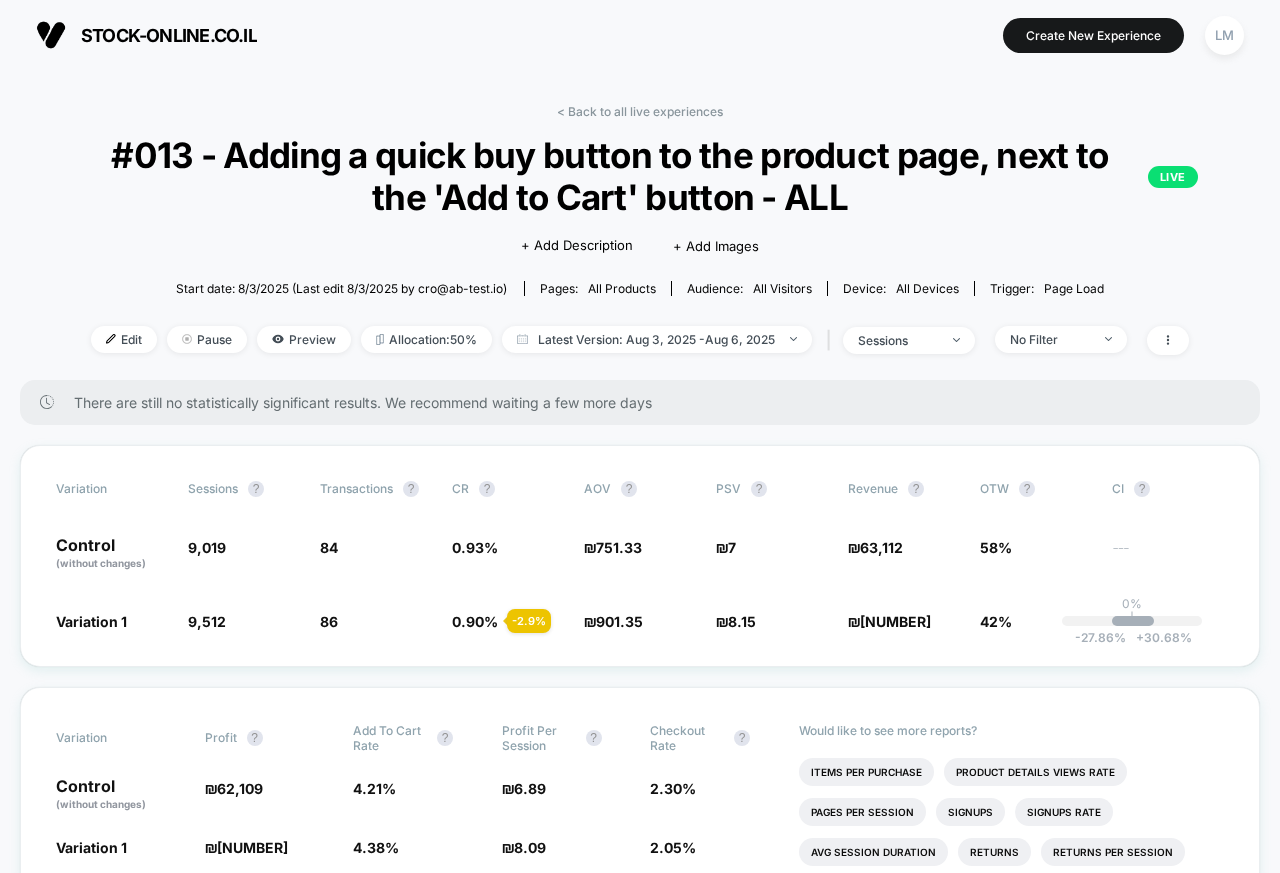 click on "Click to edit experience details + Add Description + Add Images" at bounding box center (640, 244) 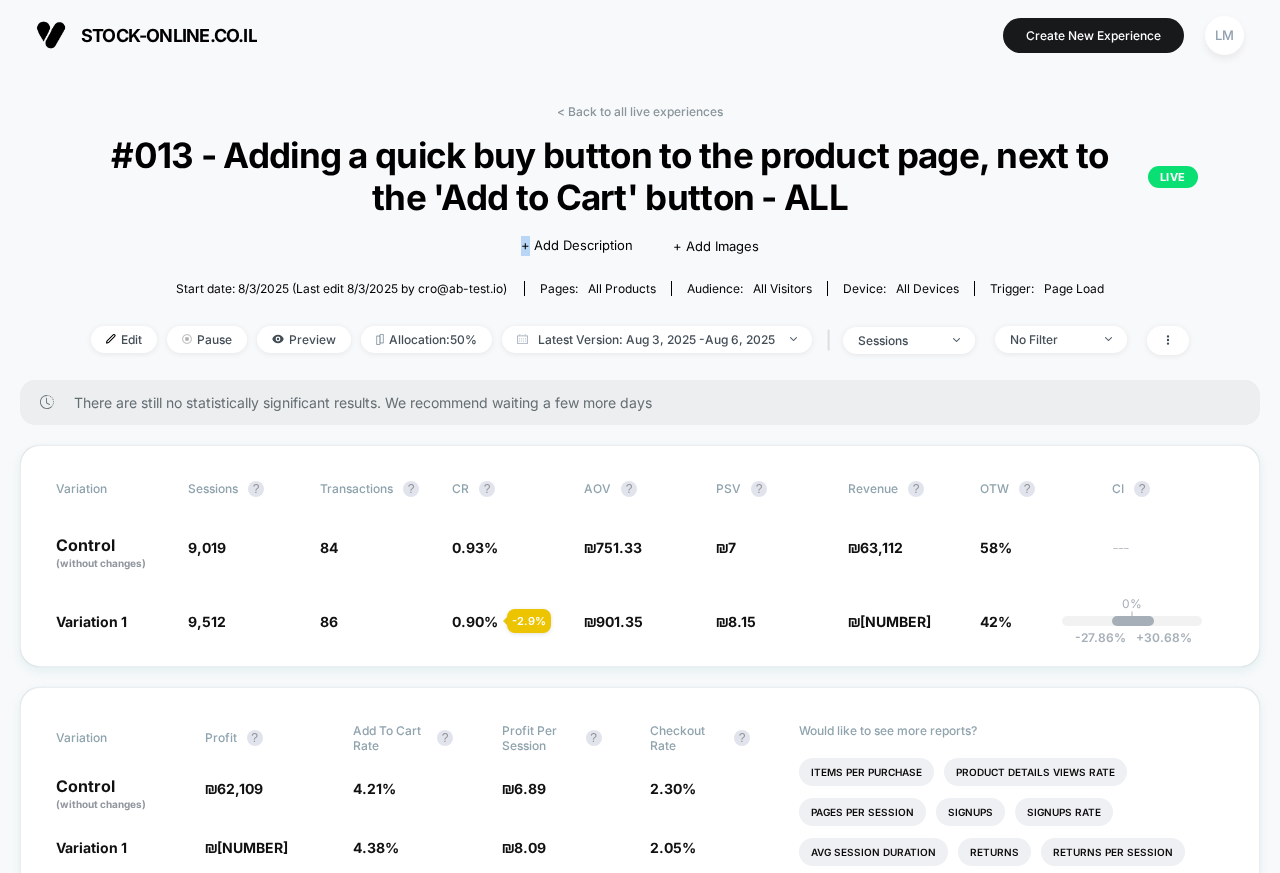 click on "Edit Pause  Preview Allocation:  50% Latest Version:     Aug 3, 2025    -    Aug 6, 2025 |   sessions   No Filter" at bounding box center (640, 340) 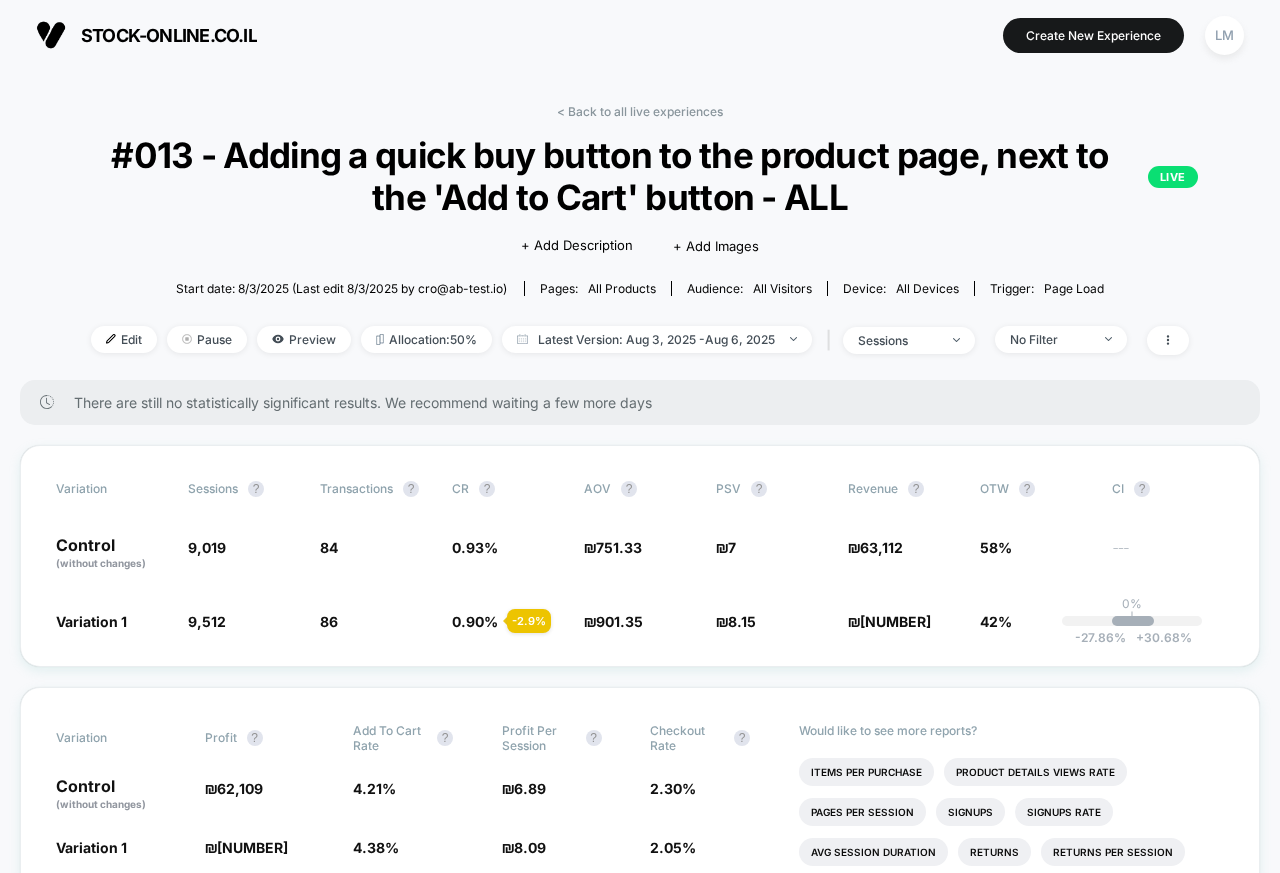 click on "No Filter" at bounding box center [1056, 339] 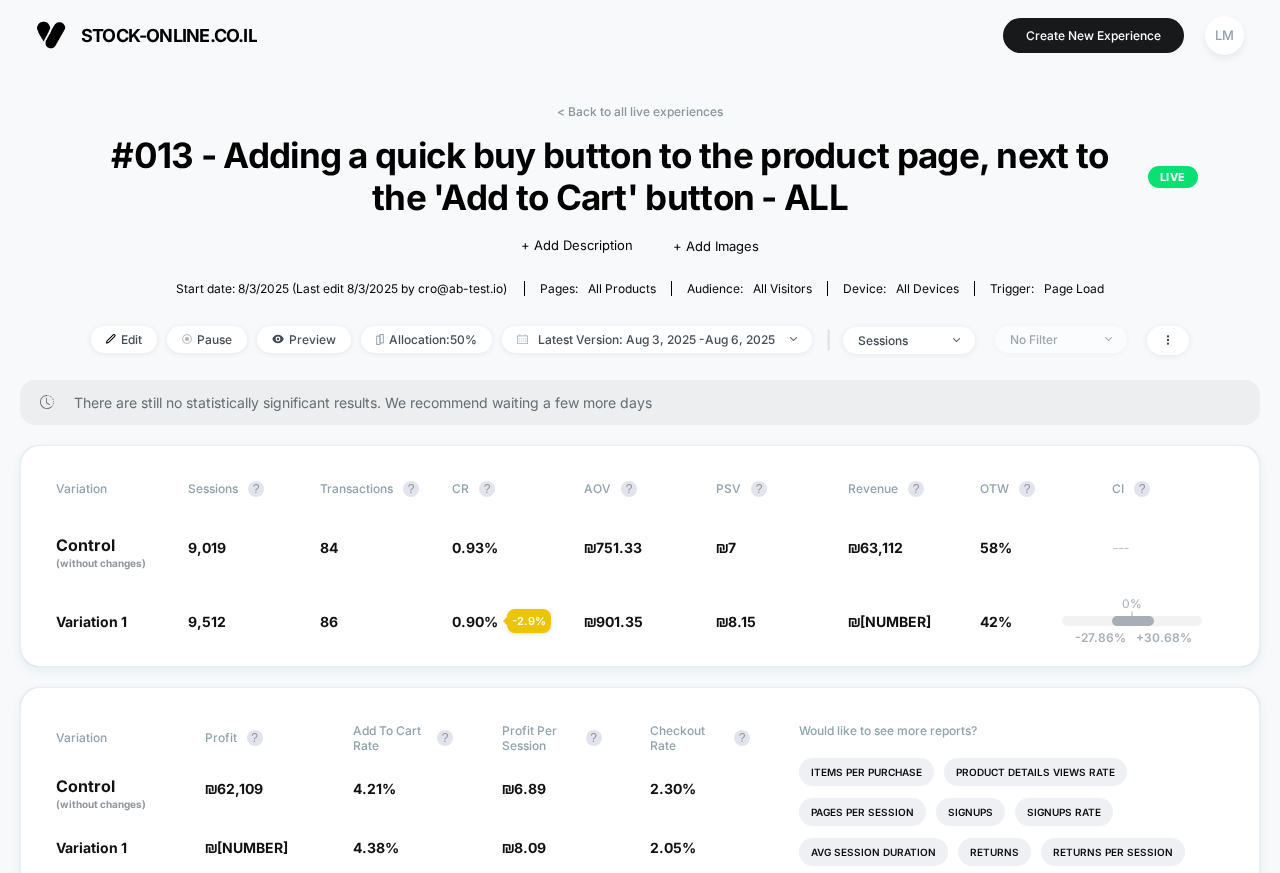 click on "No Filter" at bounding box center (1050, 339) 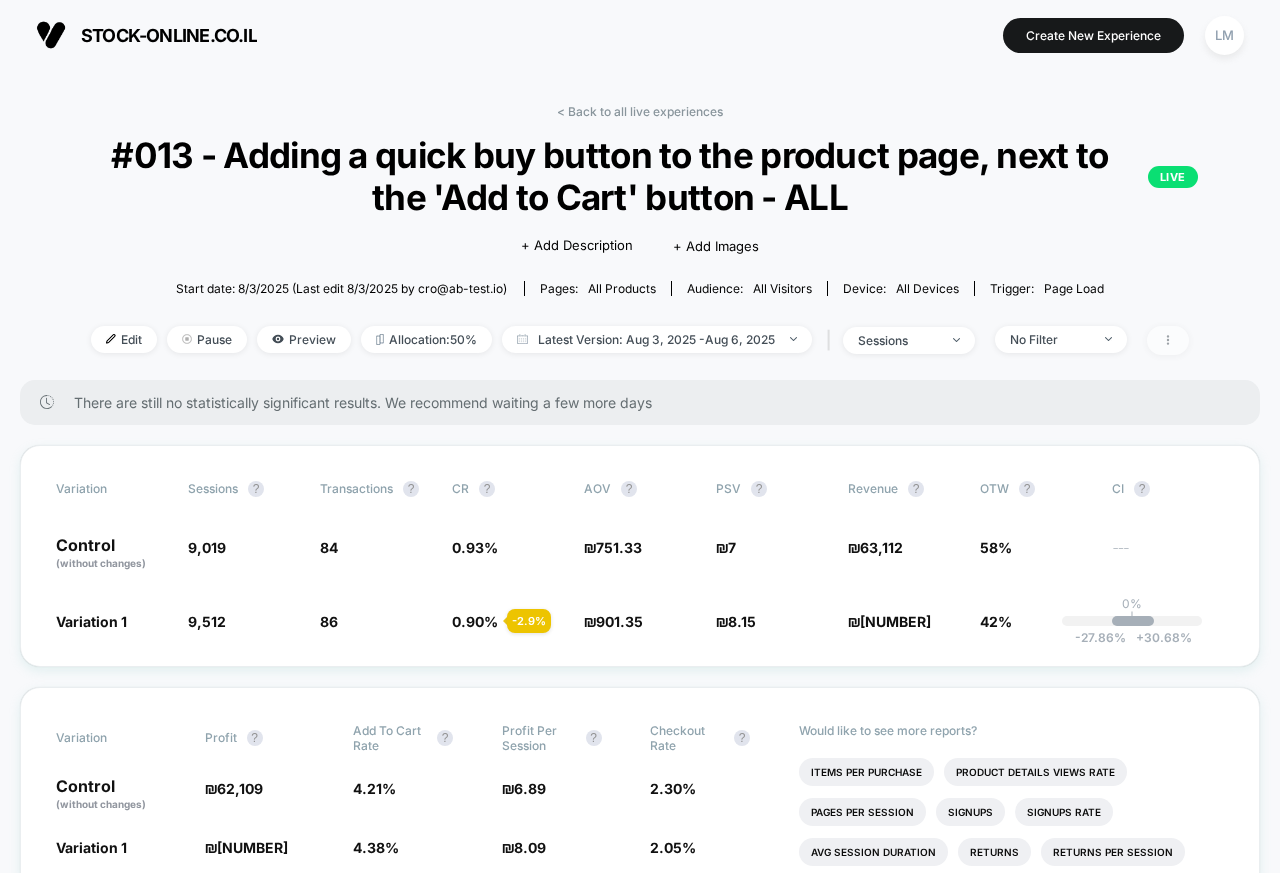 click at bounding box center [1168, 340] 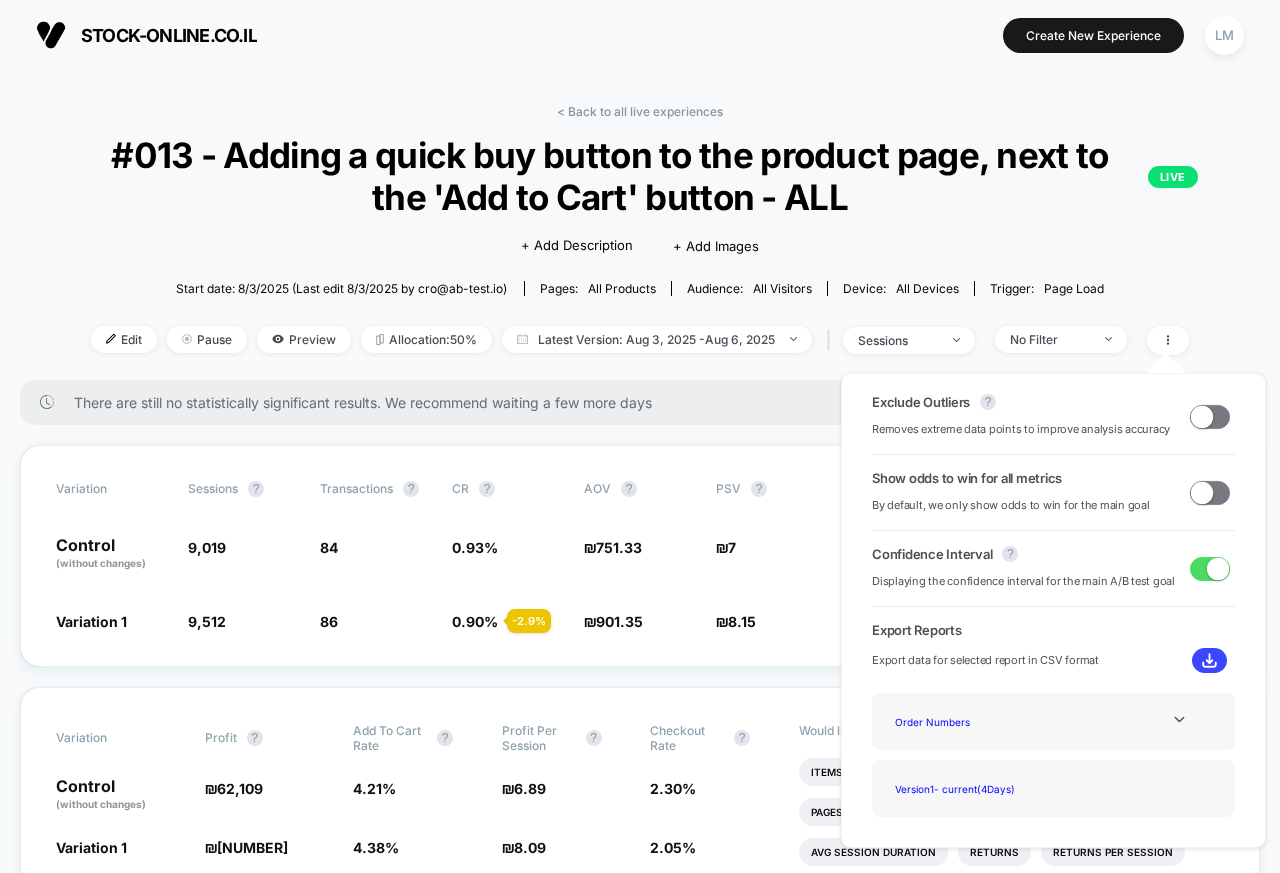 click on "< Back to all live experiences  #013 - Adding a quick buy button to the product page, next to the 'Add to Cart' button - ALL LIVE Click to edit experience details + Add Description + Add Images Start date: [DATE] (Last edit [DATE] by [EMAIL]) Pages: all products Audience: All Visitors Device: all devices Trigger: Page Load Edit Pause  Preview Allocation:  50% Latest Version:     [DATE]    -    [DATE] |   sessions   No Filter" at bounding box center (640, 242) 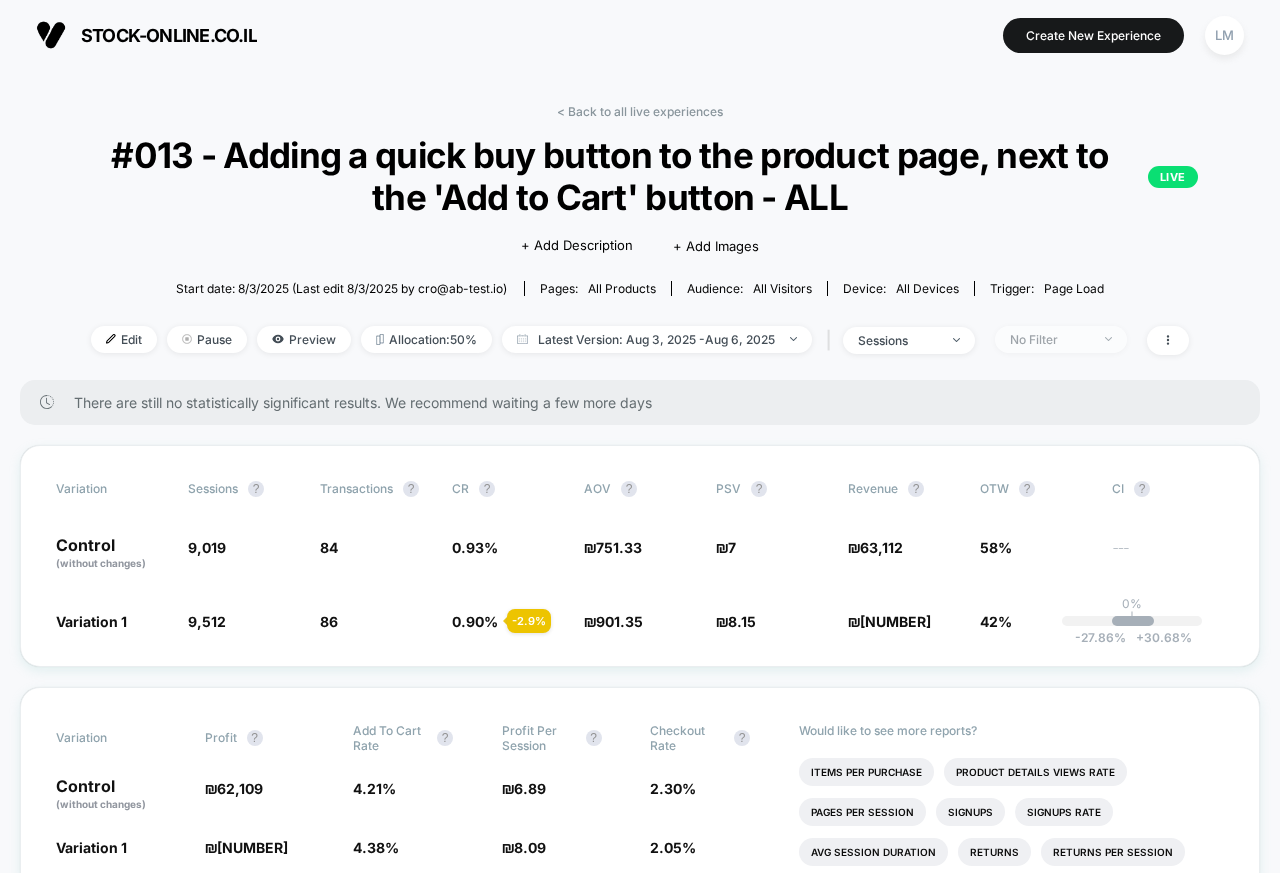 click on "No Filter" at bounding box center (1050, 339) 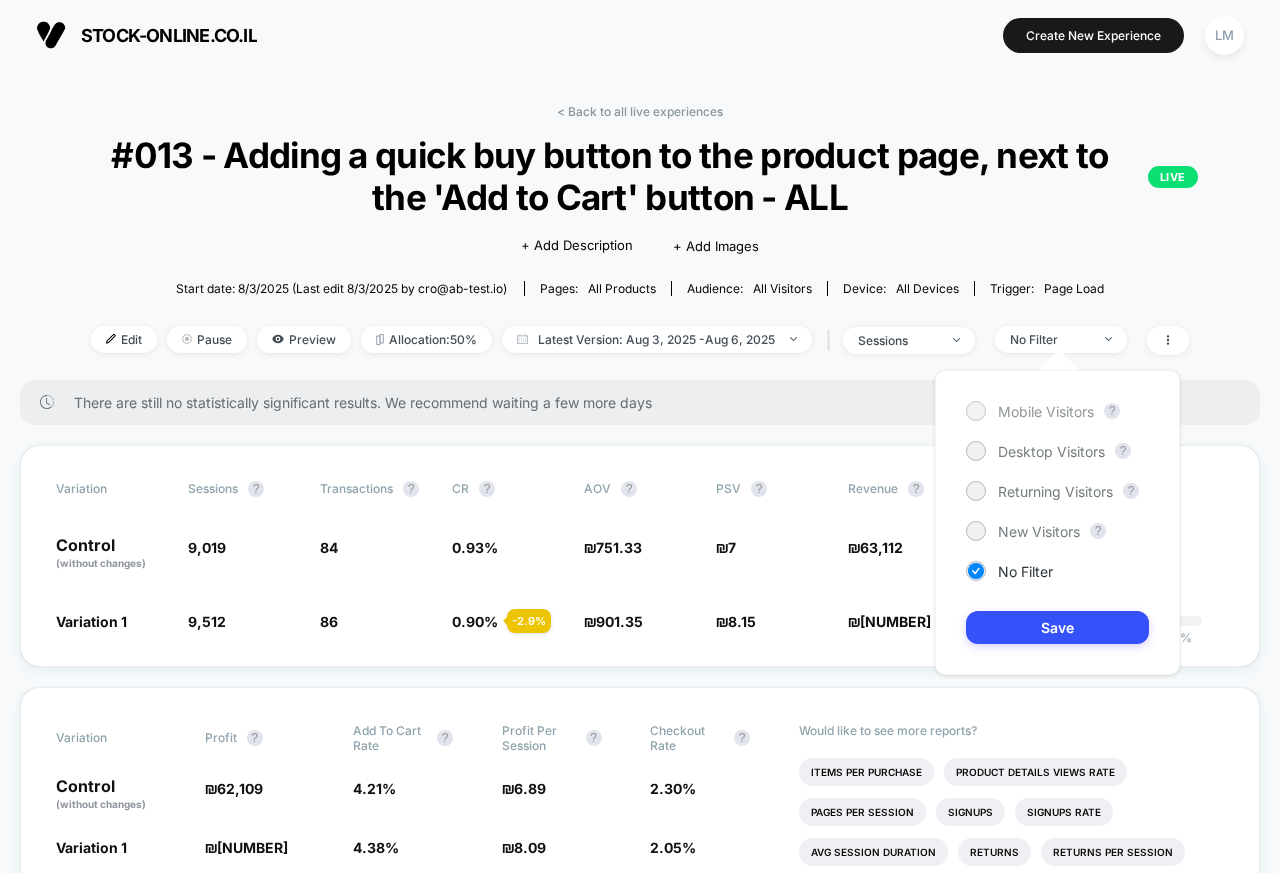 click at bounding box center [975, 410] 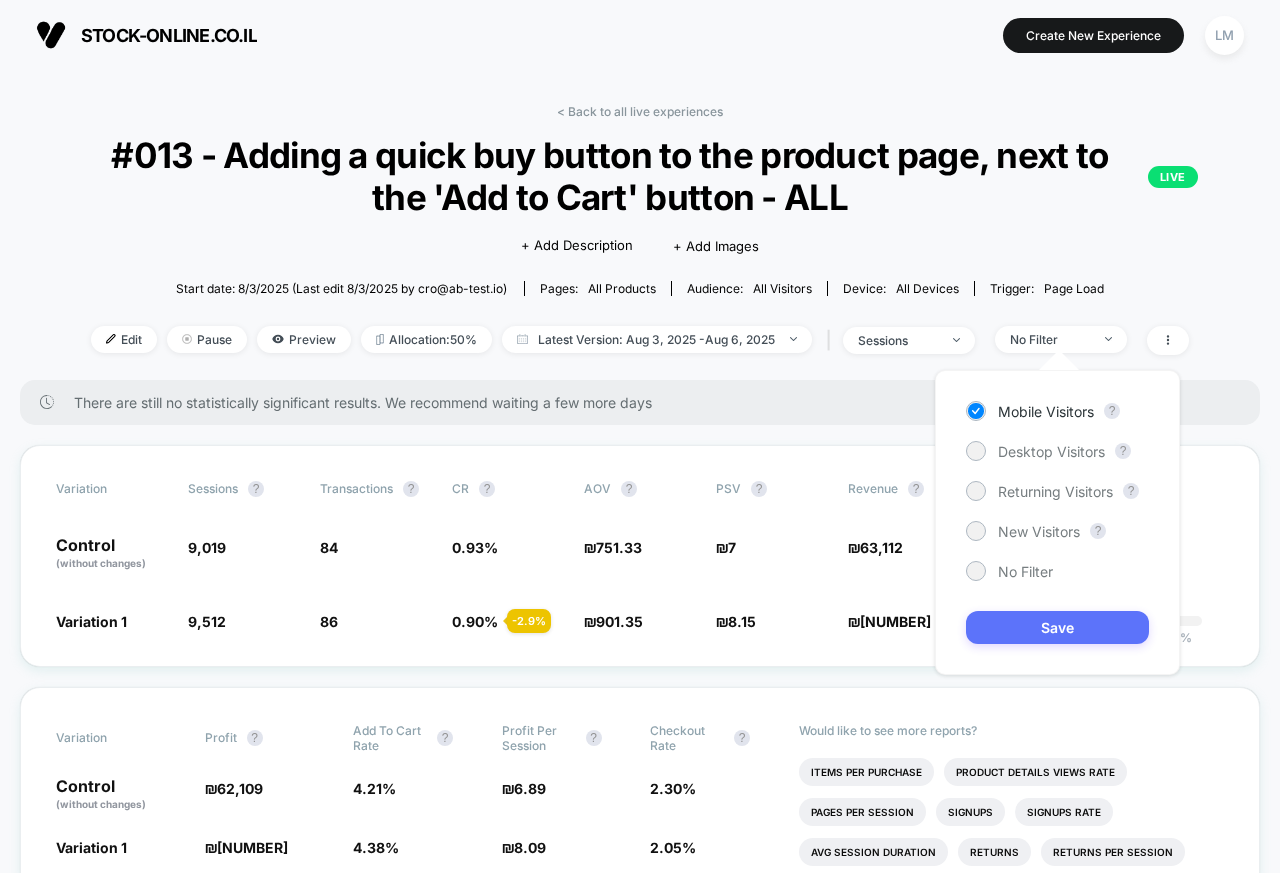 click on "Save" at bounding box center [1057, 627] 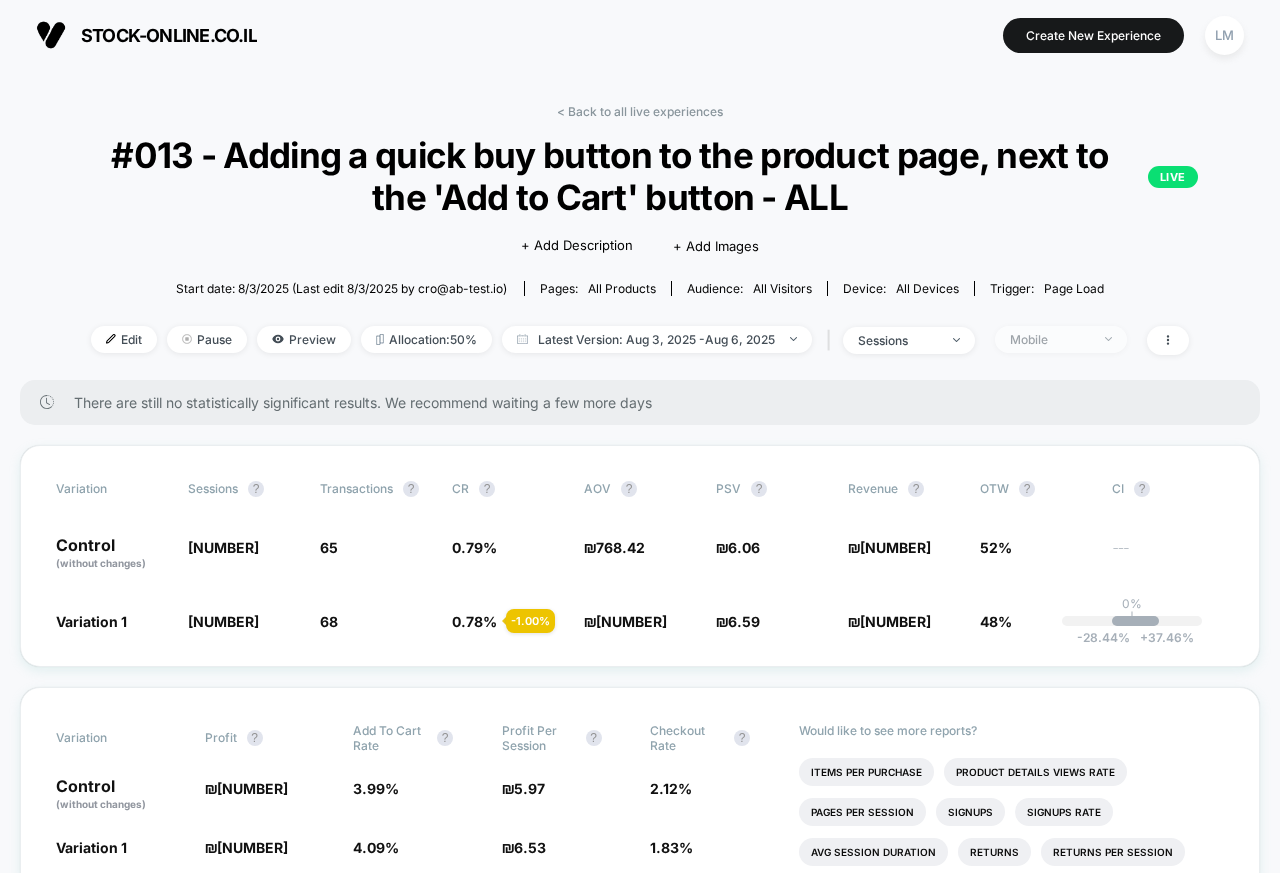 click on "Mobile" at bounding box center [1050, 339] 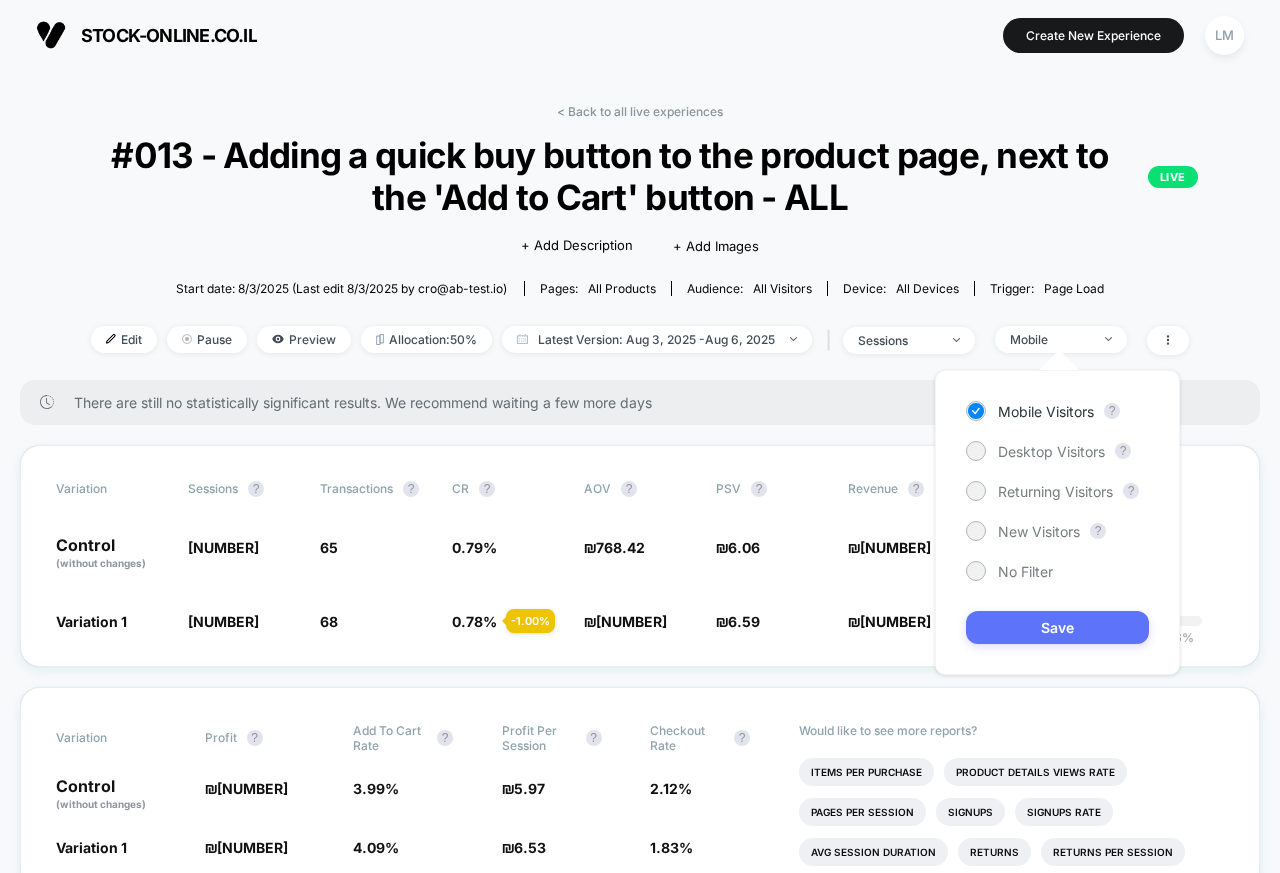 click on "Save" at bounding box center (1057, 627) 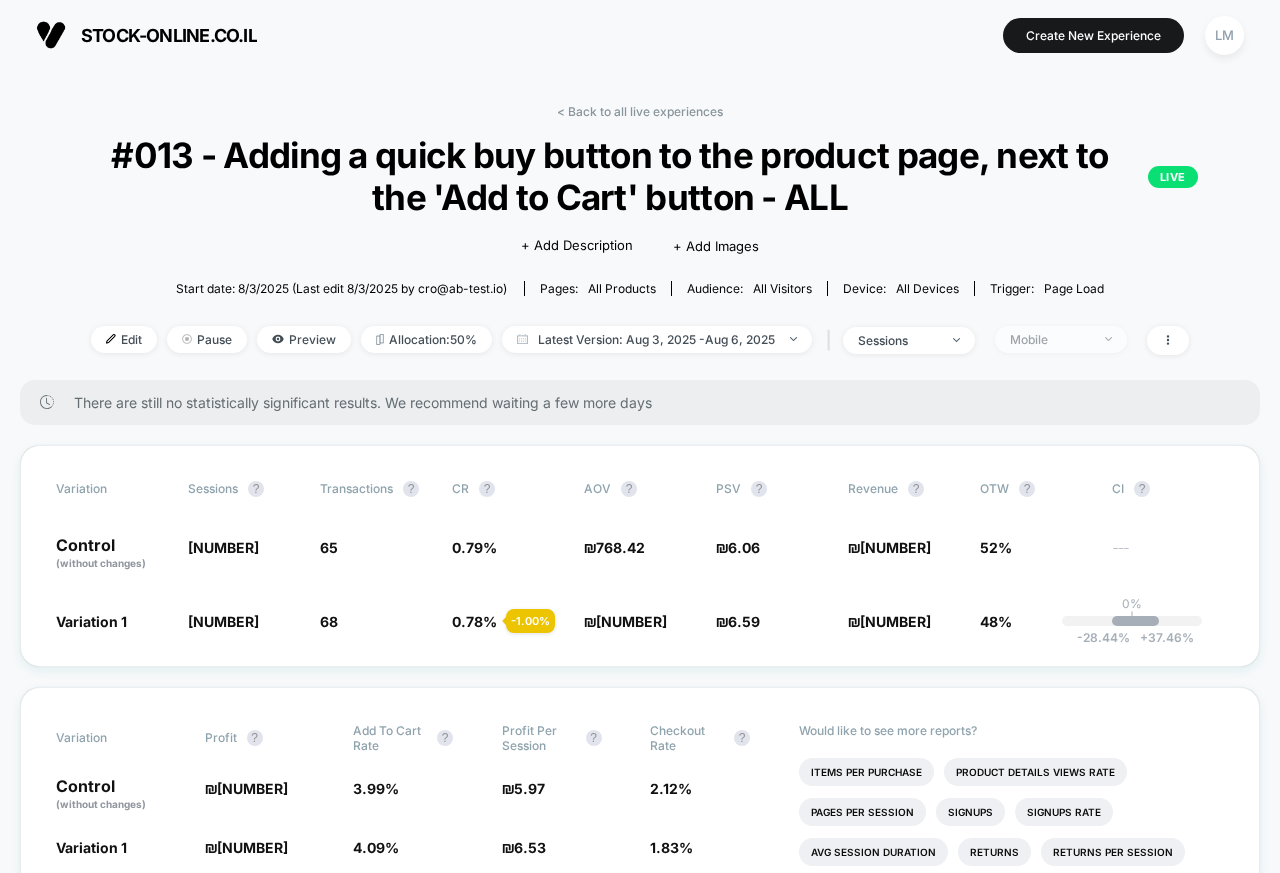 click on "Mobile" at bounding box center (1050, 339) 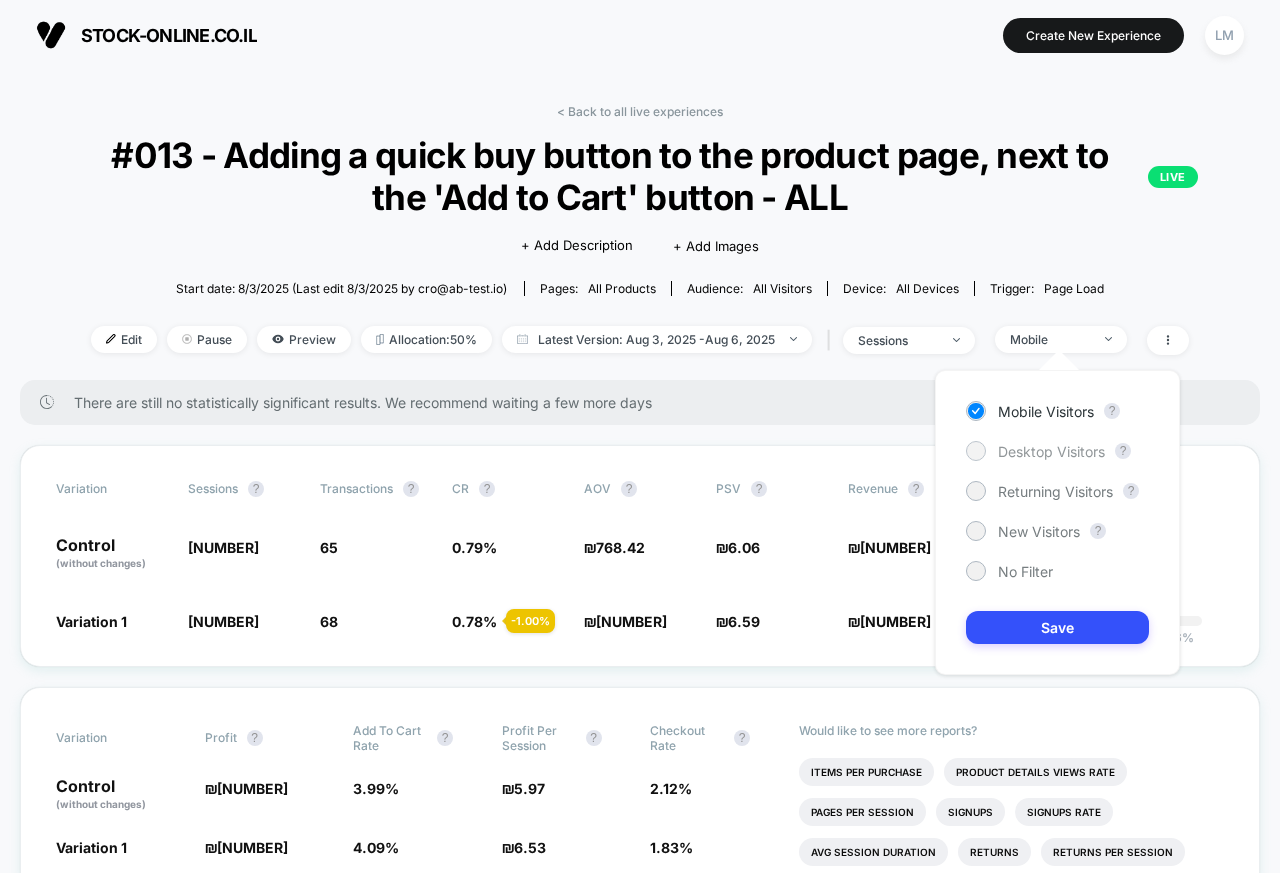 click on "Desktop Visitors" at bounding box center [1051, 451] 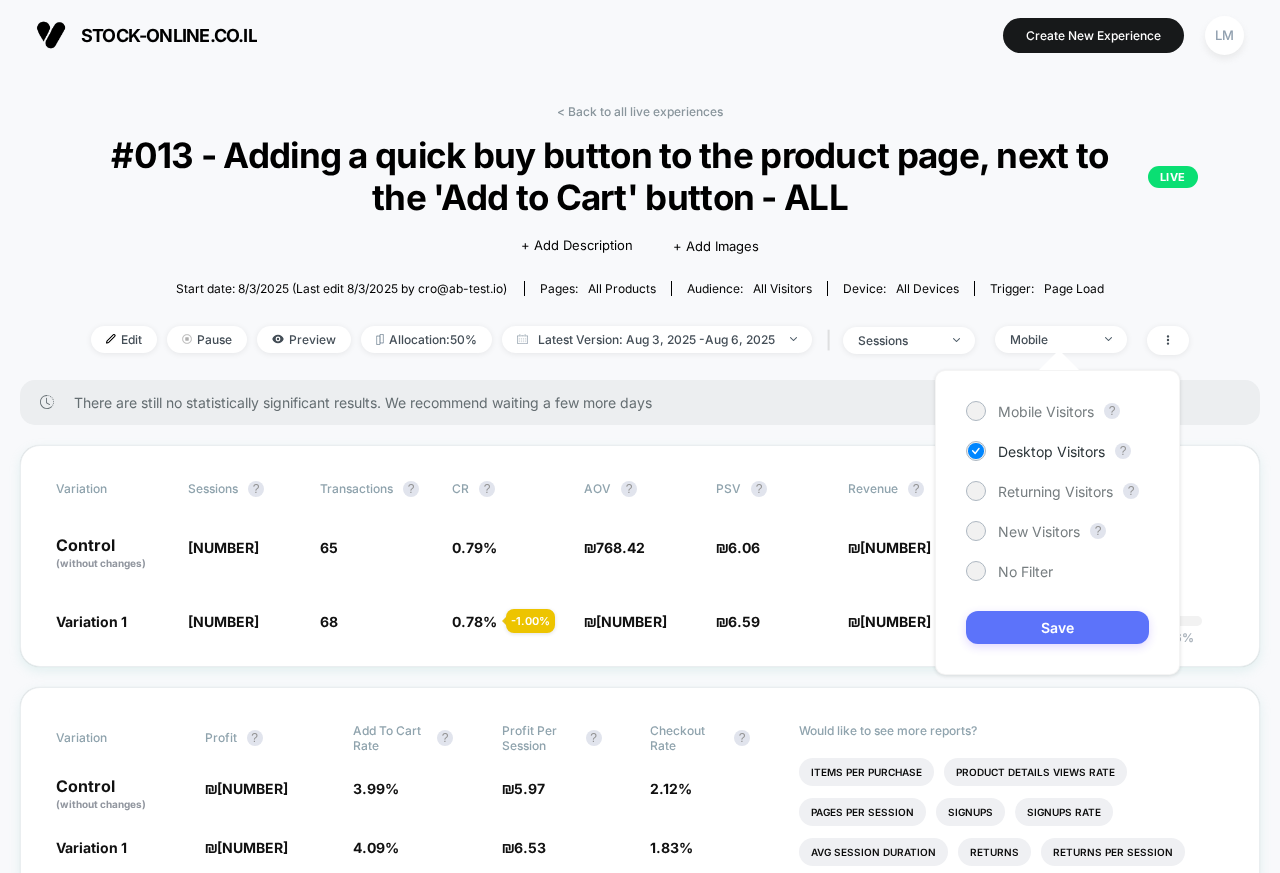 click on "Save" at bounding box center (1057, 627) 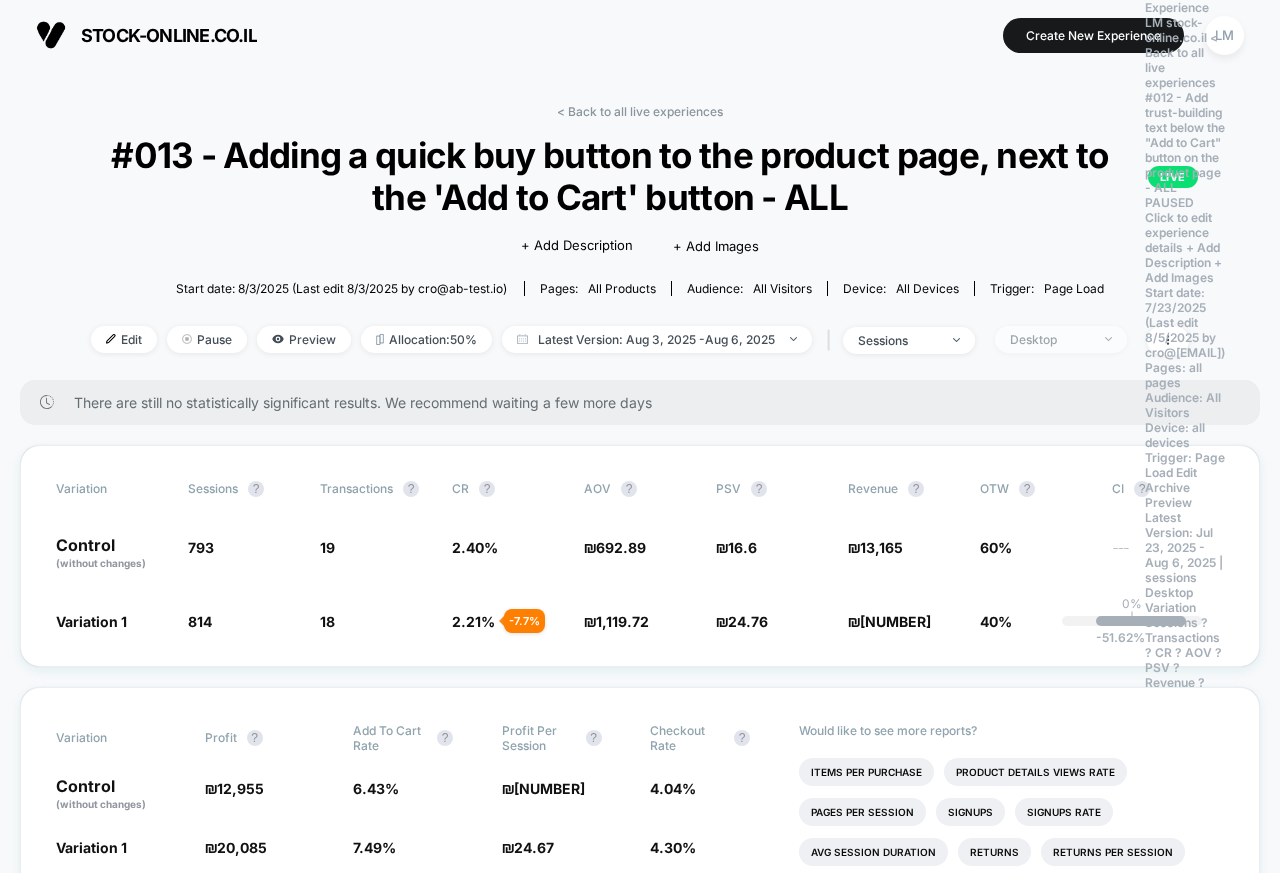 click on "Desktop" at bounding box center (1050, 339) 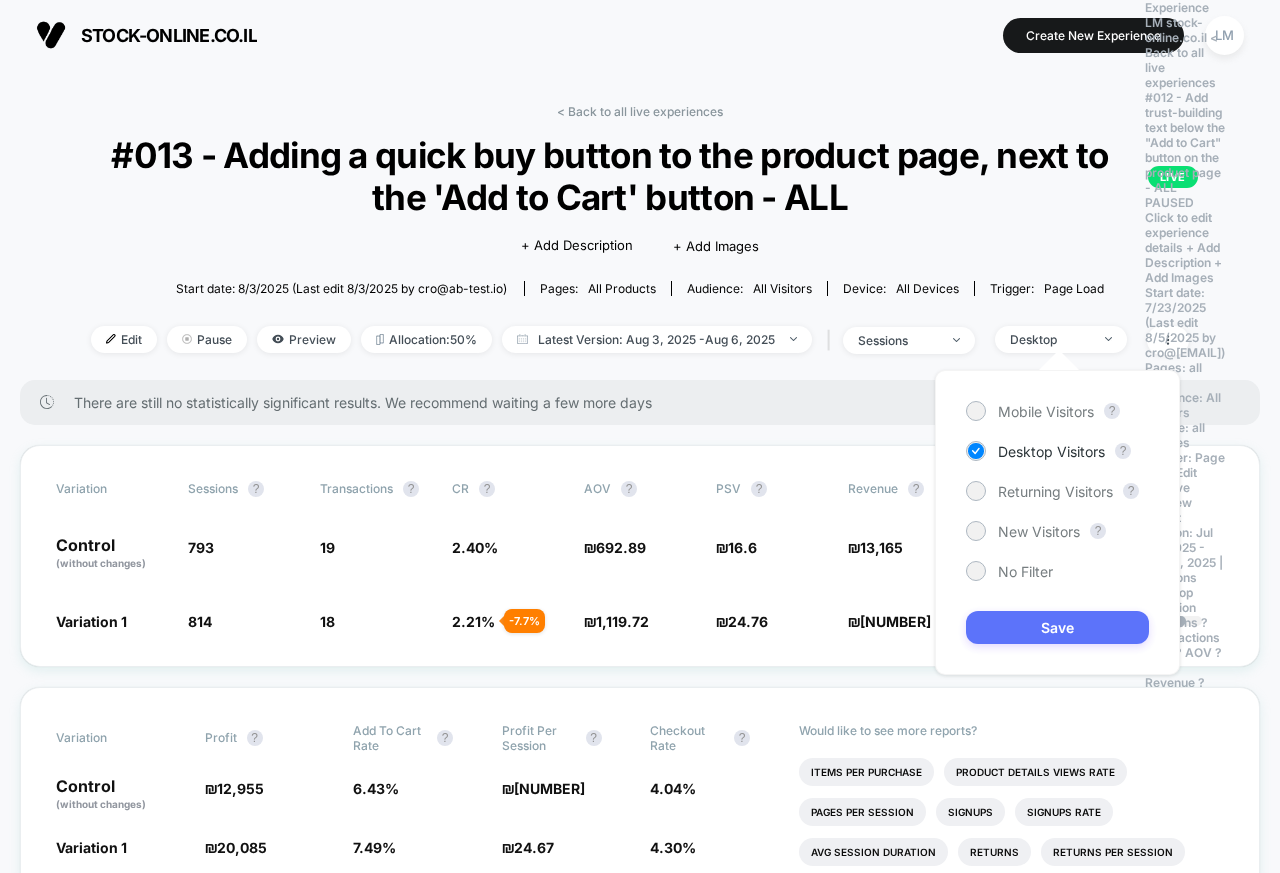 click on "Save" at bounding box center (1057, 627) 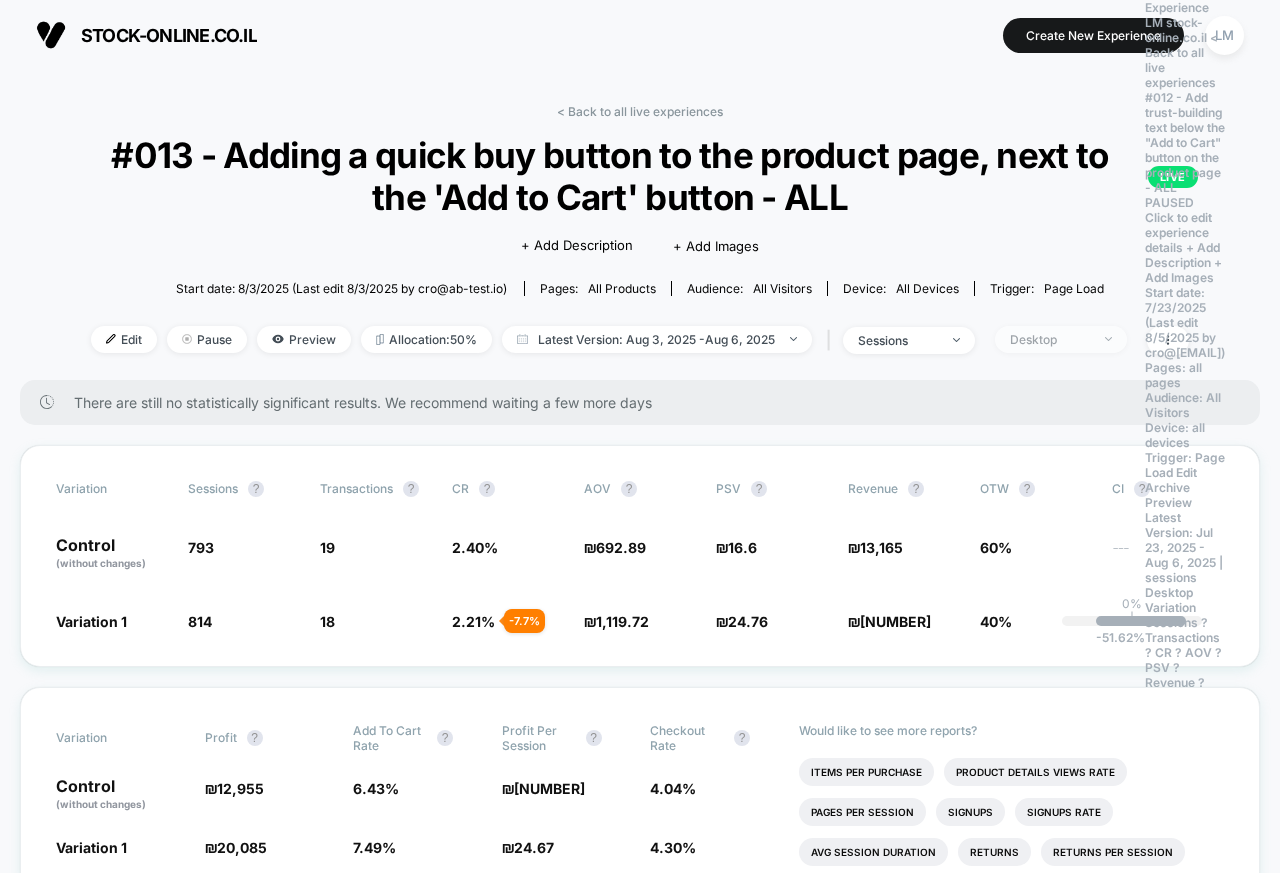 click on "Desktop" at bounding box center (1050, 339) 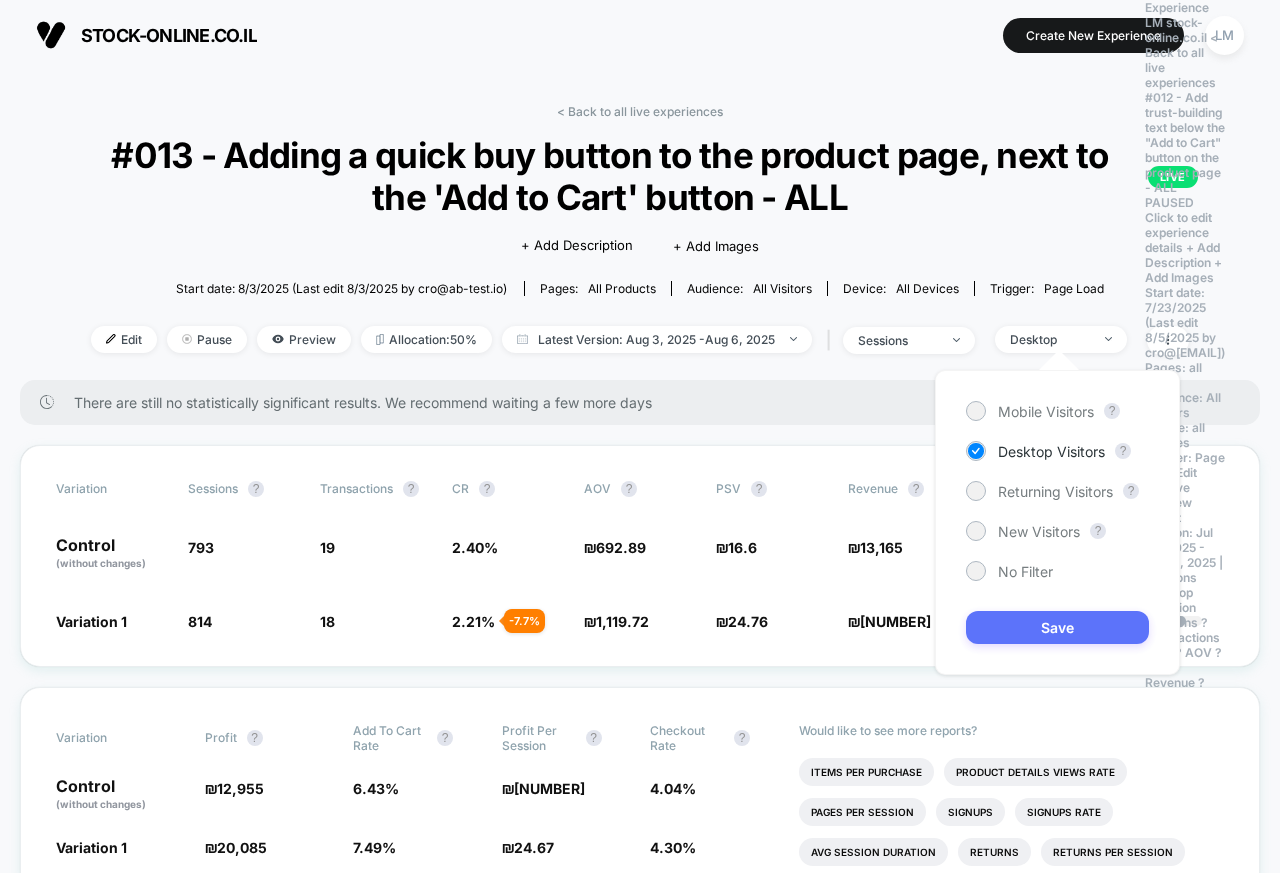 click on "Returning Visitors" at bounding box center (1055, 491) 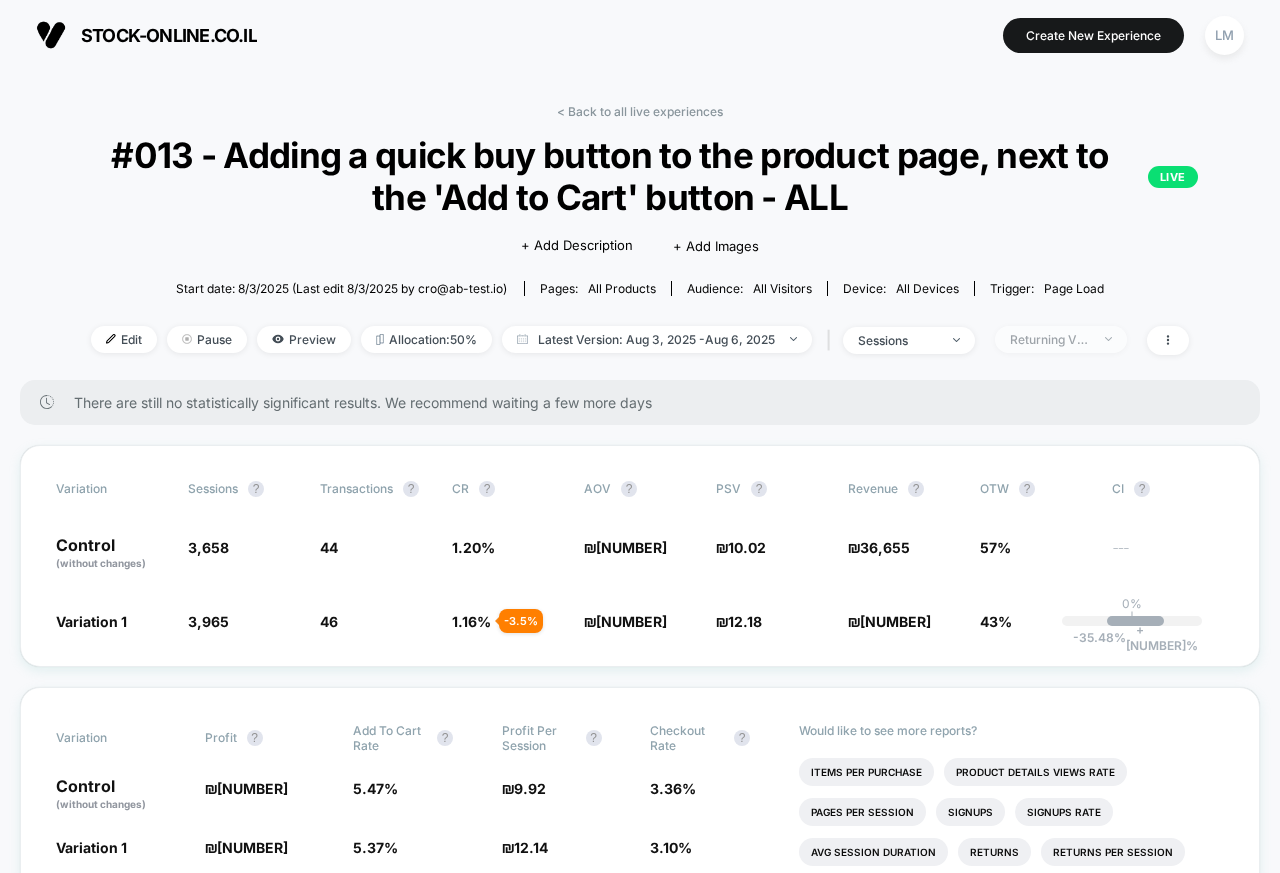 click on "Returning Visitors" at bounding box center [1050, 339] 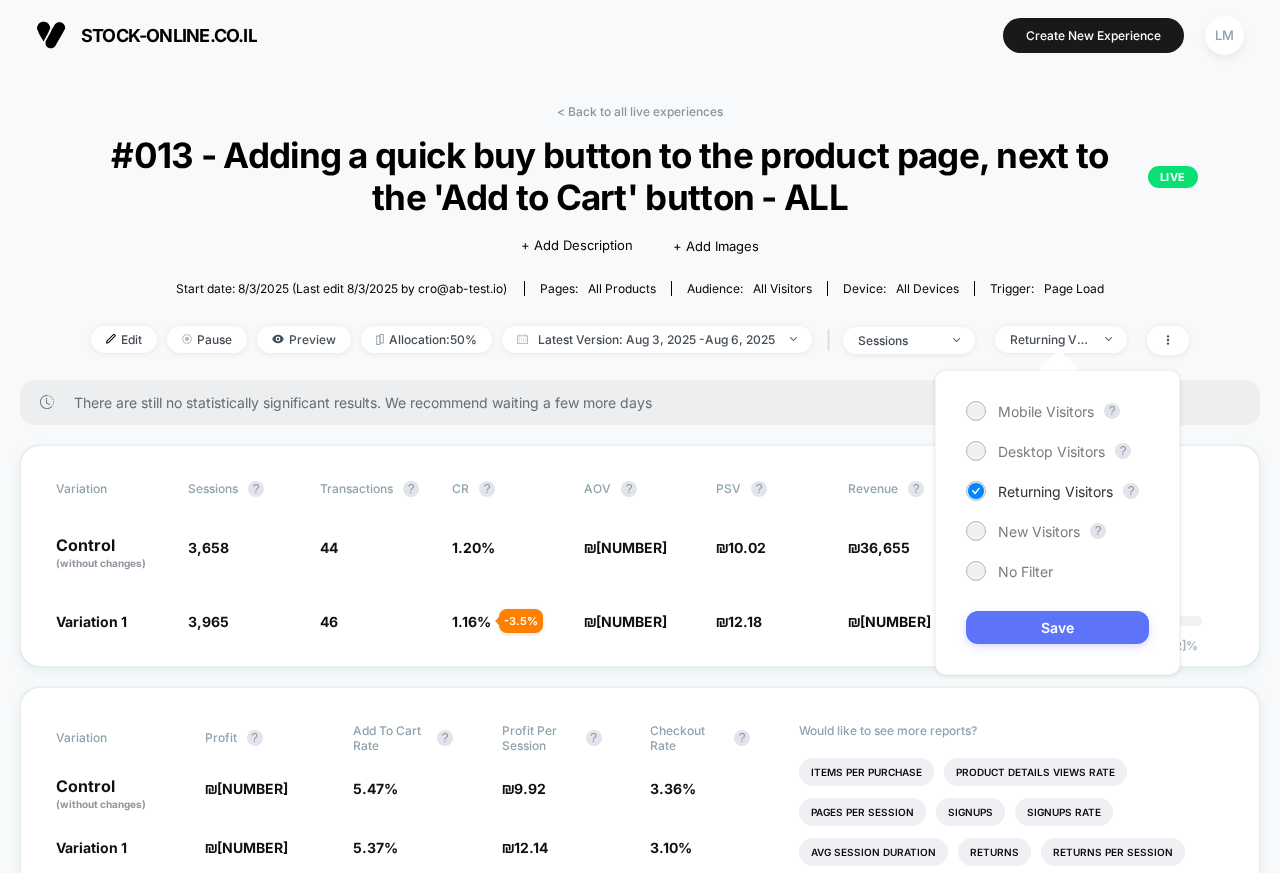 click on "Save" at bounding box center [1057, 627] 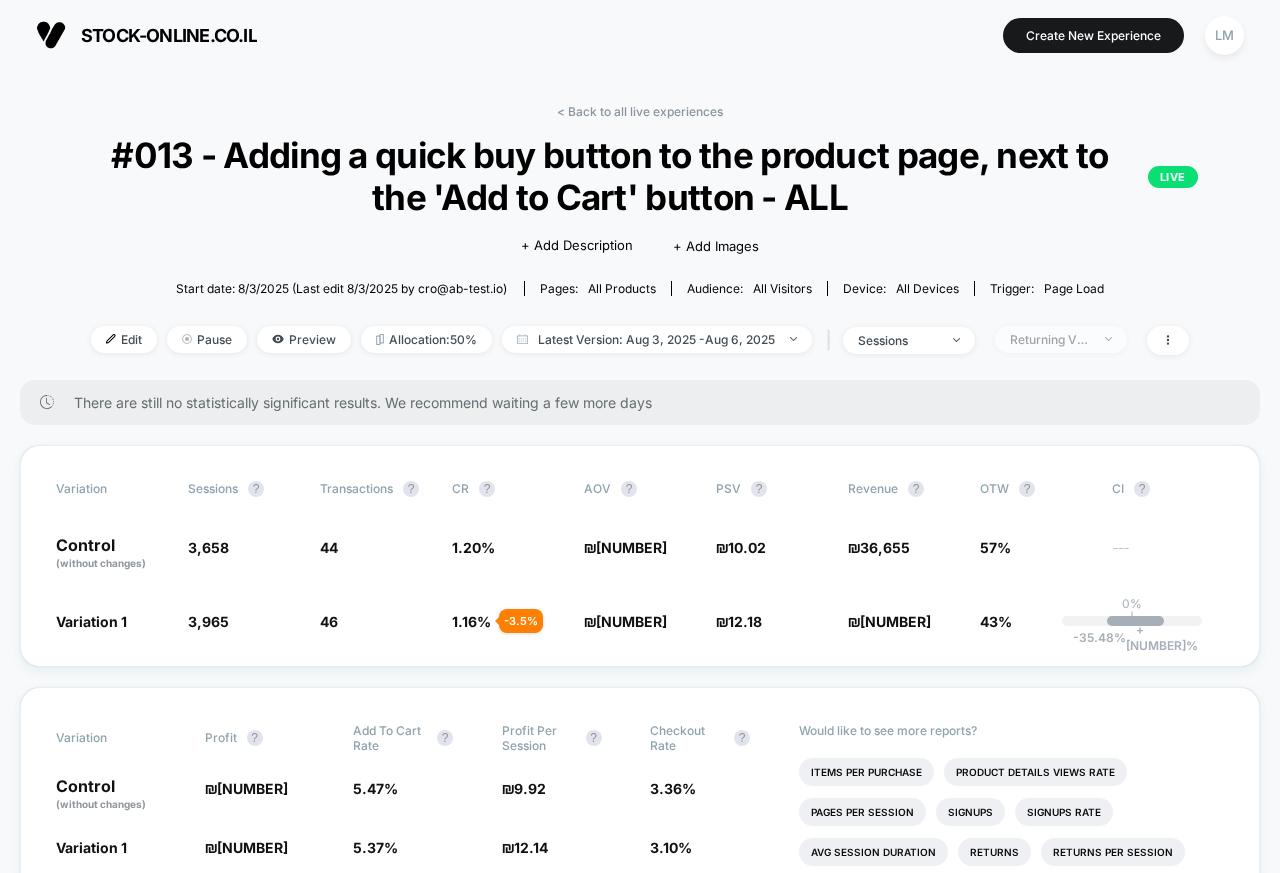 click on "Returning Visitors" at bounding box center [1050, 339] 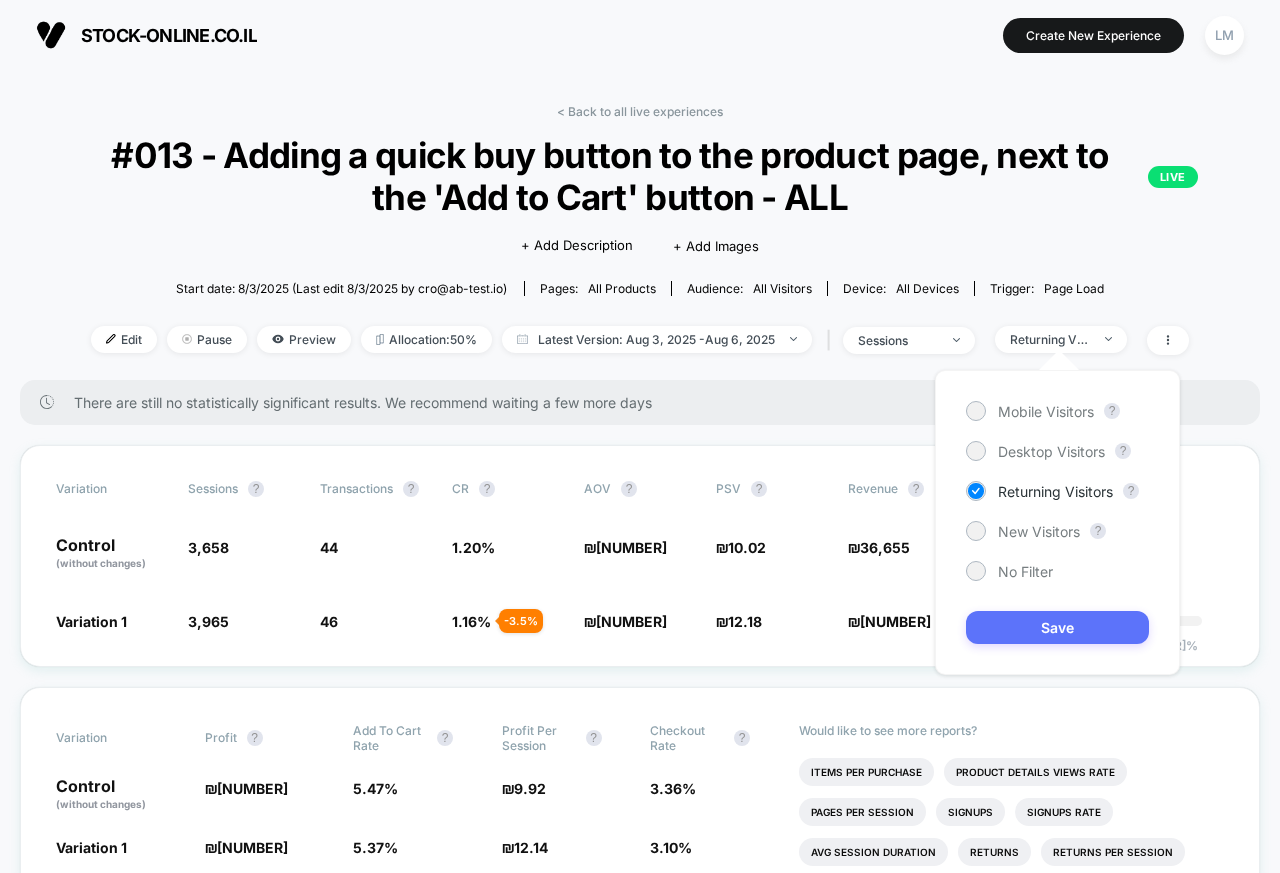 click on "New Visitors" at bounding box center [1039, 531] 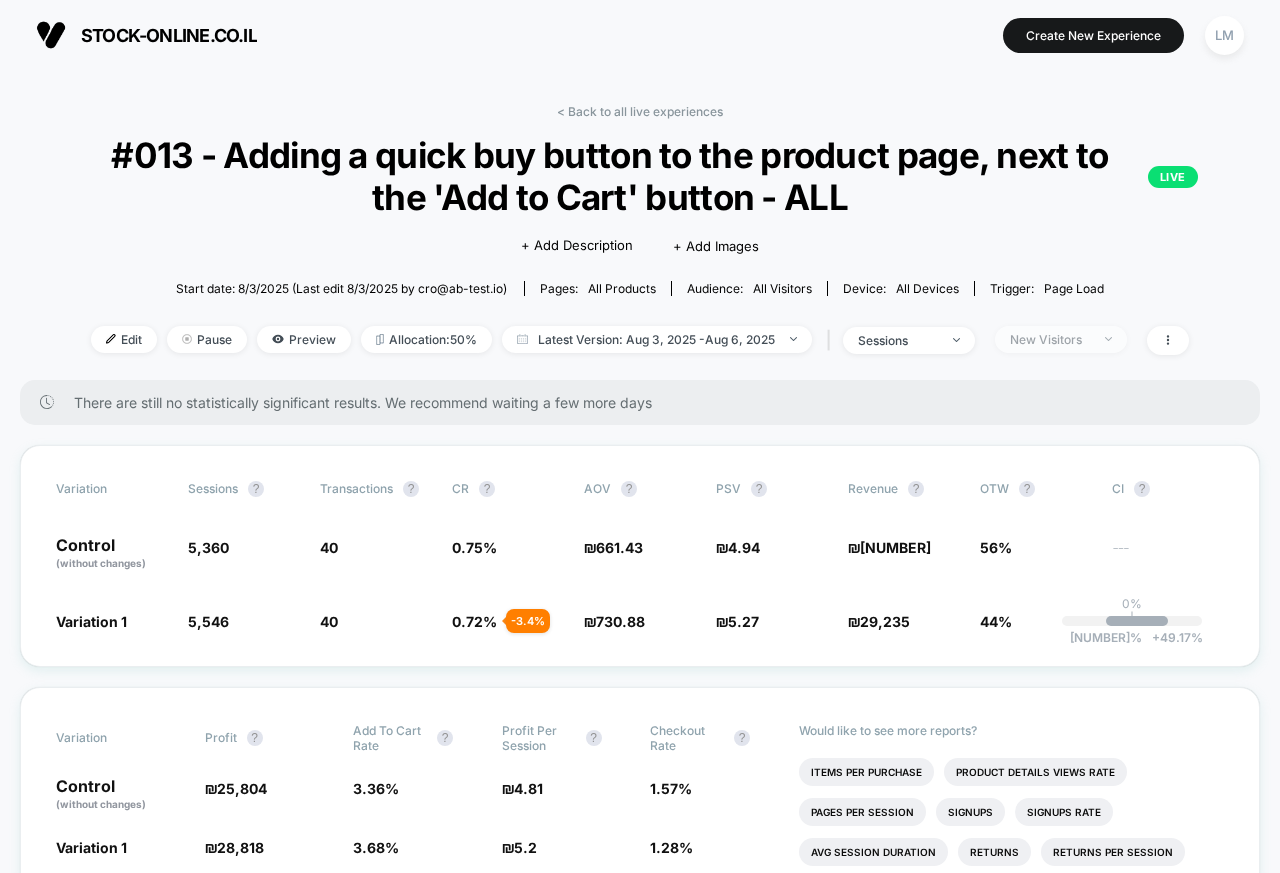 click on "New Visitors" at bounding box center (1050, 339) 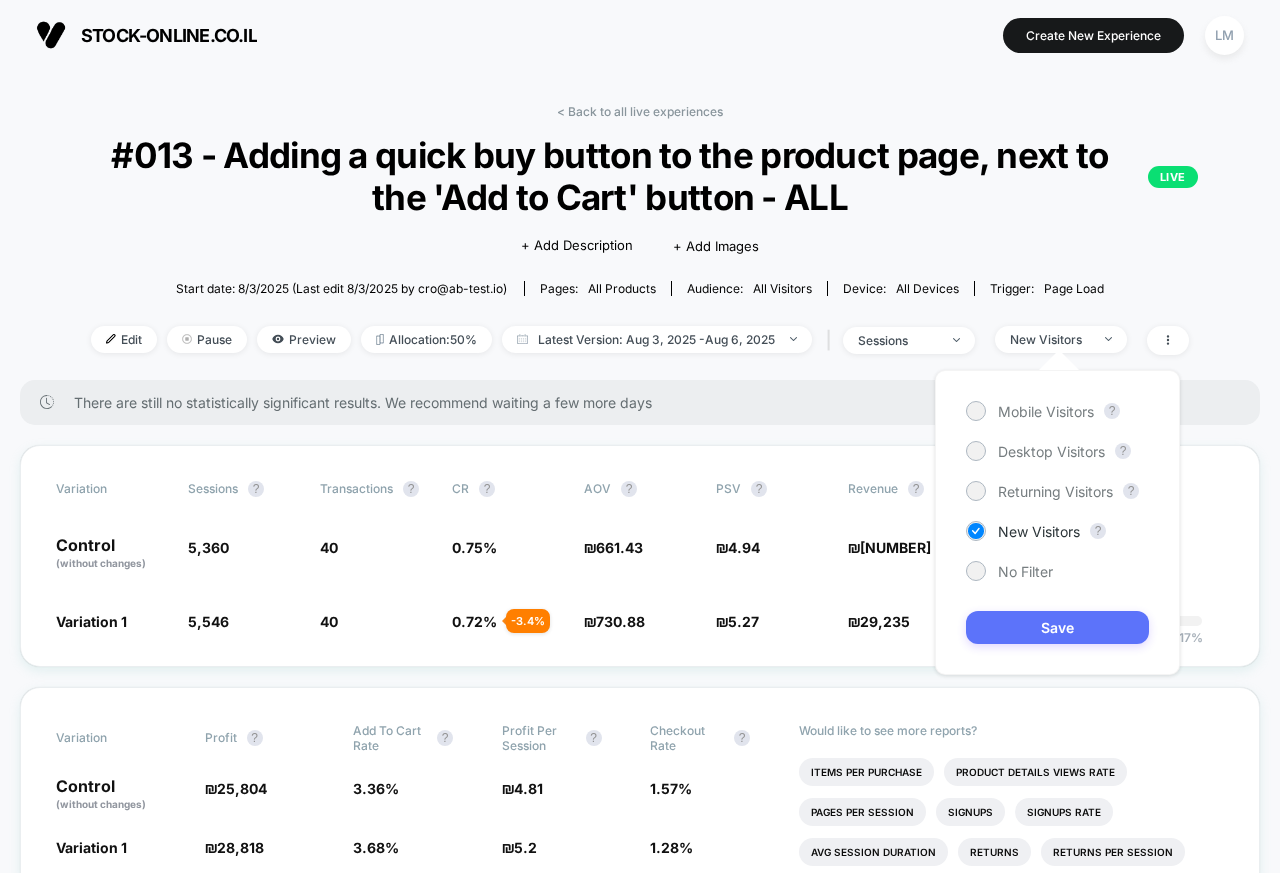 click on "Save" at bounding box center [1057, 627] 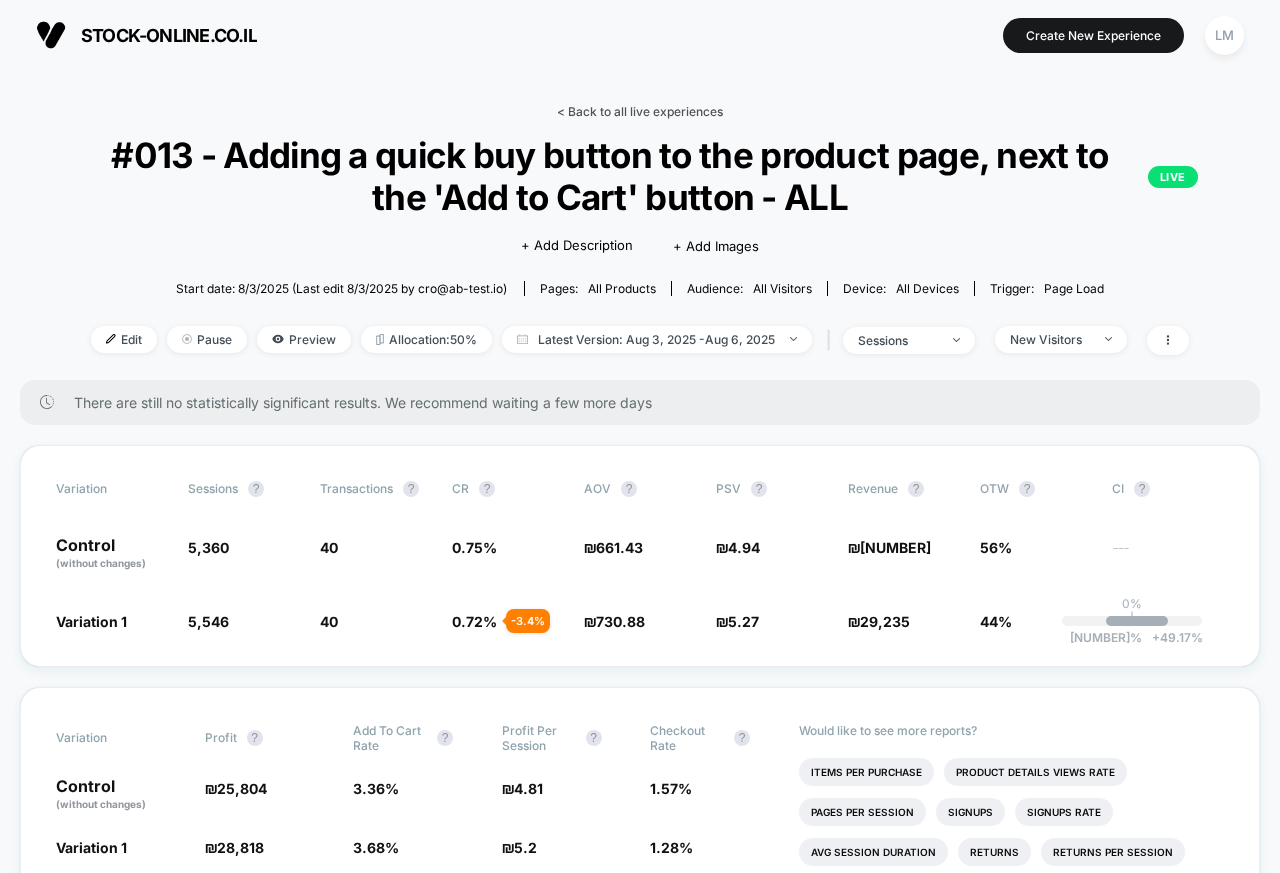 click on "< Back to all live experiences" at bounding box center (640, 111) 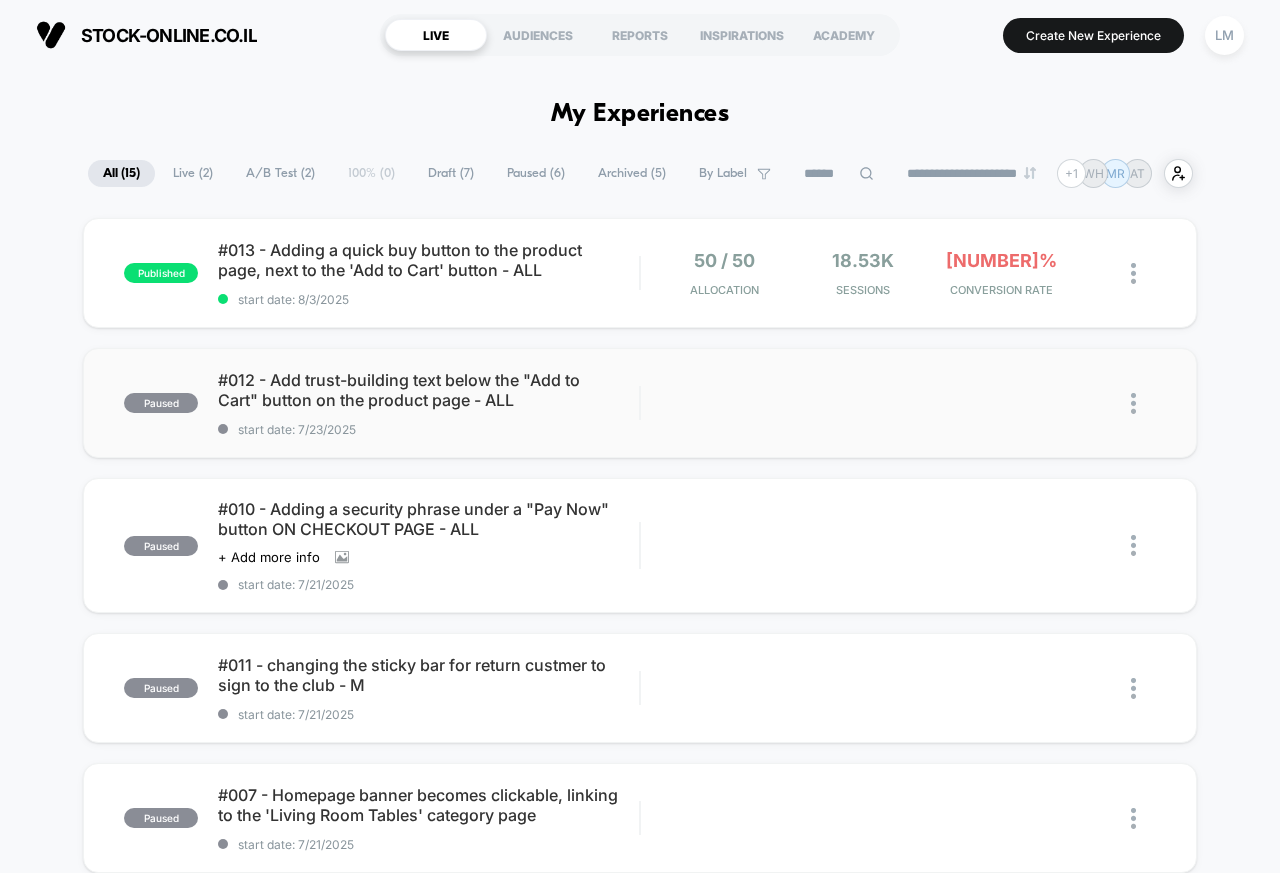 click on "#012 - Add trust-building text below the "Add to Cart" button on the product page - ALL" at bounding box center (428, 390) 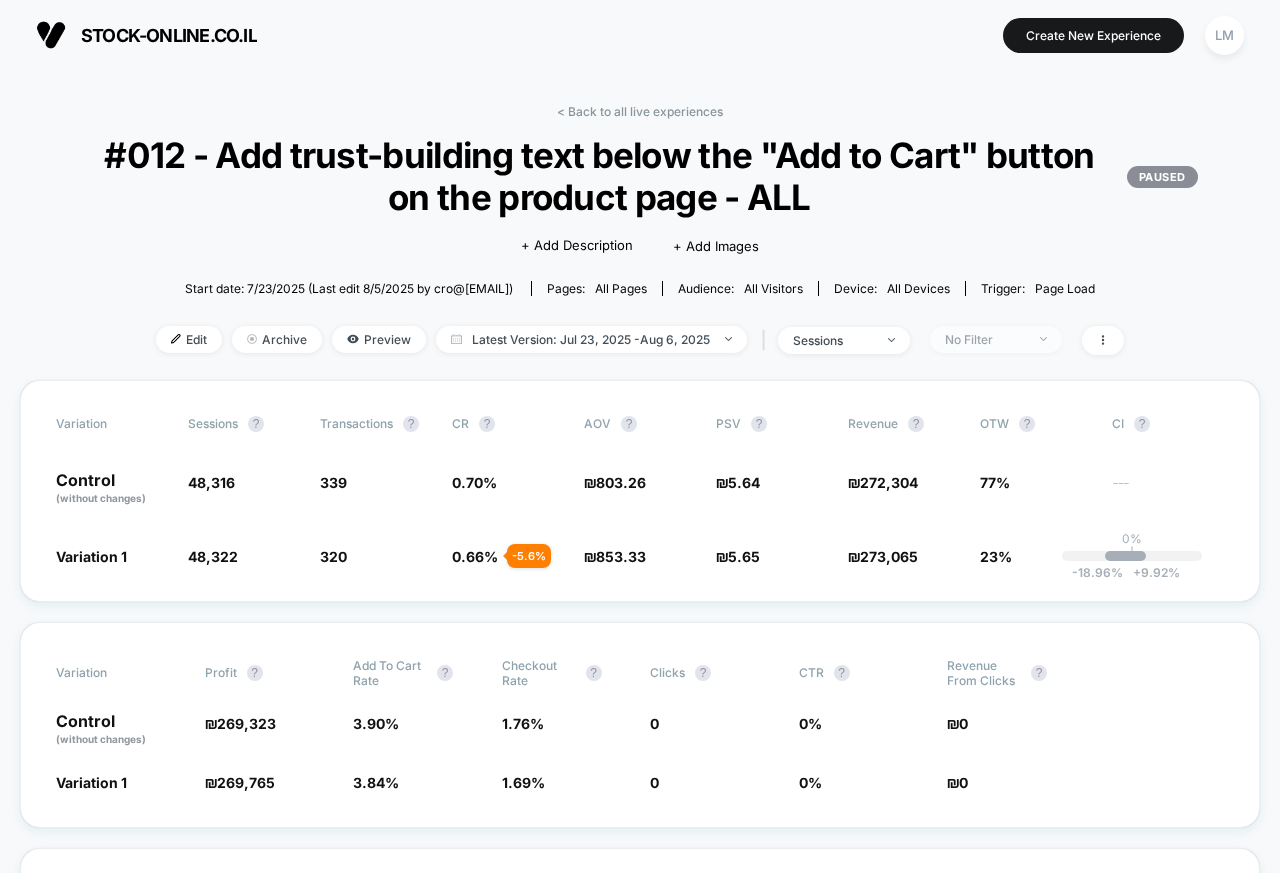 click on "No Filter" at bounding box center [985, 339] 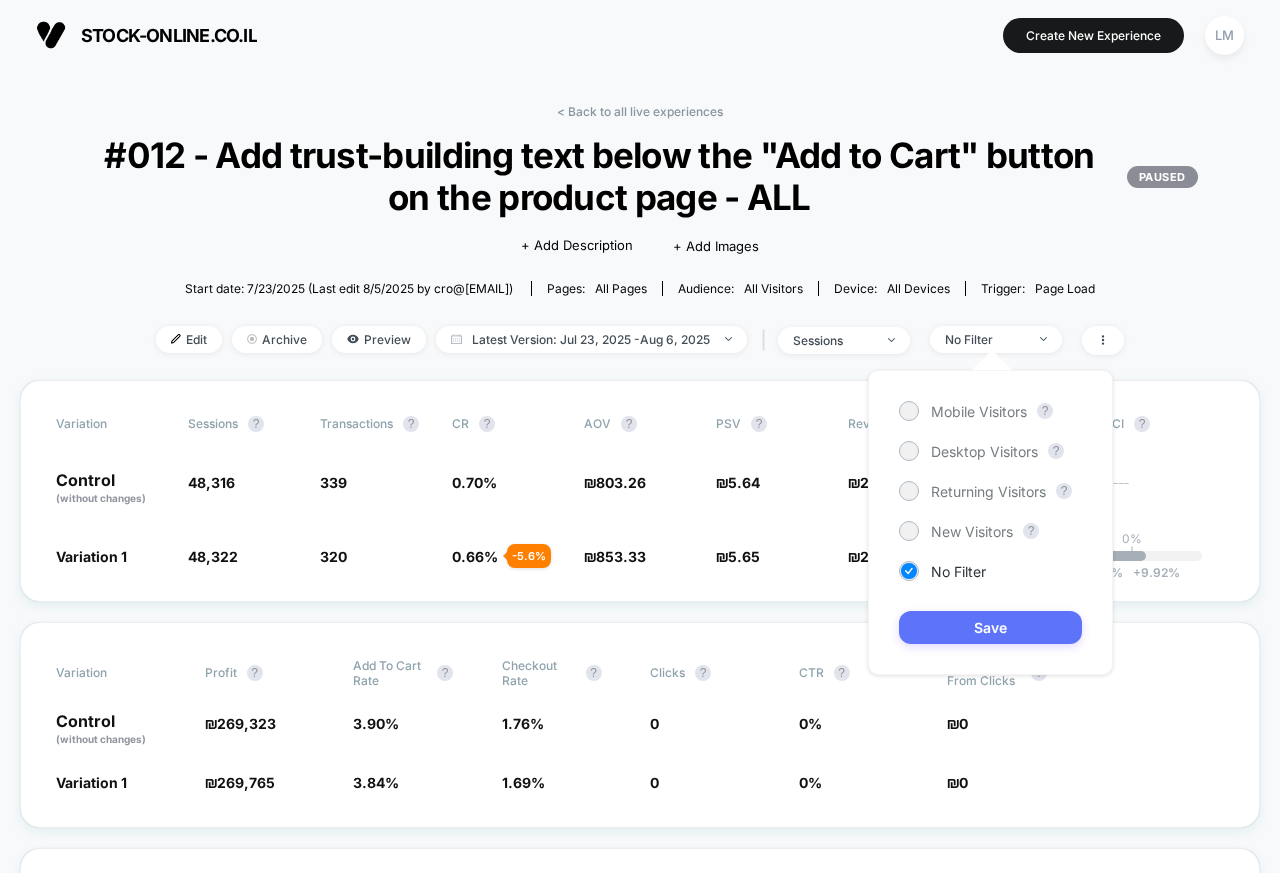 click on "Mobile Visitors" at bounding box center (979, 411) 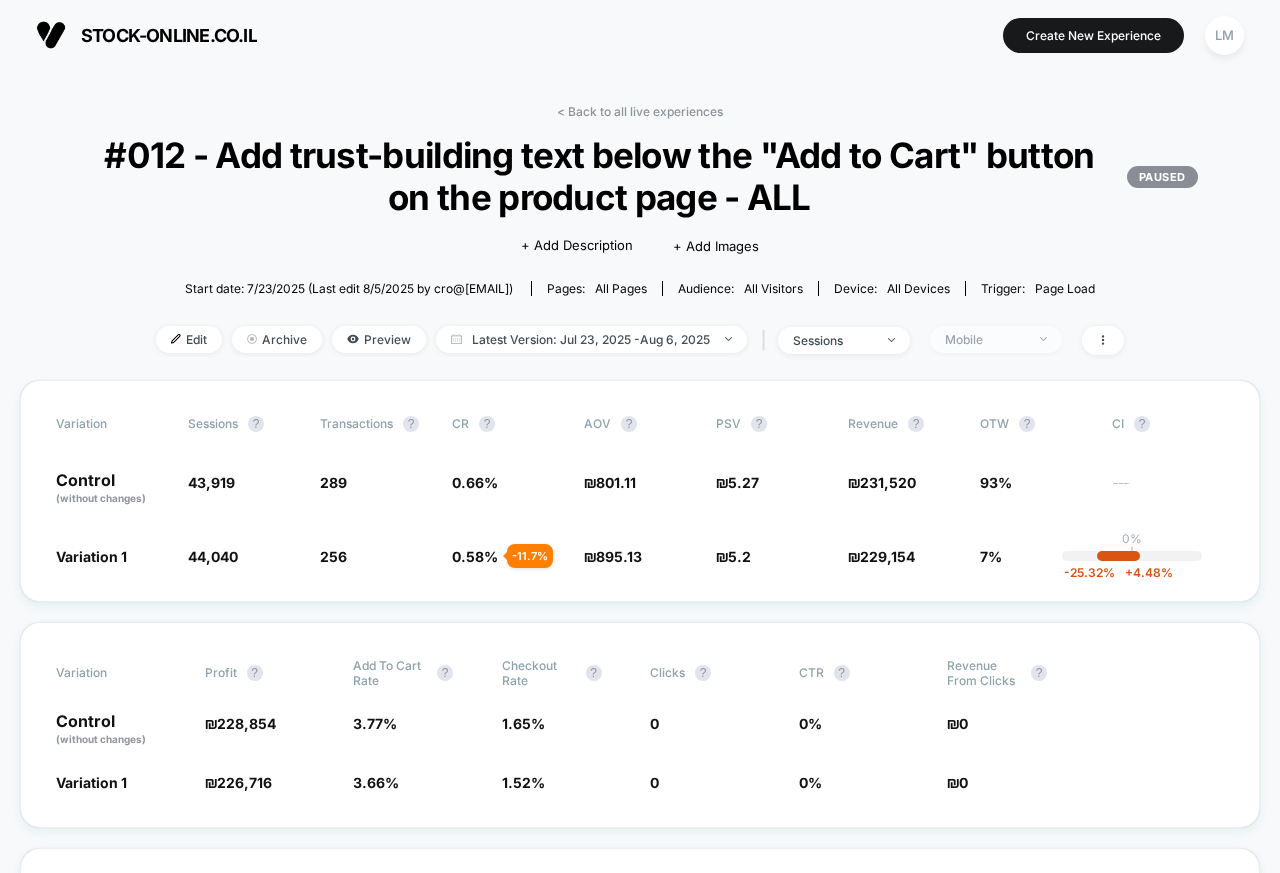 click on "Mobile" at bounding box center [985, 339] 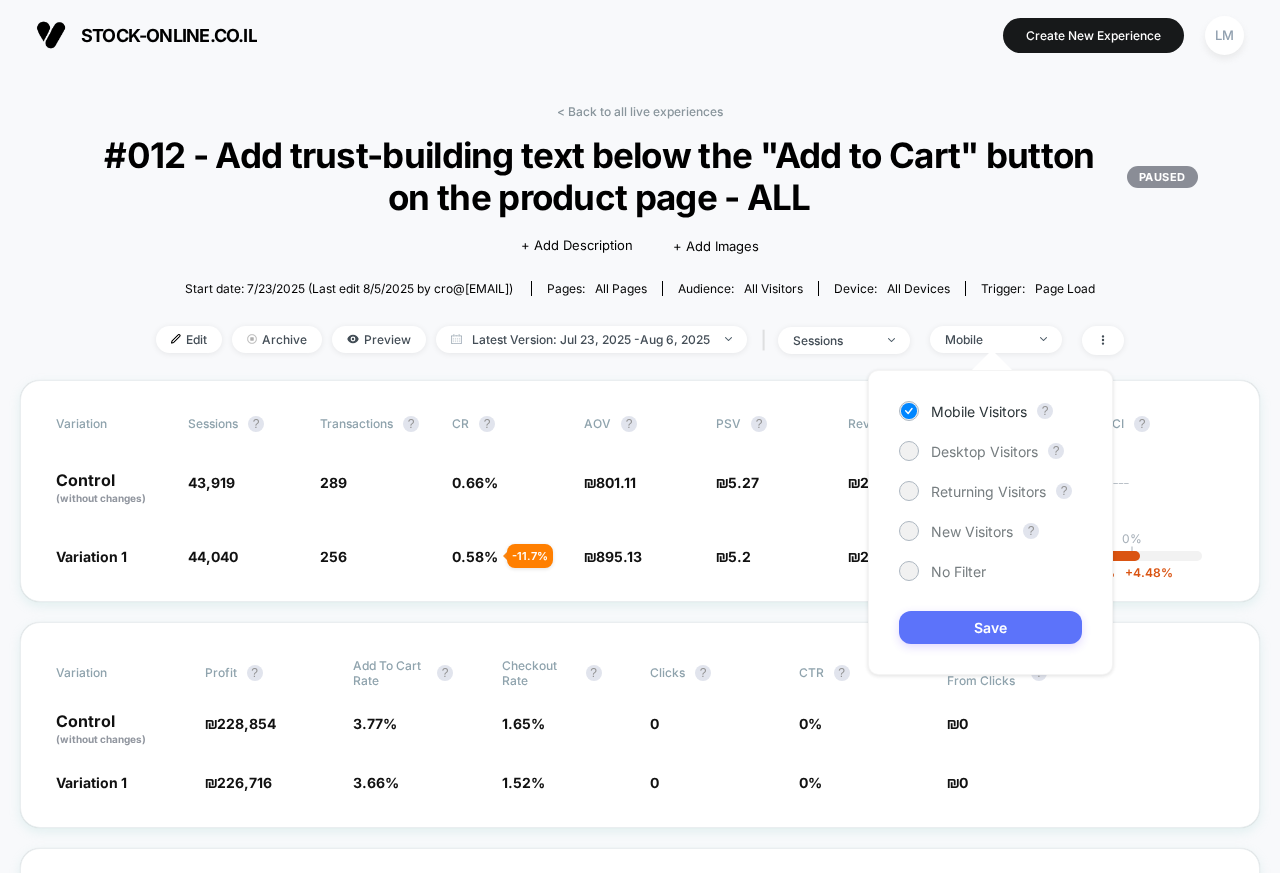 click on "Save" at bounding box center [990, 627] 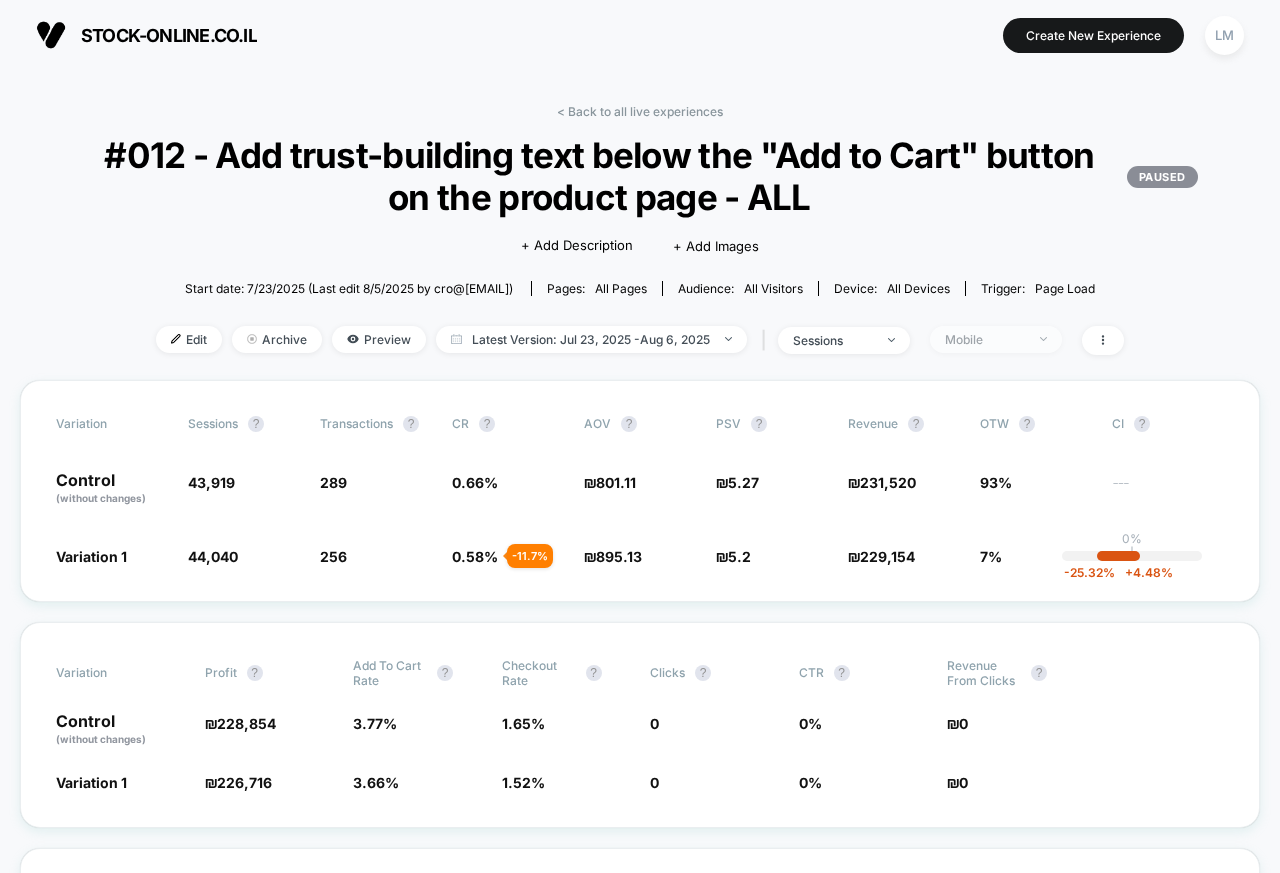 click on "Mobile" at bounding box center (985, 339) 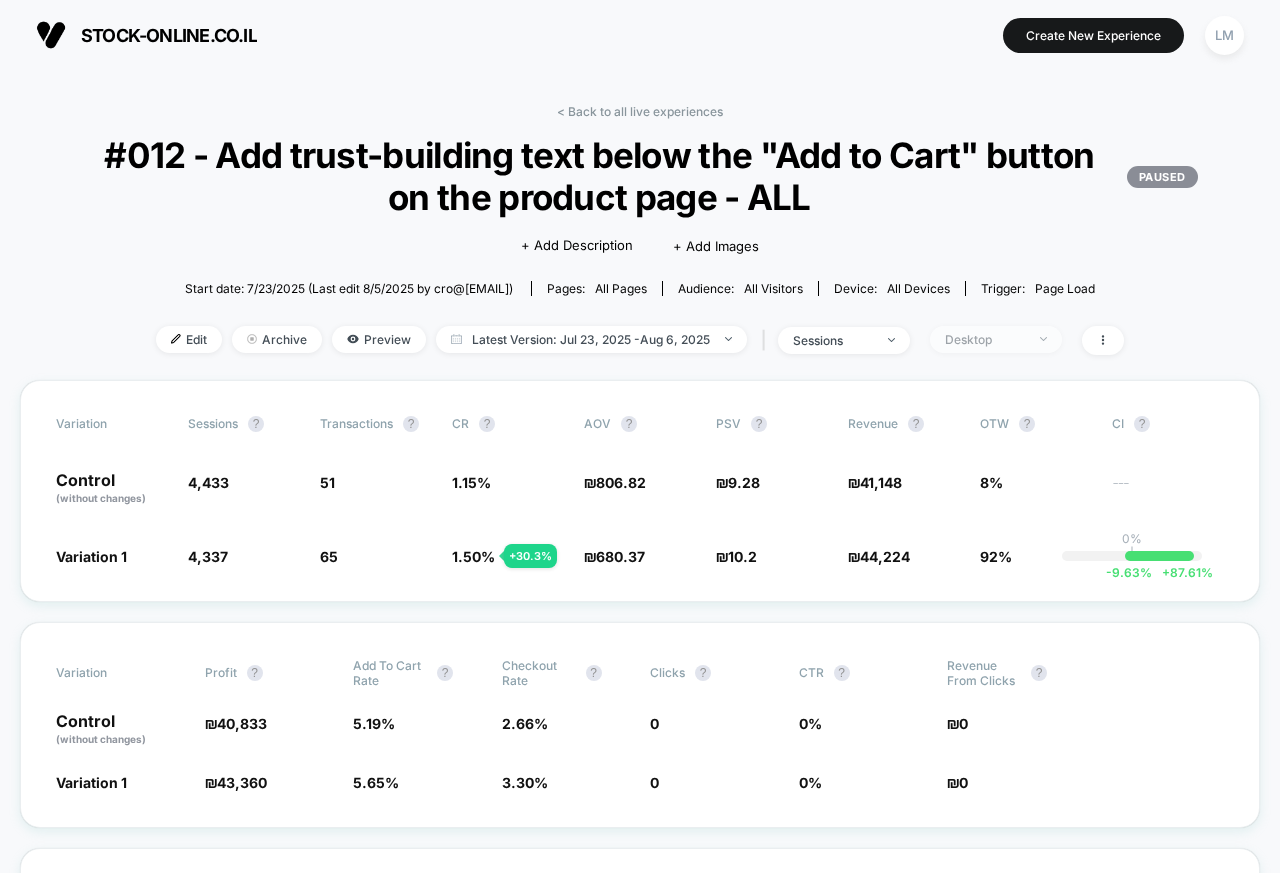click on "Desktop" at bounding box center (985, 339) 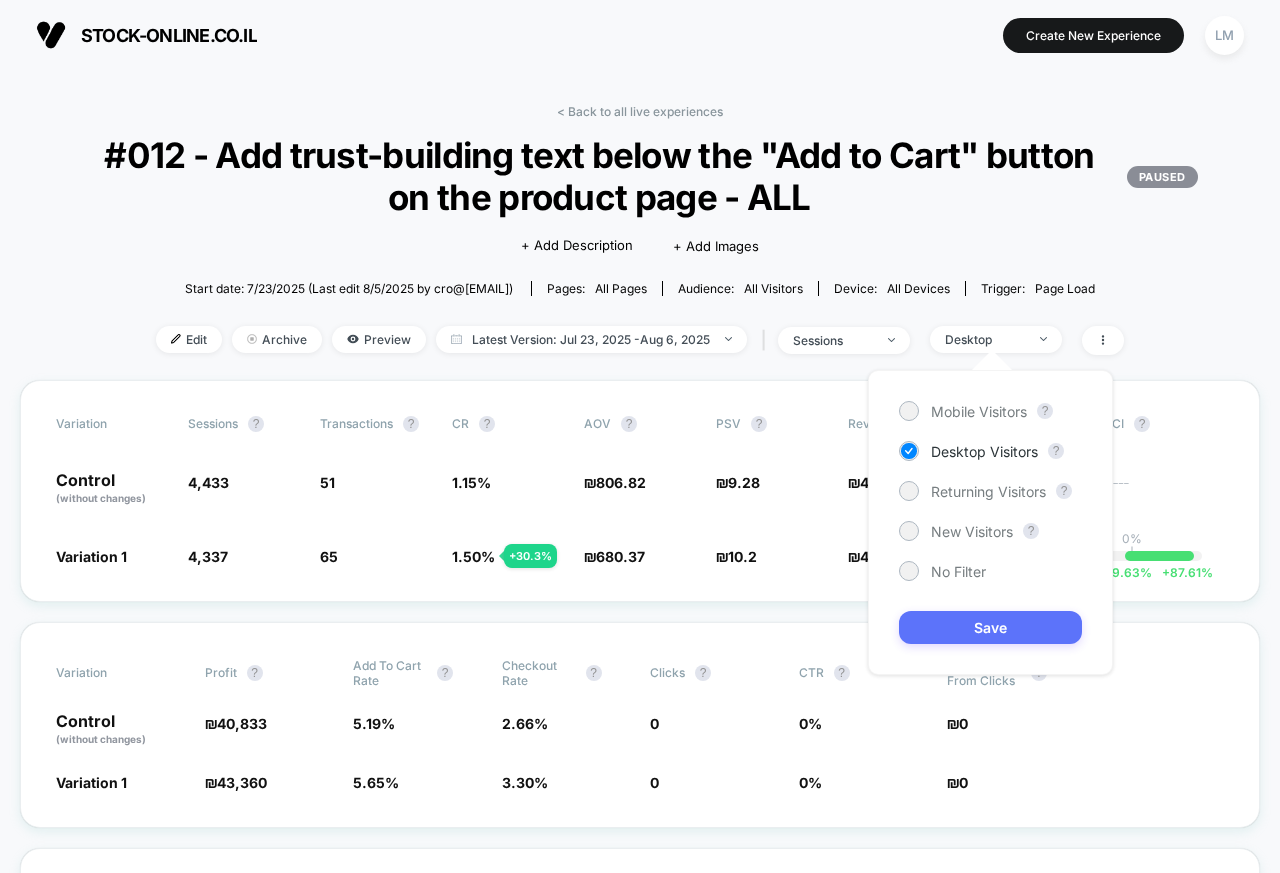 click on "Save" at bounding box center [990, 627] 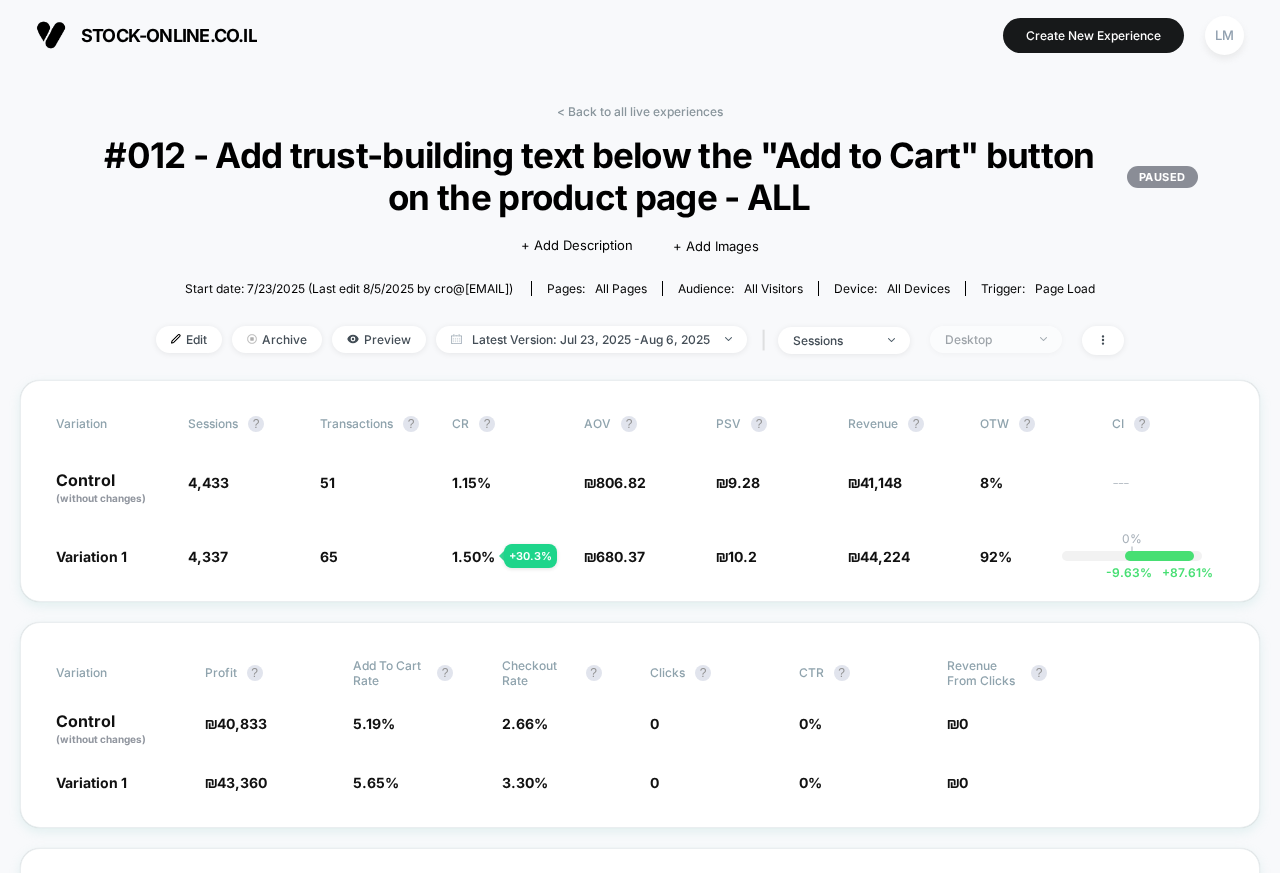 click on "Desktop" at bounding box center [985, 339] 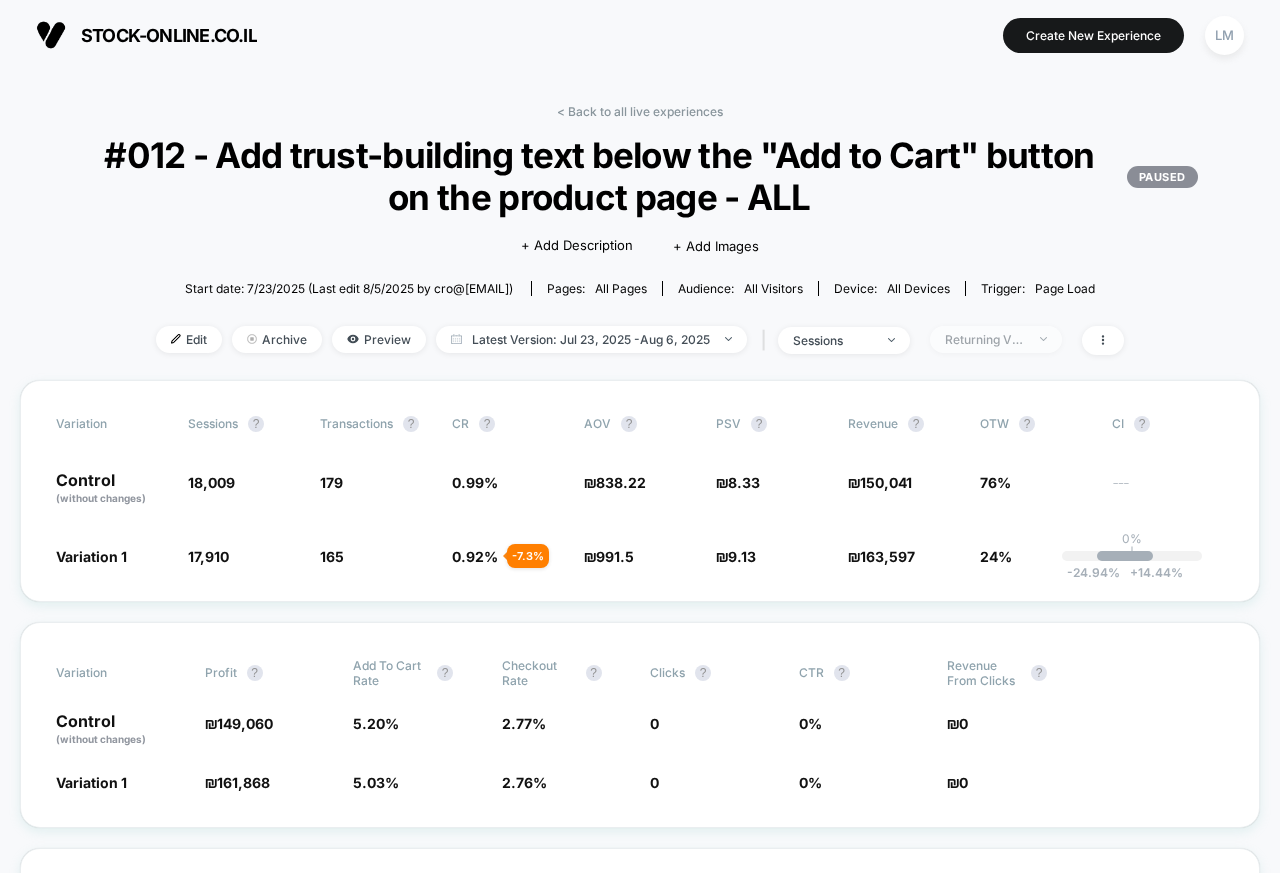click on "Returning Visitors" at bounding box center (985, 339) 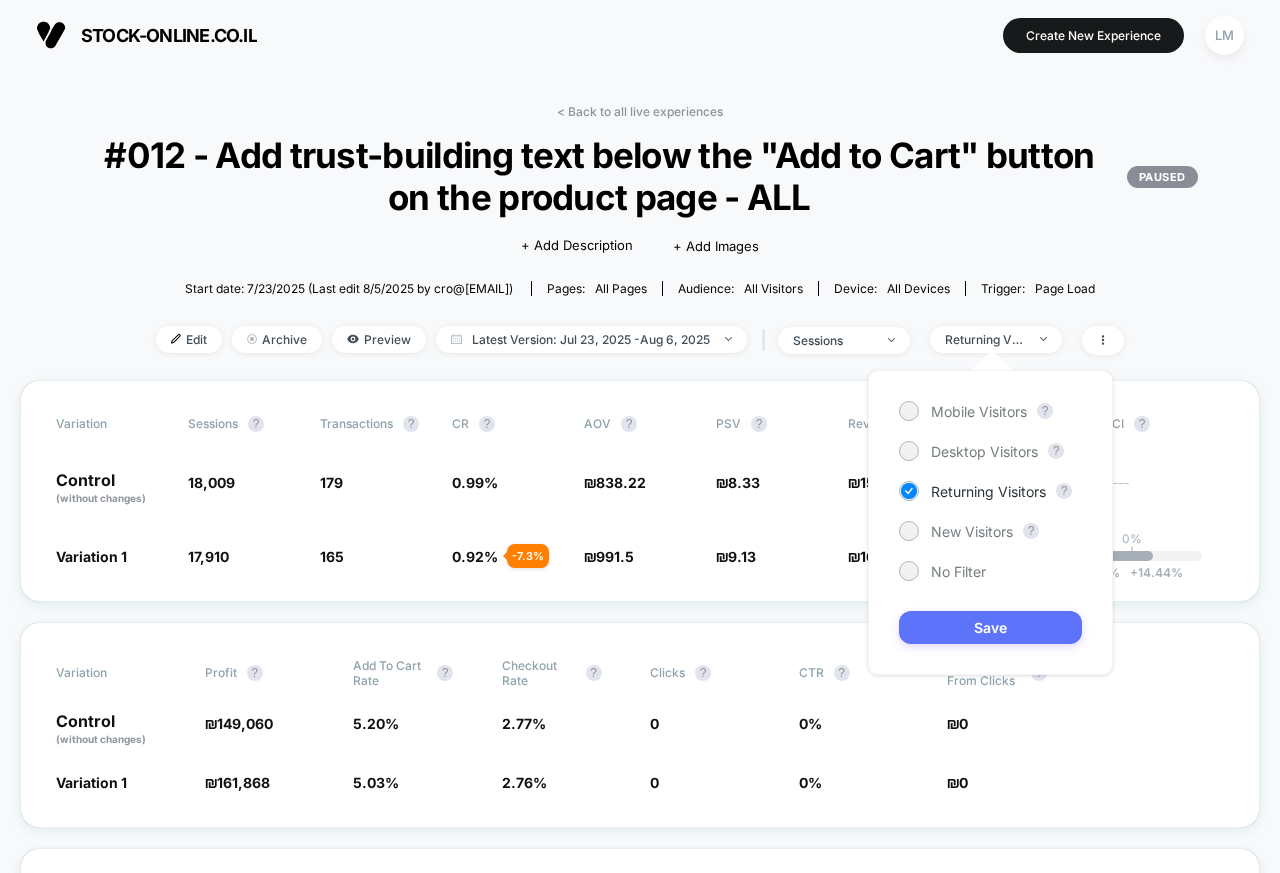 click on "Save" at bounding box center (990, 627) 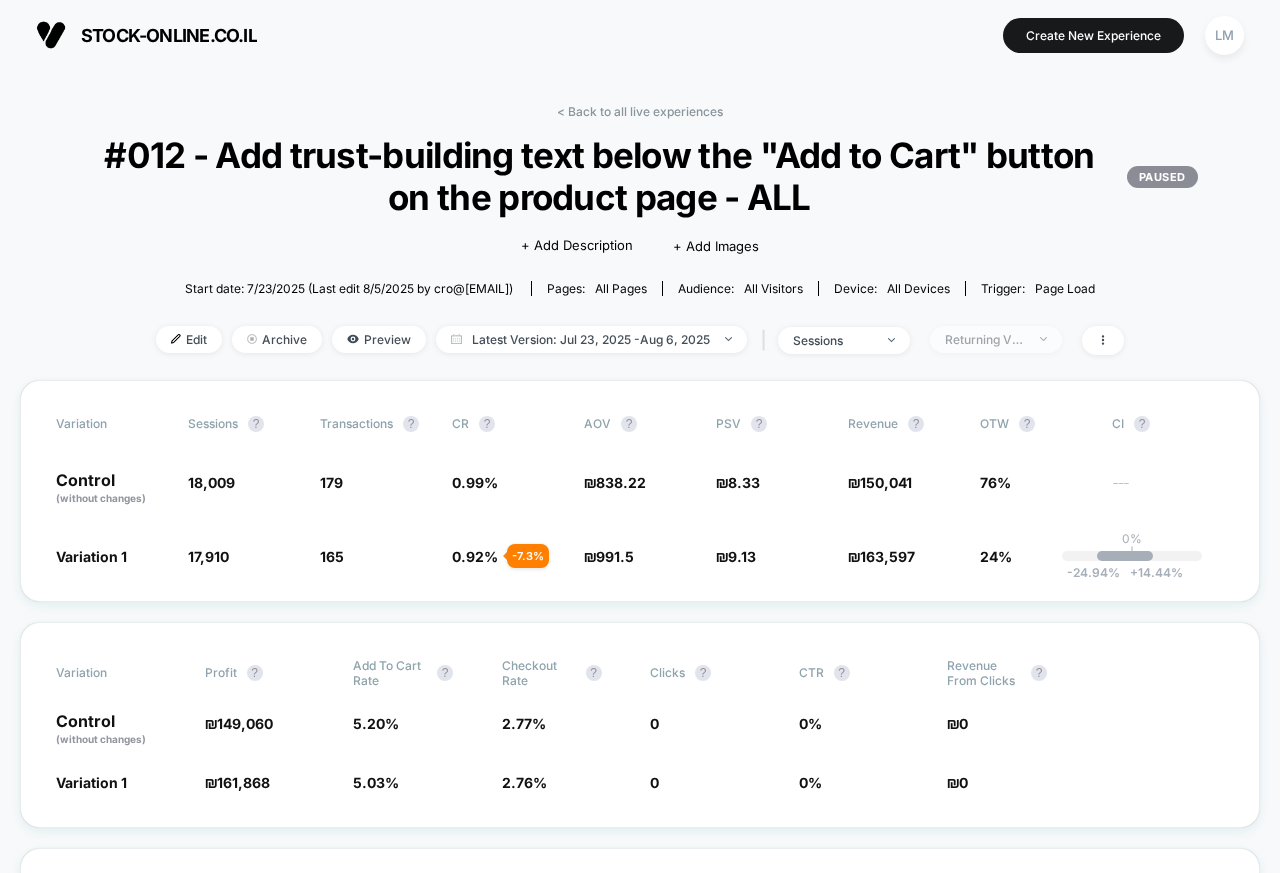 click on "Returning Visitors" at bounding box center (985, 339) 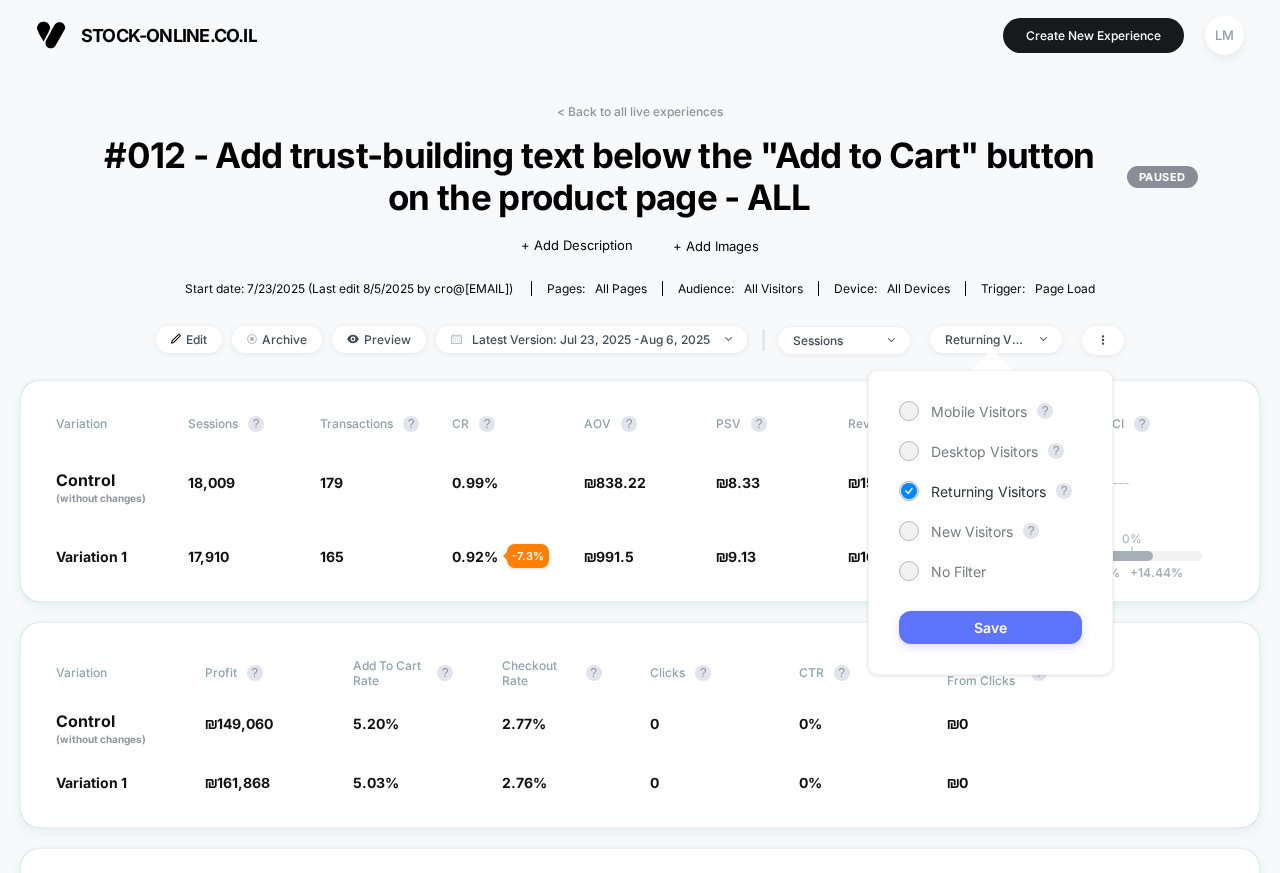 click on "New Visitors" at bounding box center (972, 531) 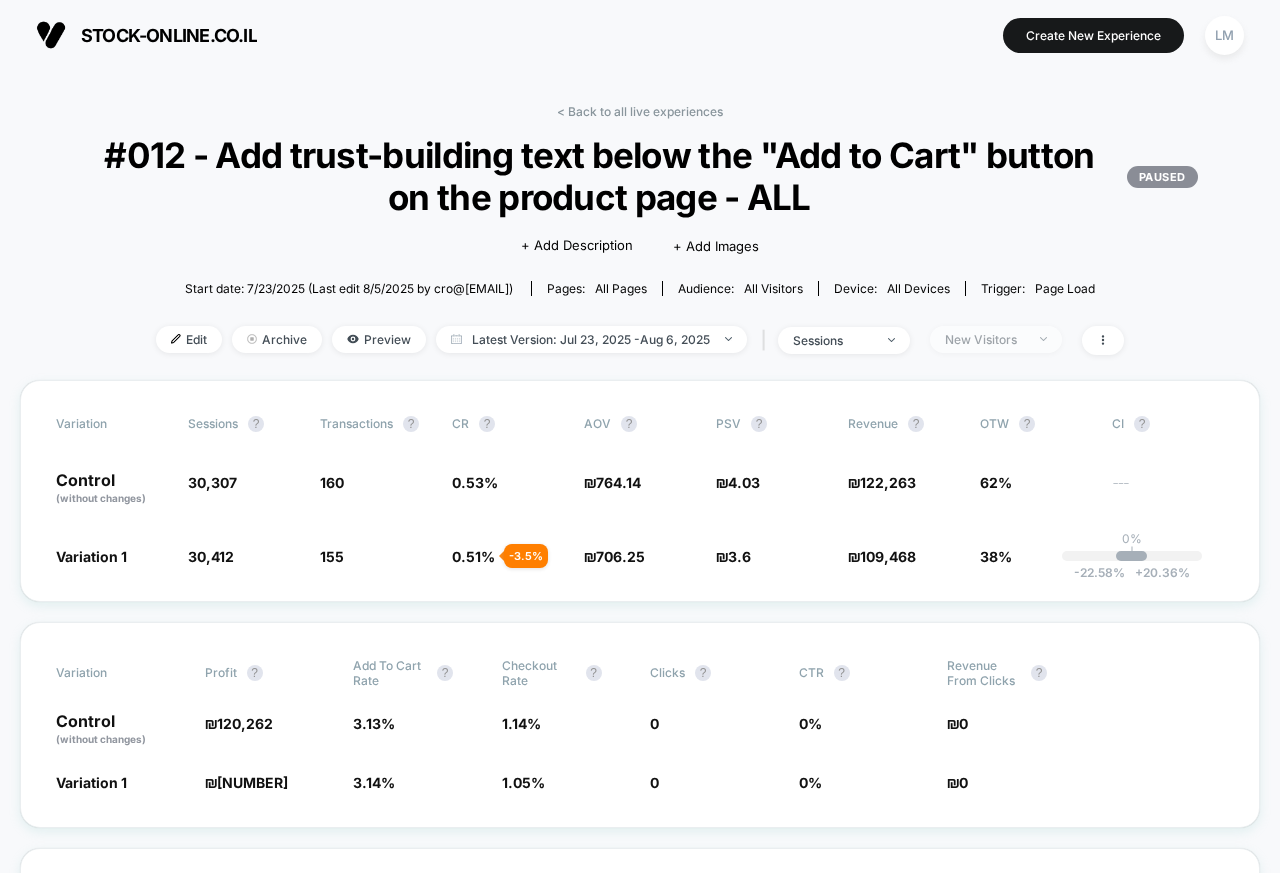 click on "New Visitors" at bounding box center (985, 339) 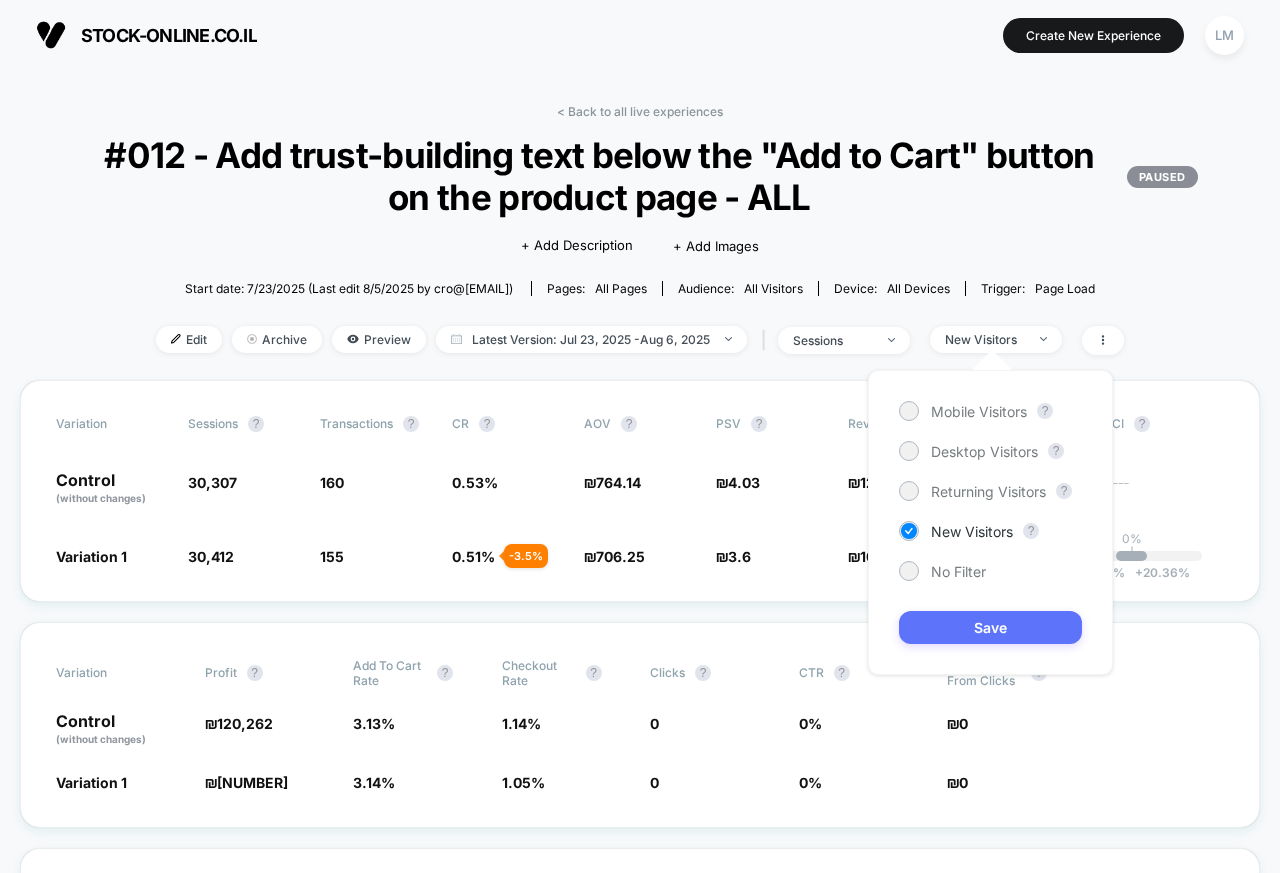 click on "Save" at bounding box center [990, 627] 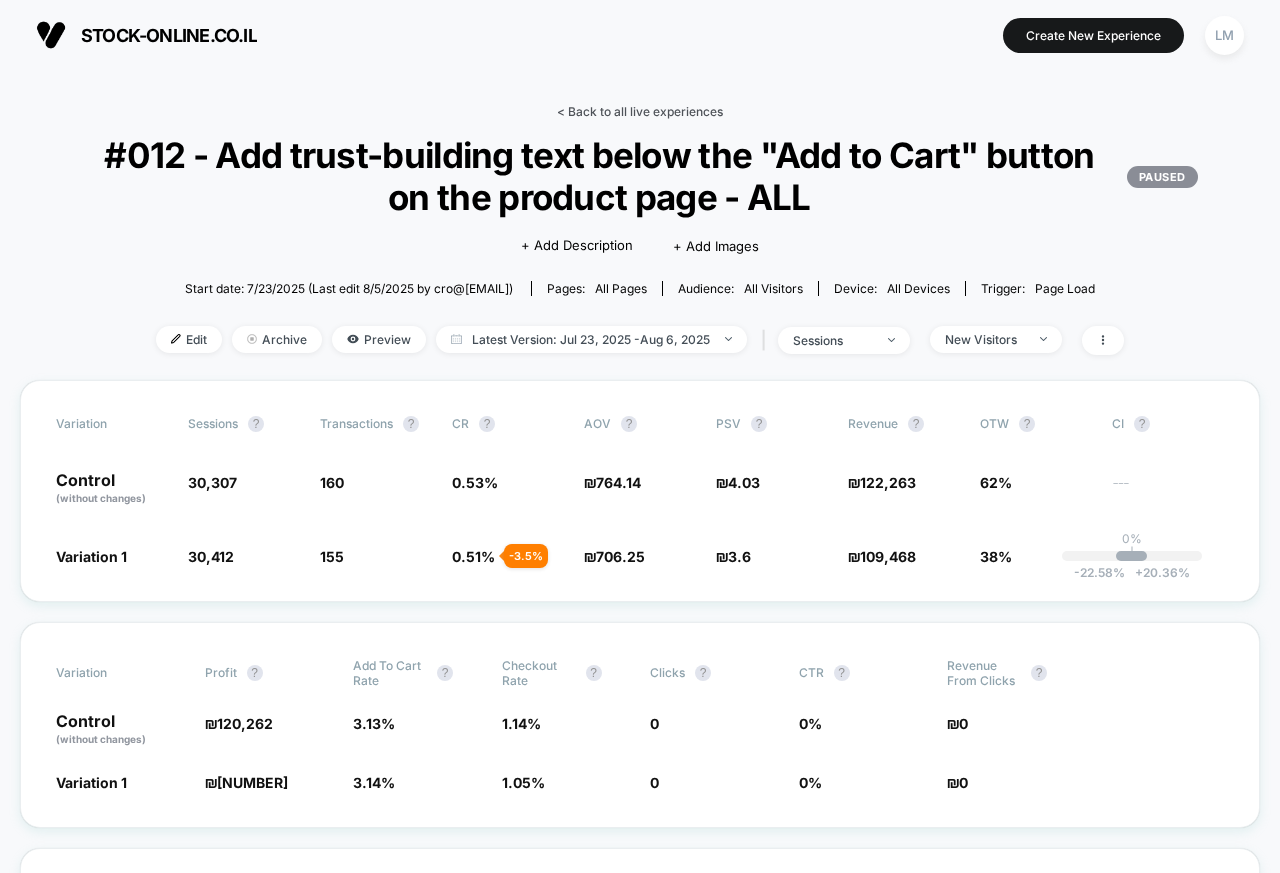 click on "< Back to all live experiences" at bounding box center (640, 111) 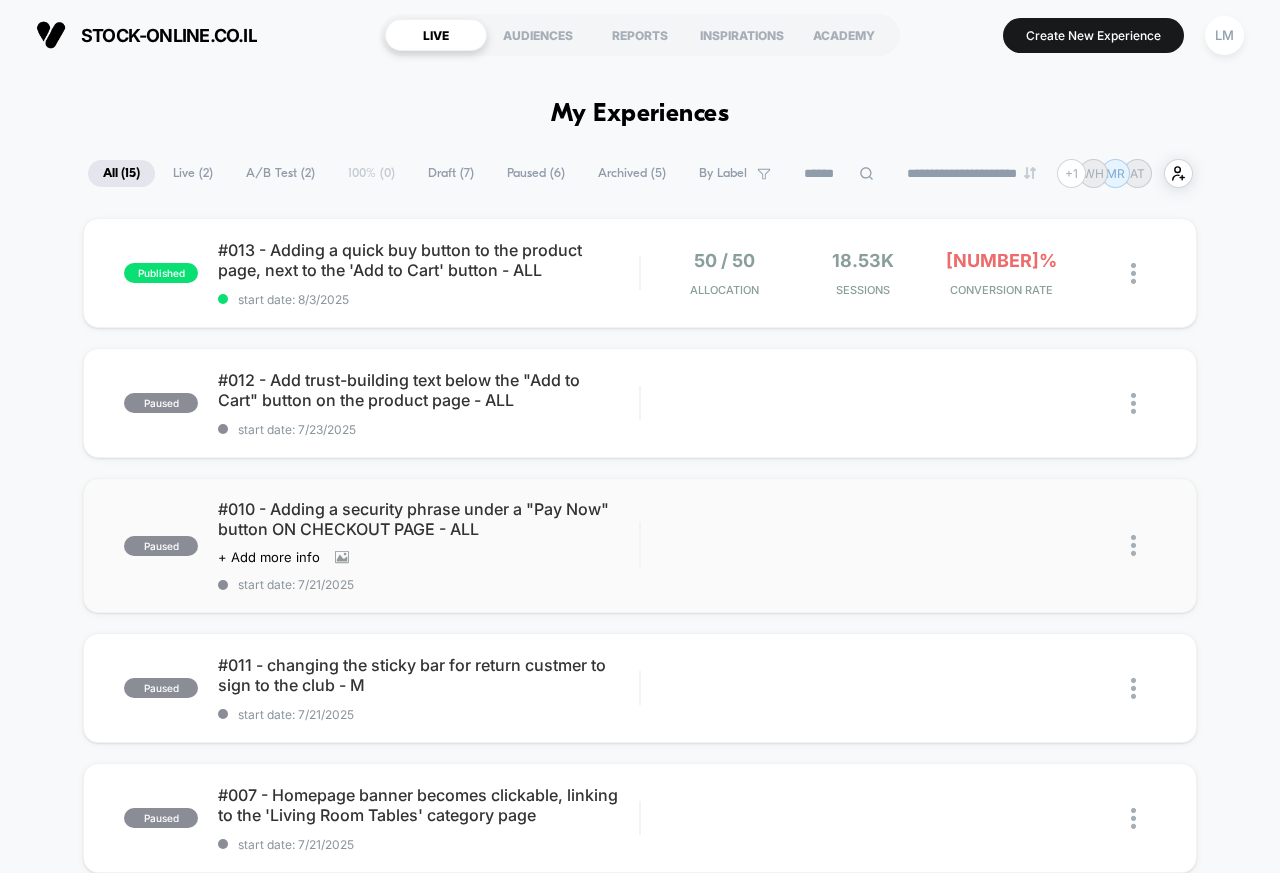 click on "#010 - Adding a security phrase under a "Pay Now" button ON CHECKOUT PAGE - ALL" at bounding box center (428, 519) 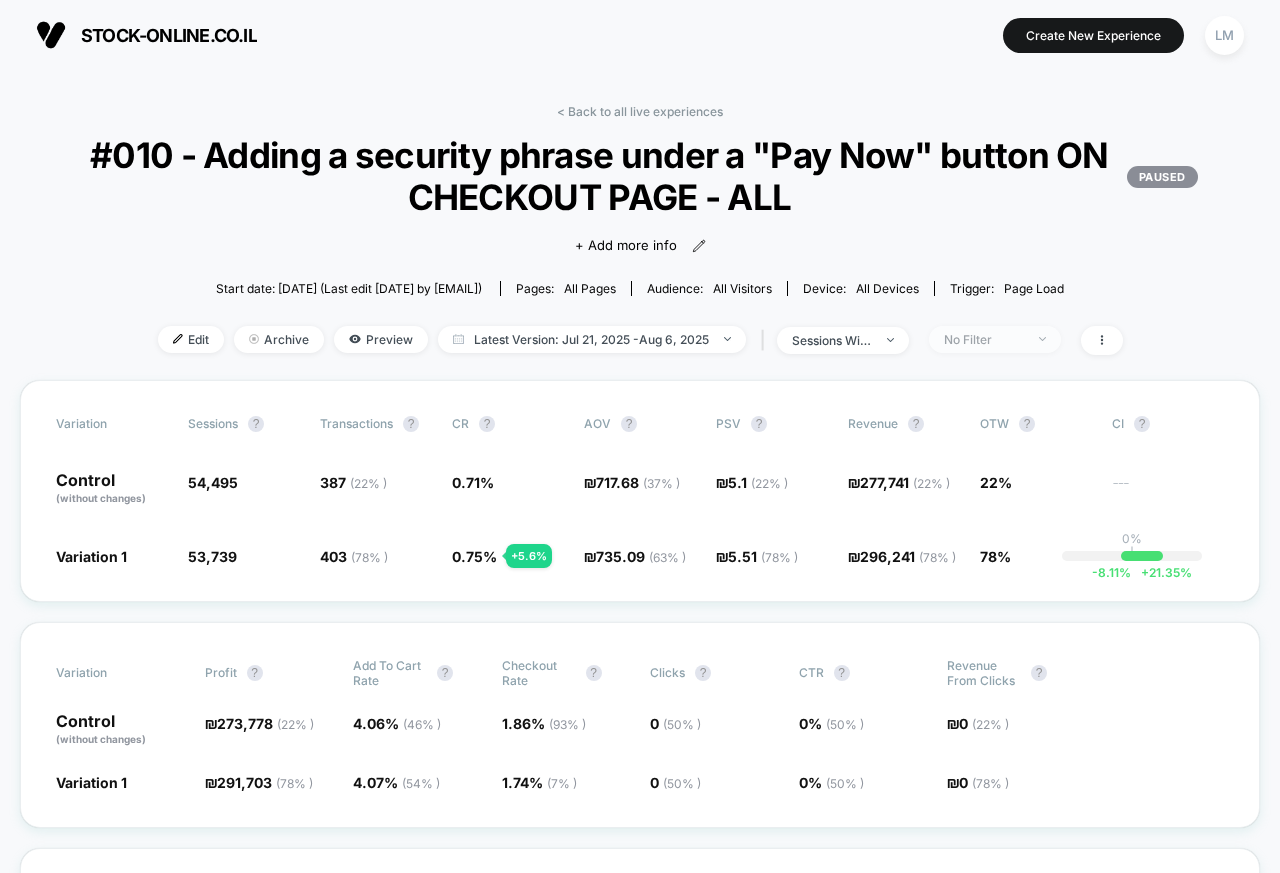 click on "No Filter" at bounding box center (984, 339) 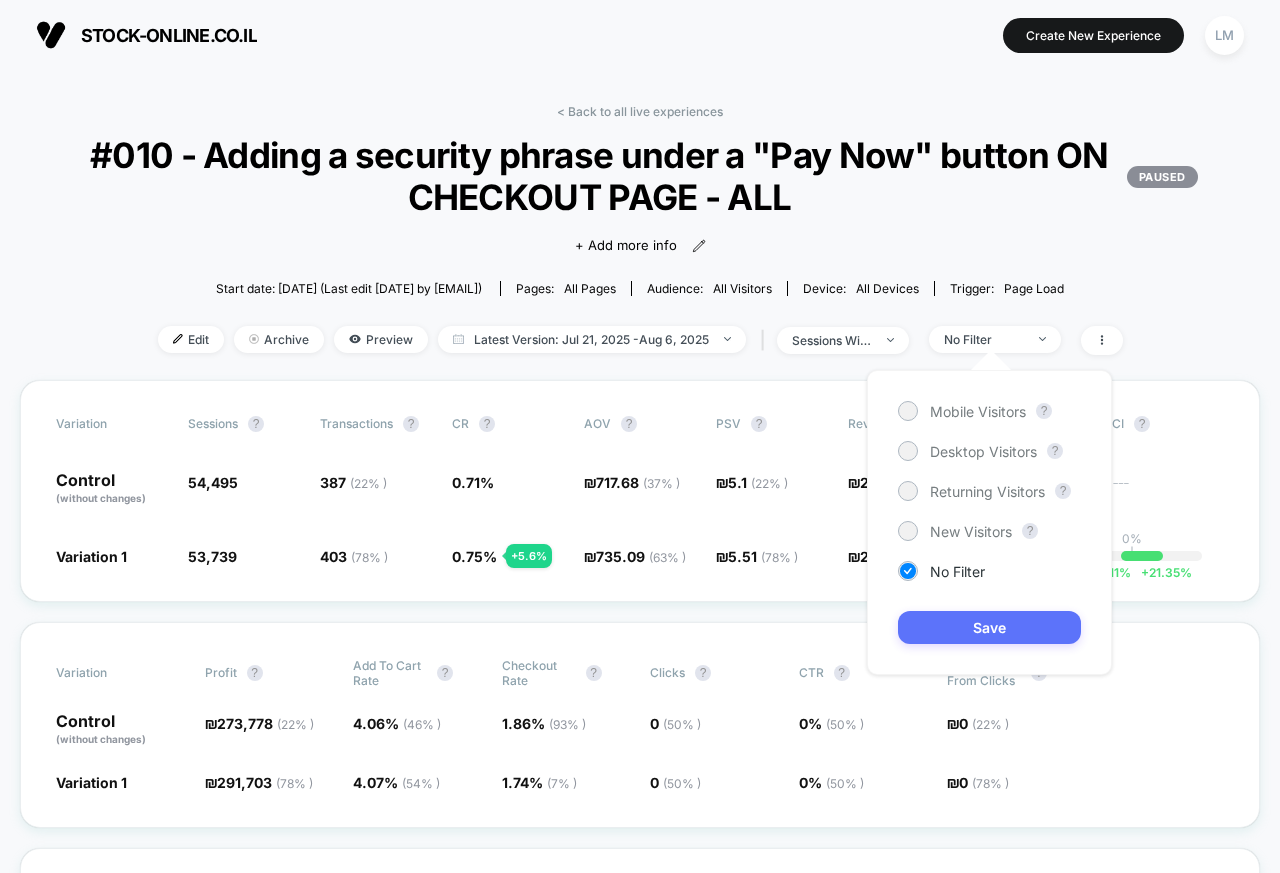click on "Mobile Visitors" at bounding box center (978, 411) 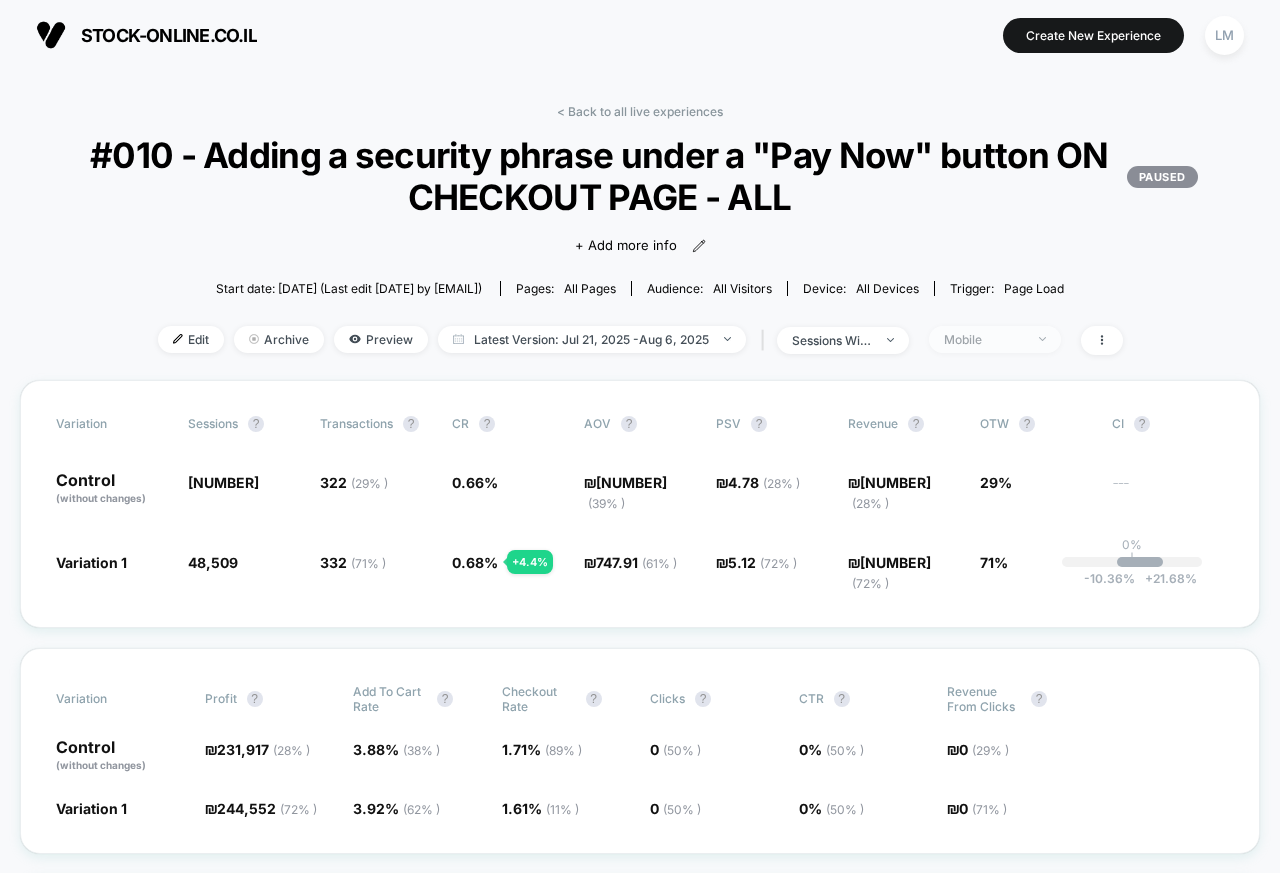 click on "Mobile" at bounding box center (984, 339) 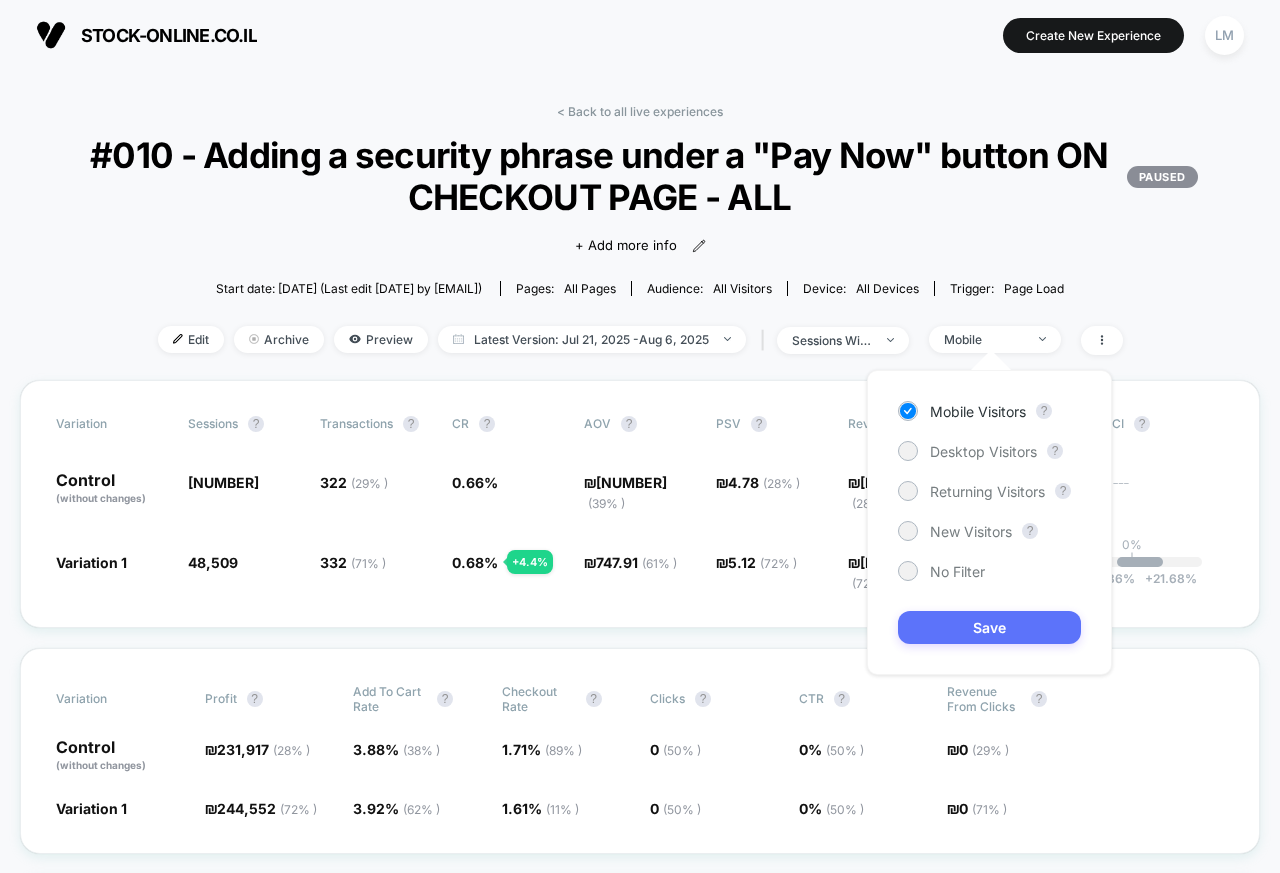 click on "Save" at bounding box center (989, 627) 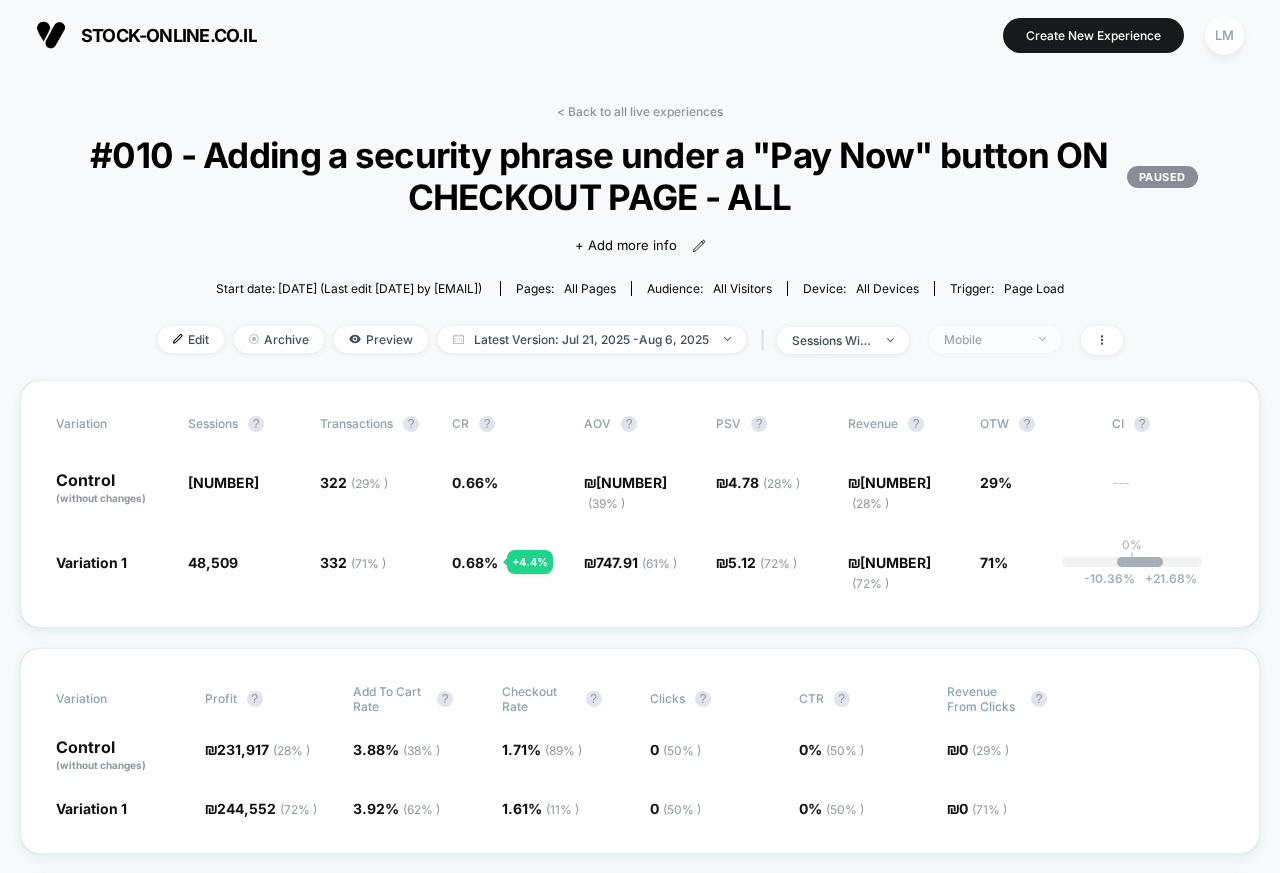 click on "Mobile" at bounding box center [984, 339] 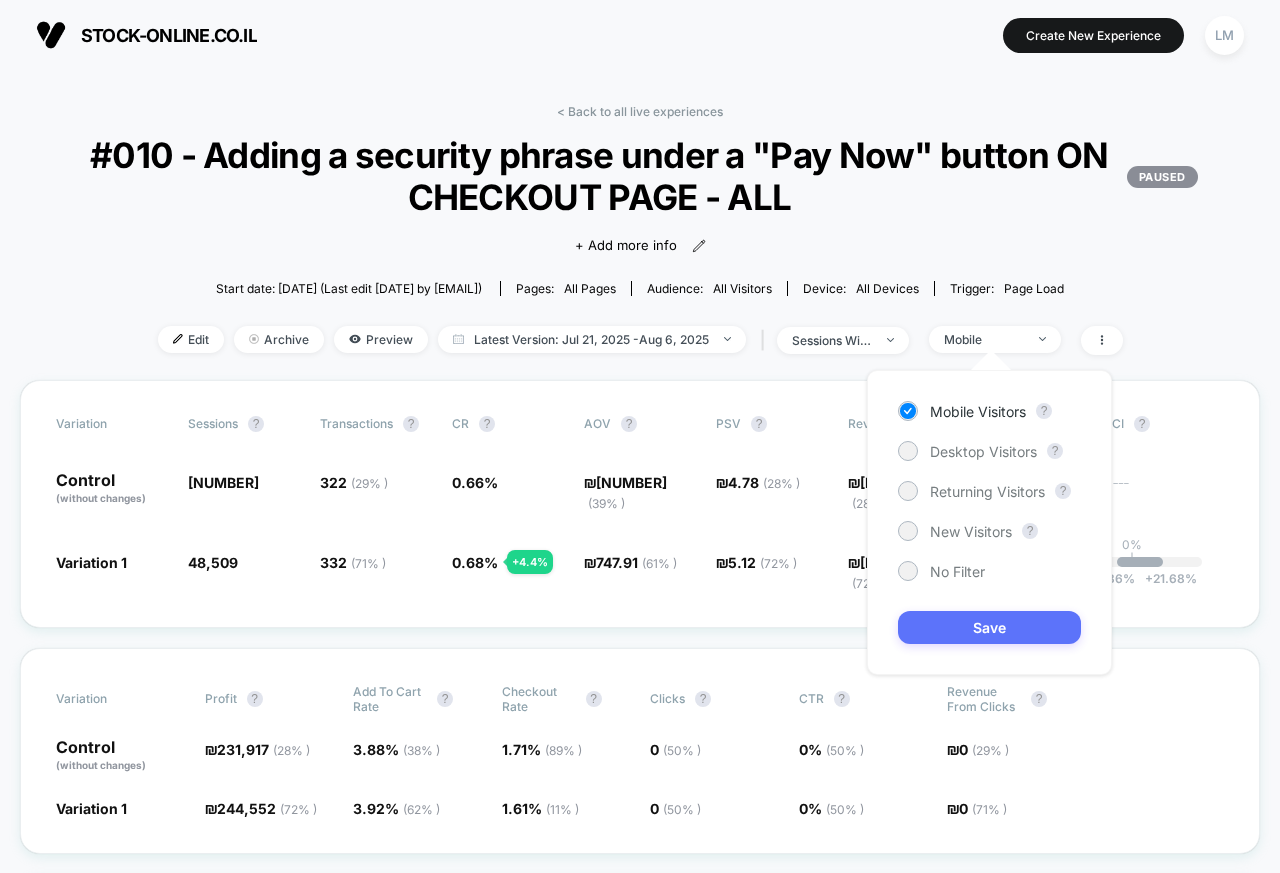 click on "Desktop Visitors" at bounding box center (983, 451) 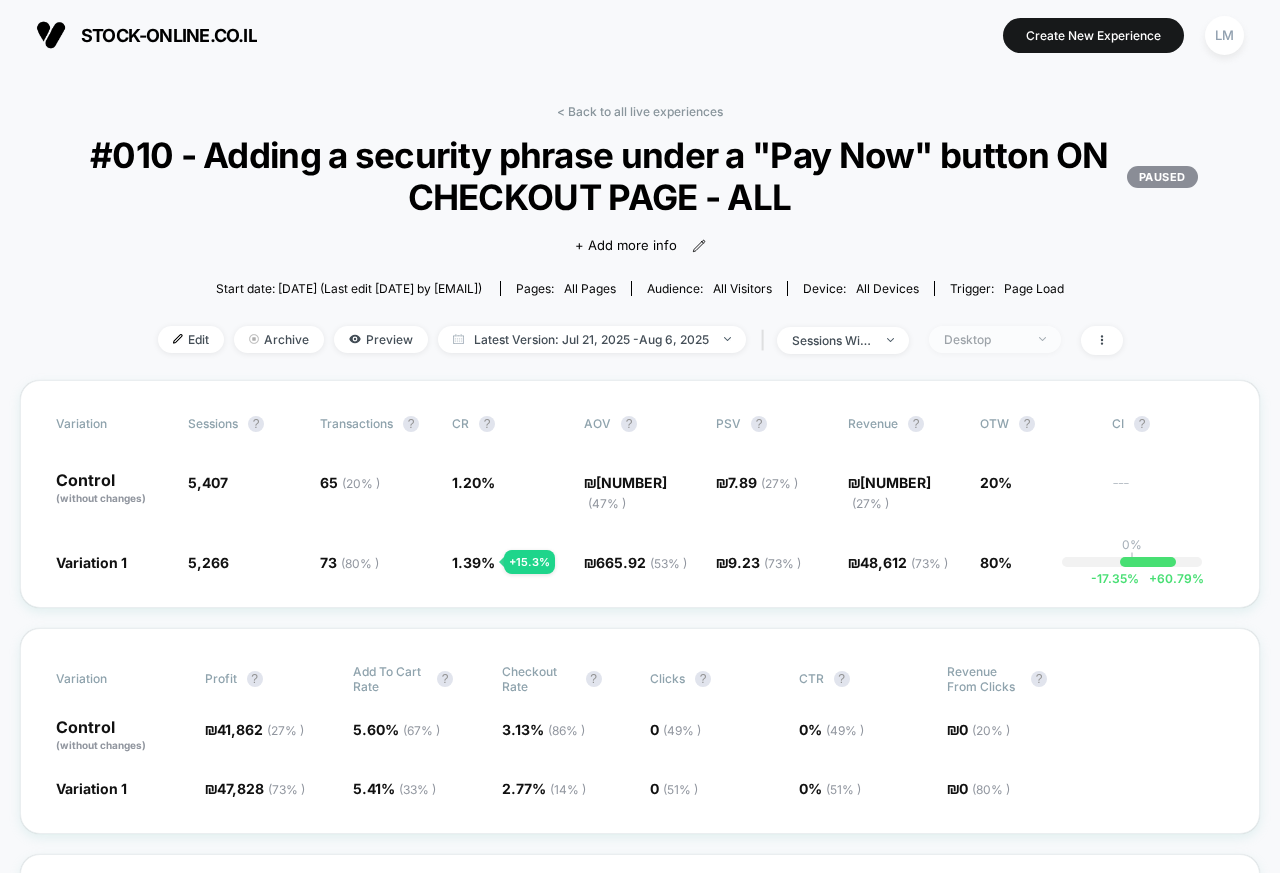click on "Desktop" at bounding box center [984, 339] 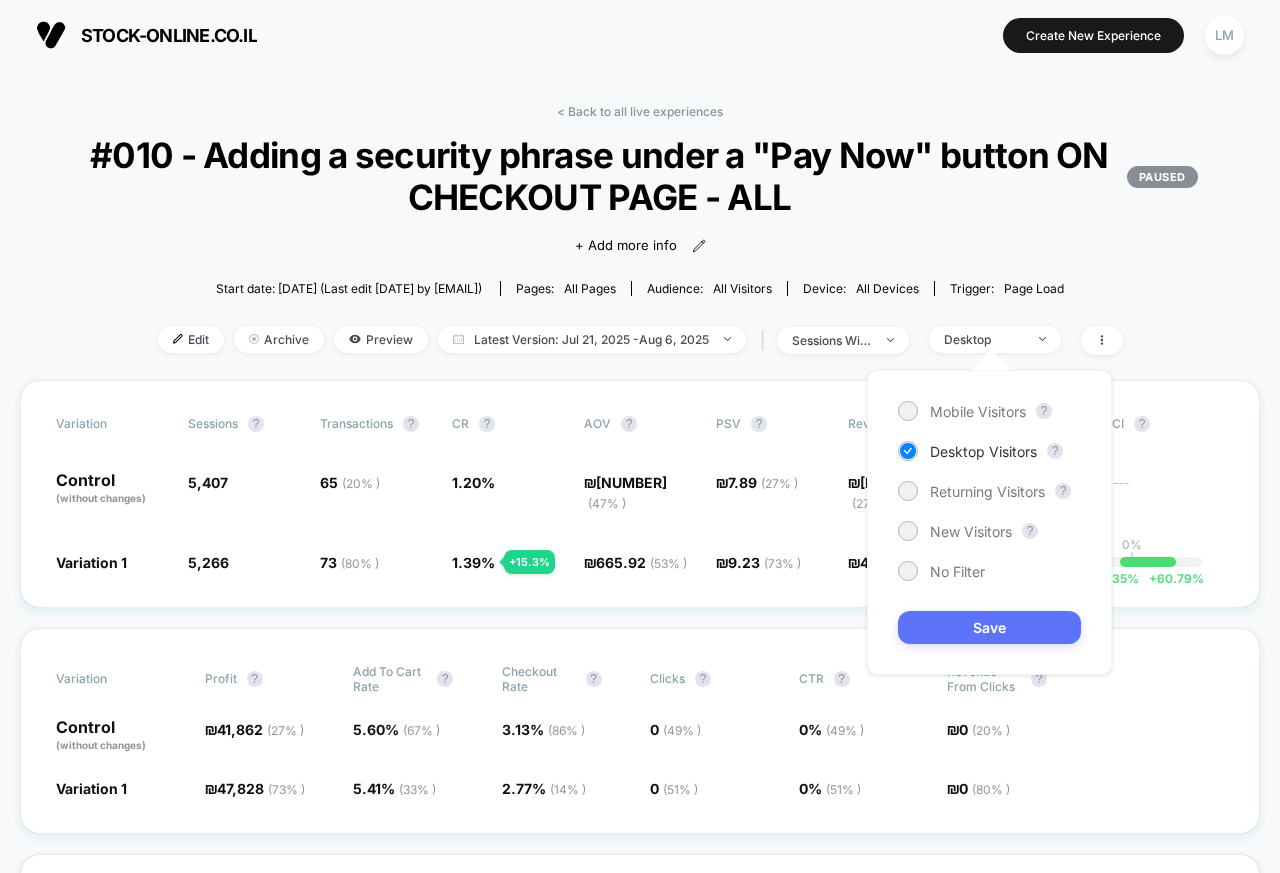 click on "Save" at bounding box center (989, 627) 